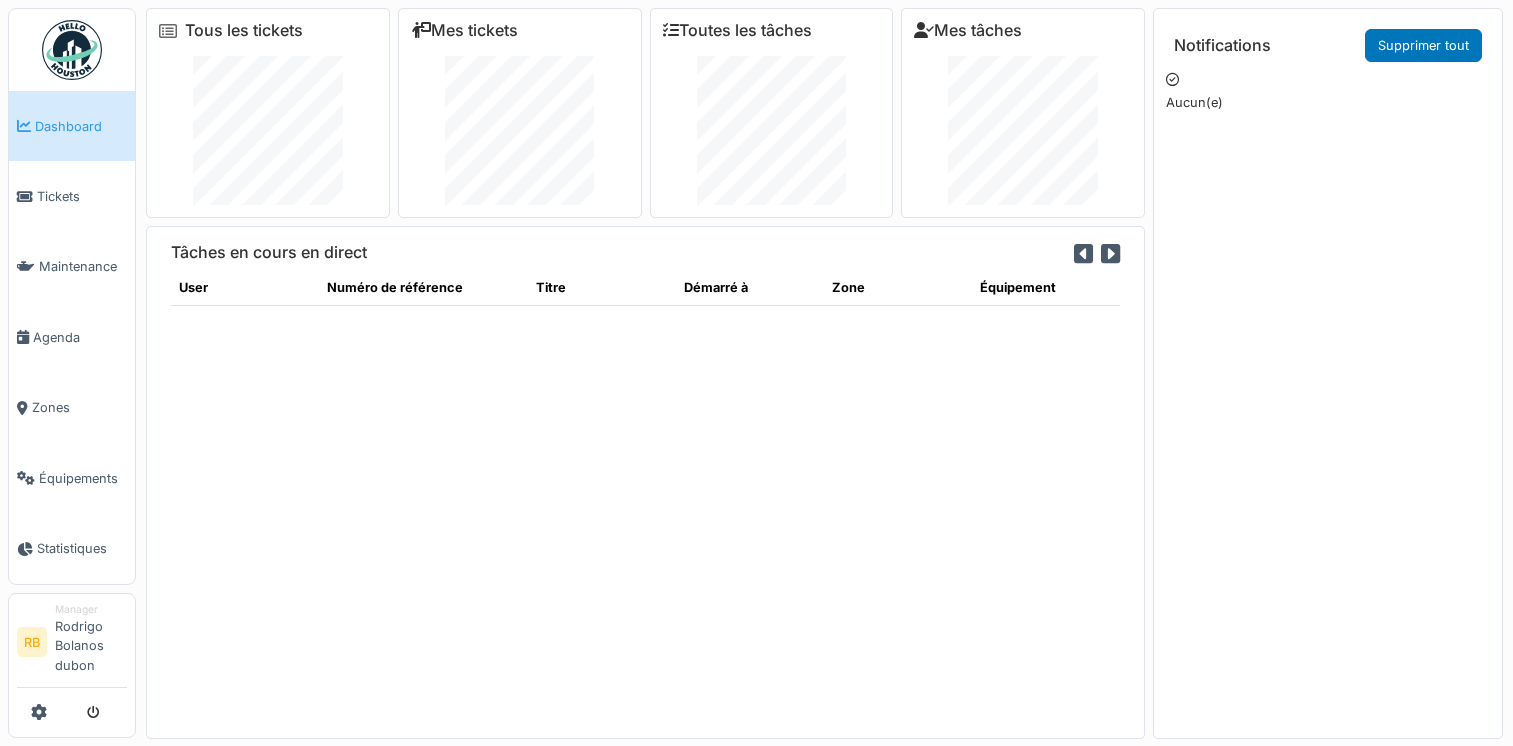 scroll, scrollTop: 0, scrollLeft: 0, axis: both 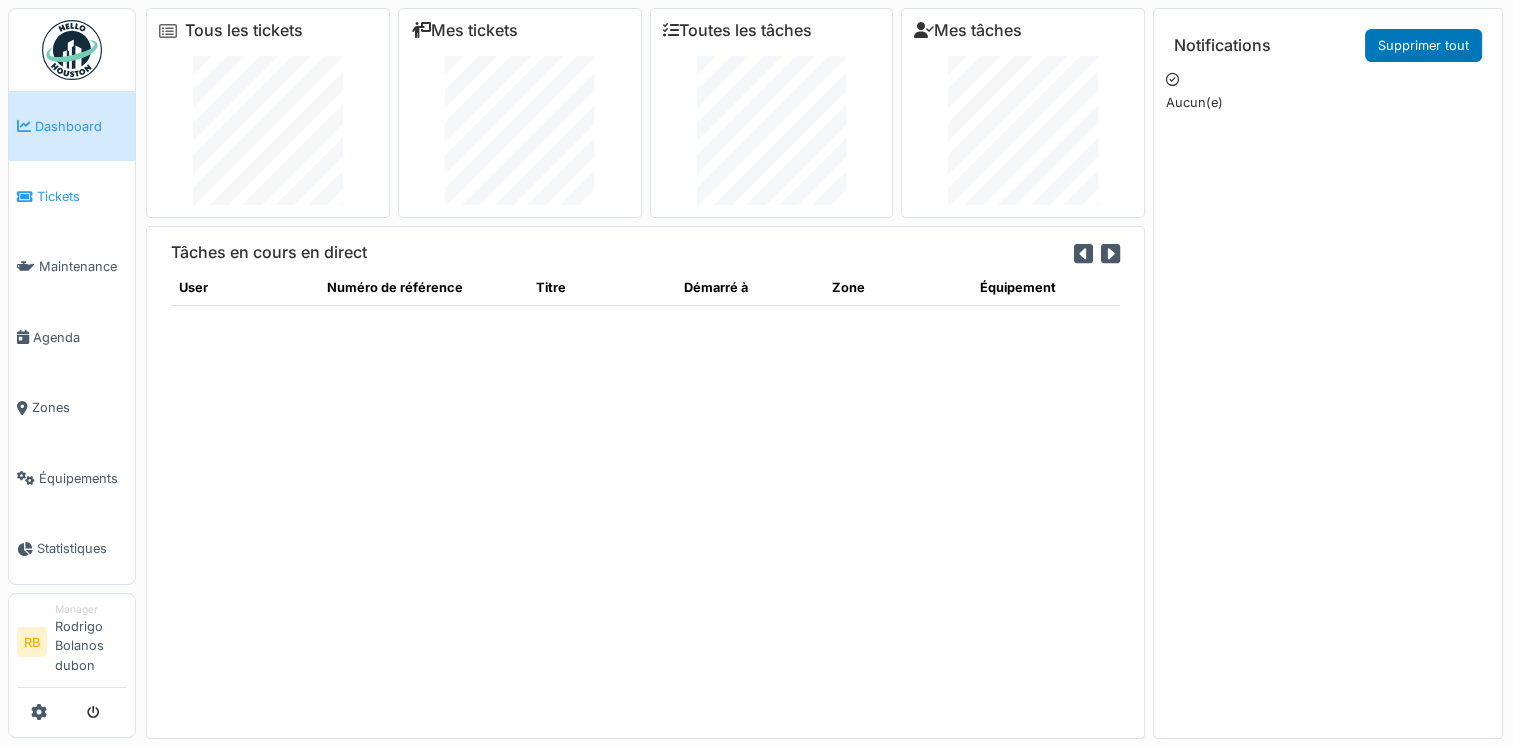 click on "Tickets" at bounding box center (82, 196) 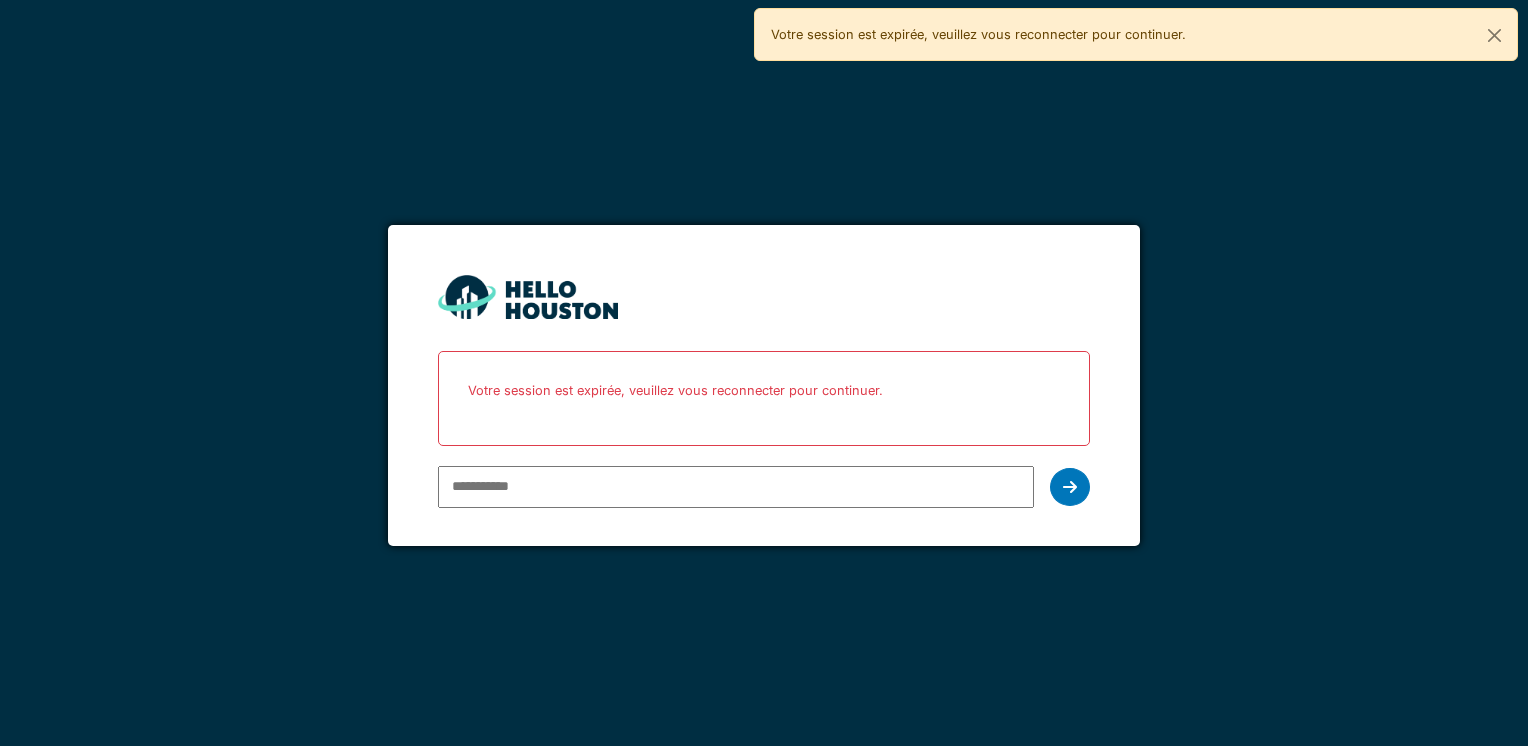 scroll, scrollTop: 0, scrollLeft: 0, axis: both 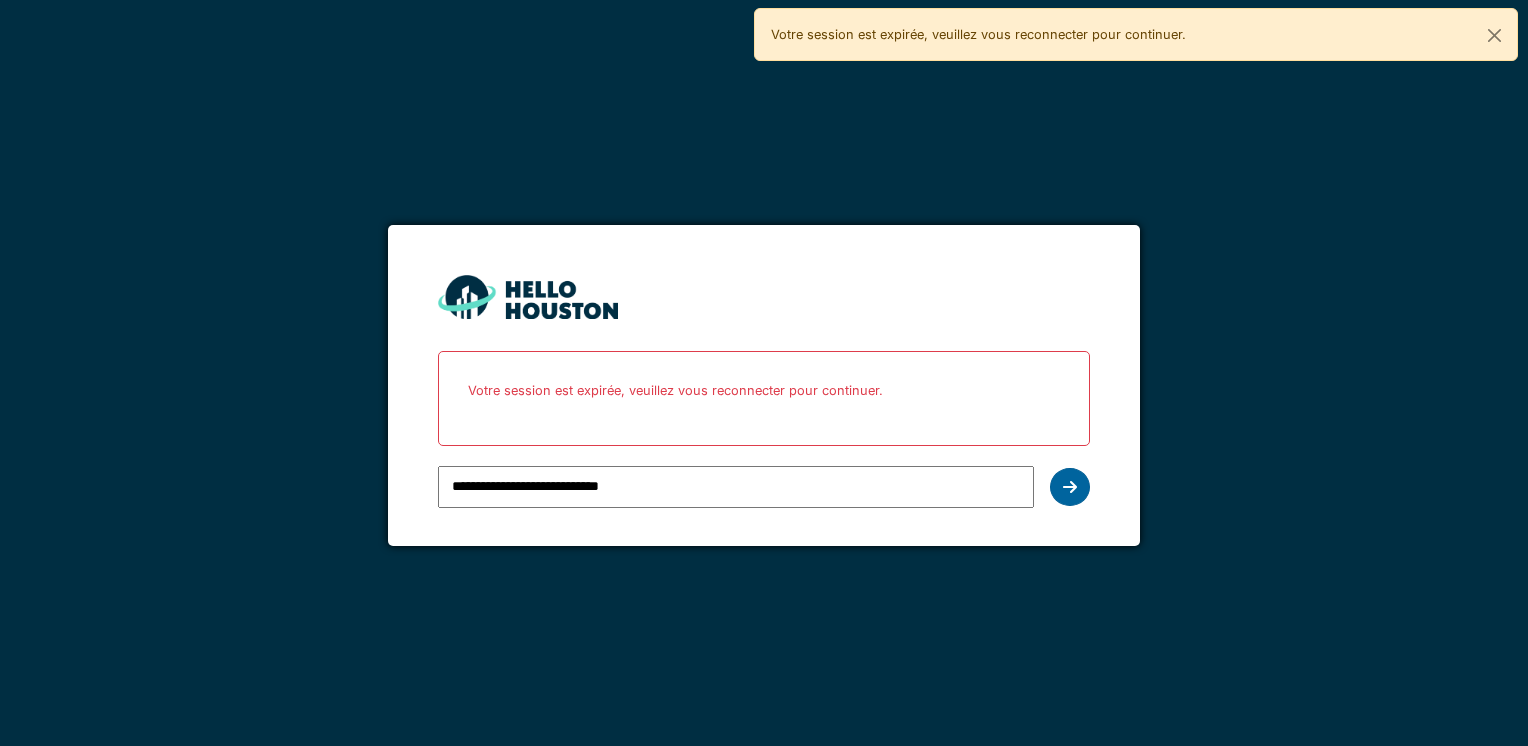 click at bounding box center (1070, 487) 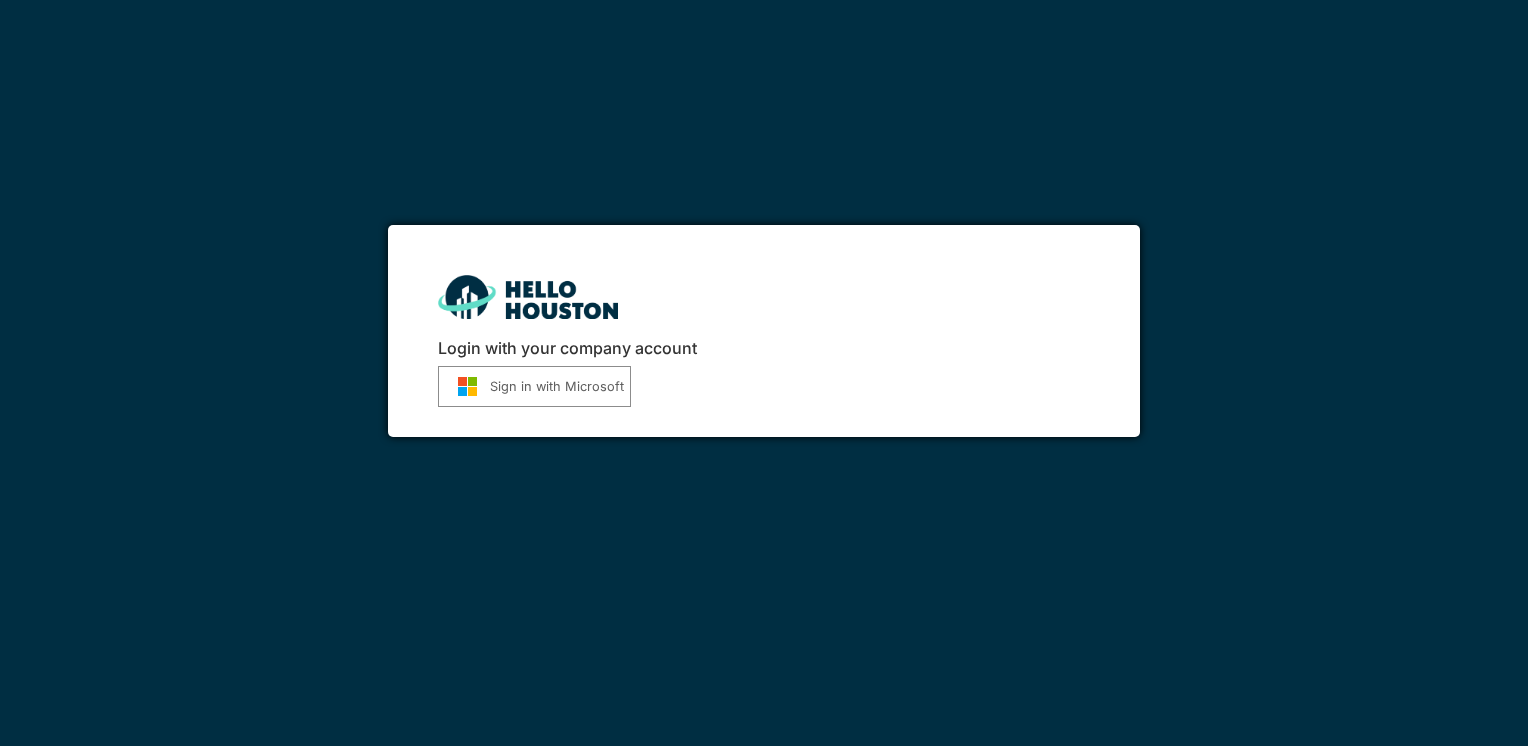 scroll, scrollTop: 0, scrollLeft: 0, axis: both 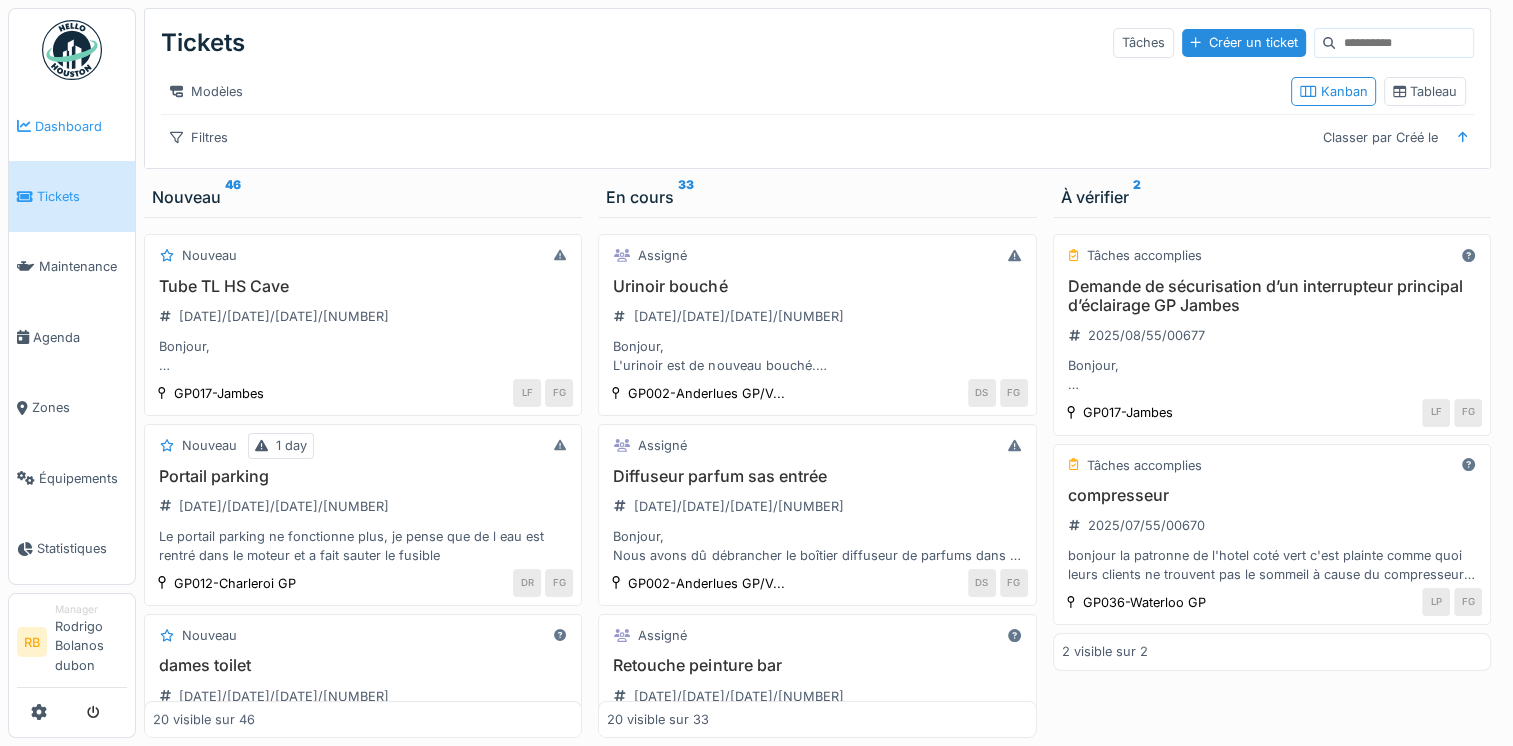 click on "Dashboard" at bounding box center (72, 126) 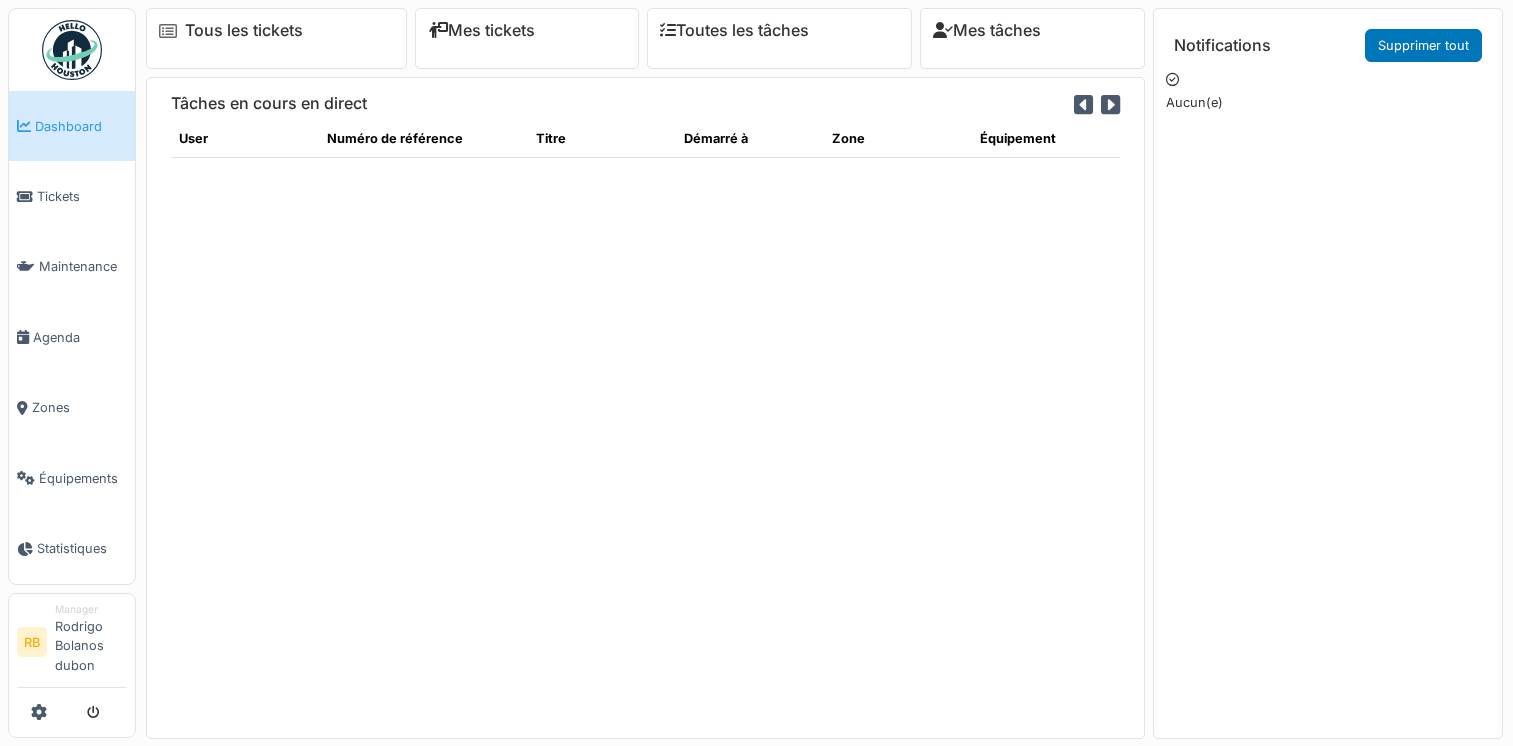 scroll, scrollTop: 0, scrollLeft: 0, axis: both 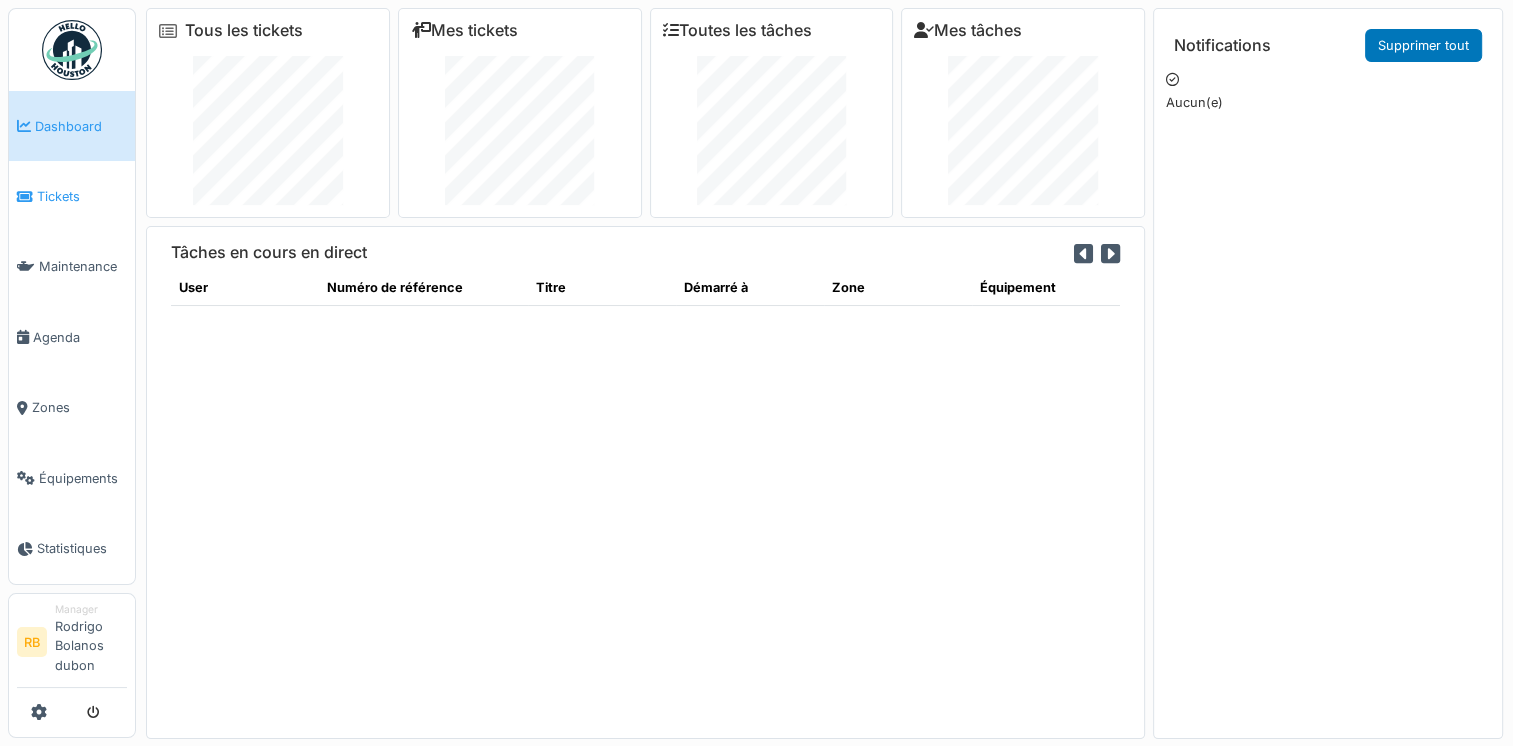 click on "Tickets" at bounding box center (72, 196) 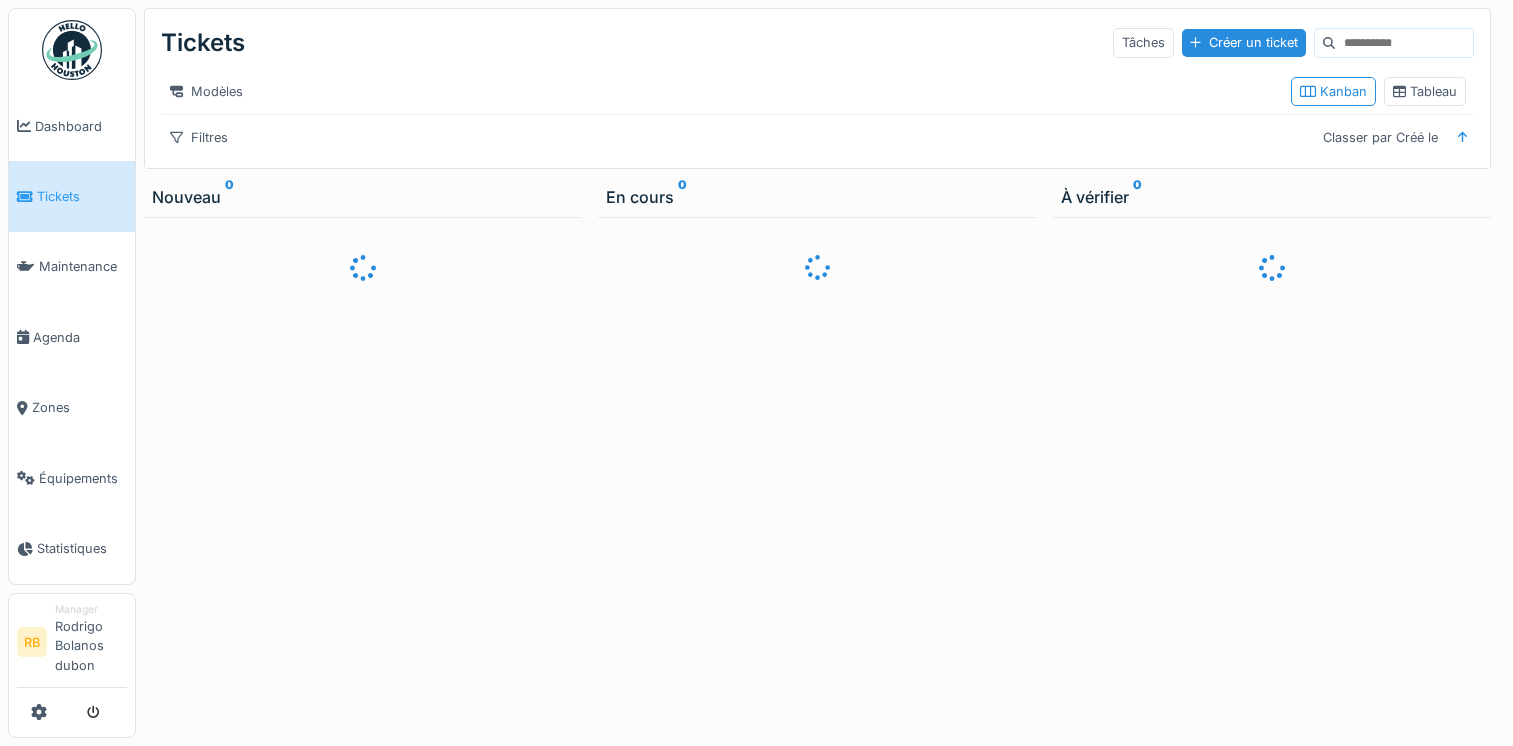 scroll, scrollTop: 0, scrollLeft: 0, axis: both 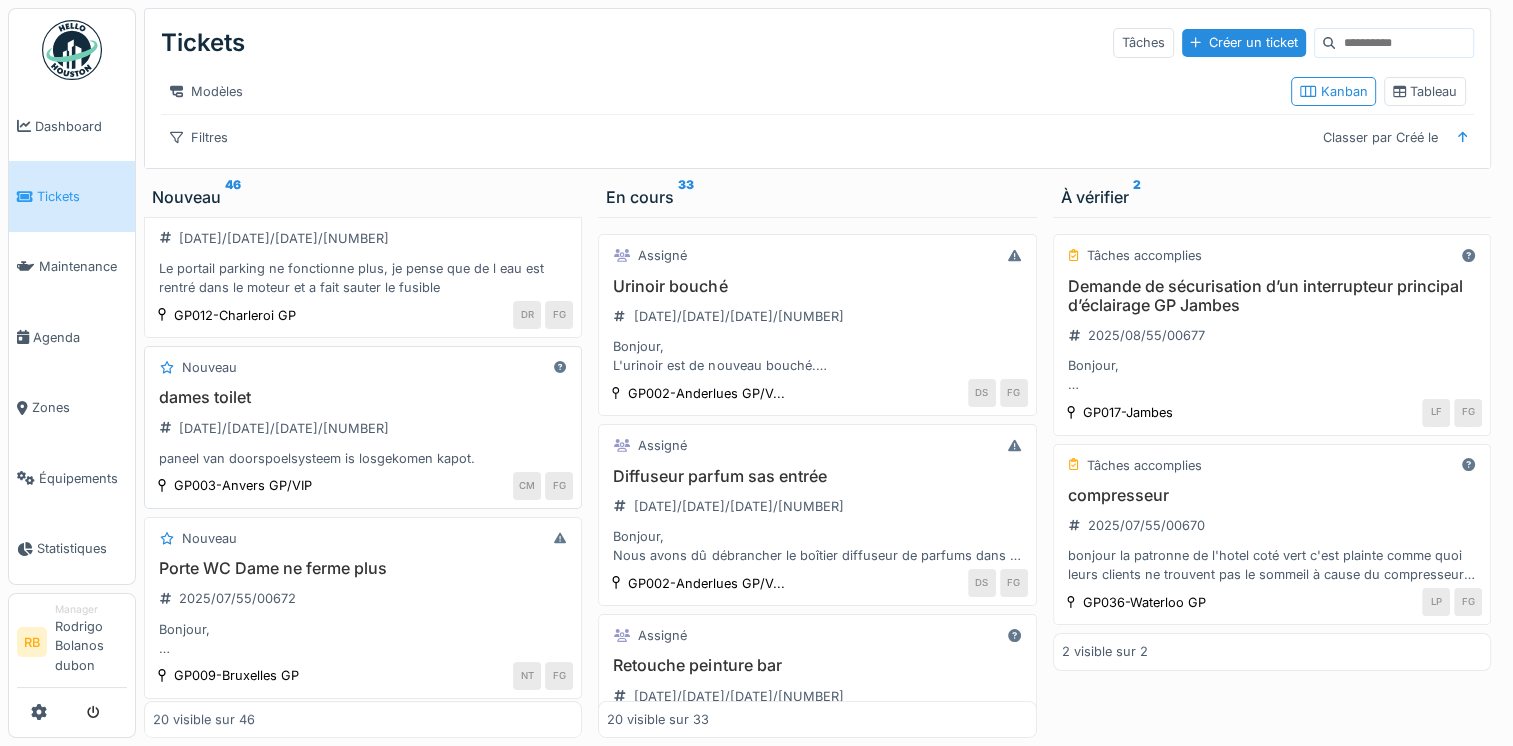 click on "dames toilet" at bounding box center (363, 397) 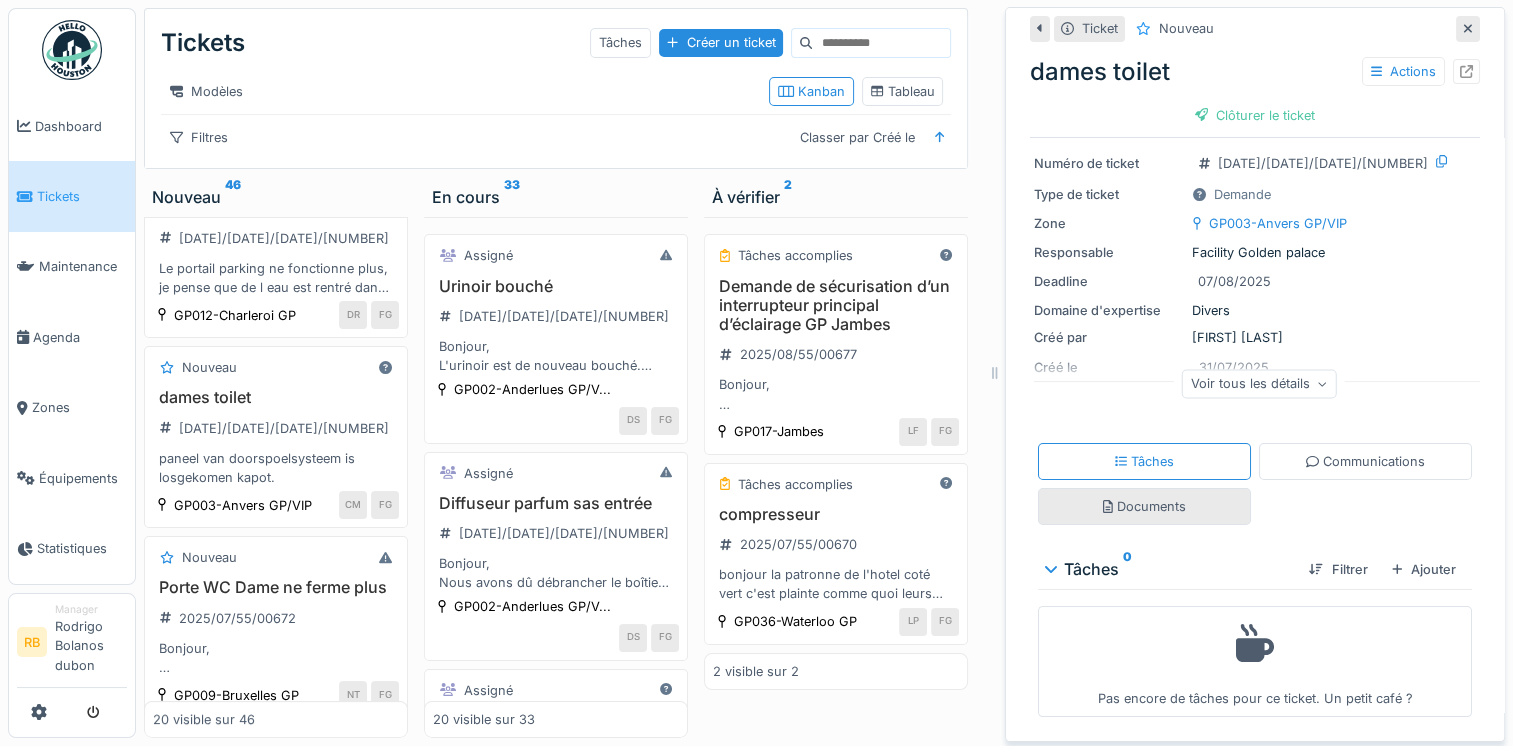 click on "Documents" at bounding box center [1144, 506] 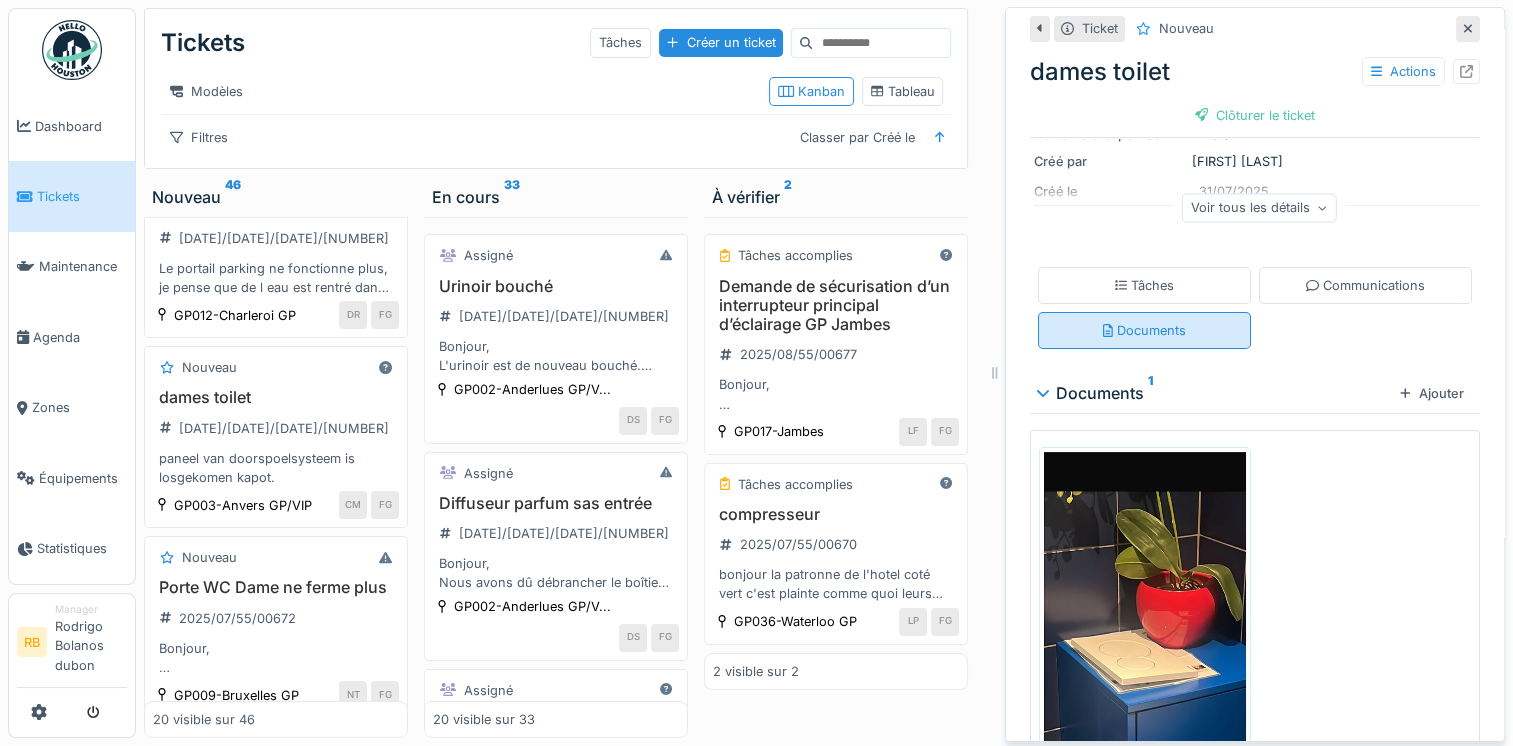 scroll, scrollTop: 236, scrollLeft: 0, axis: vertical 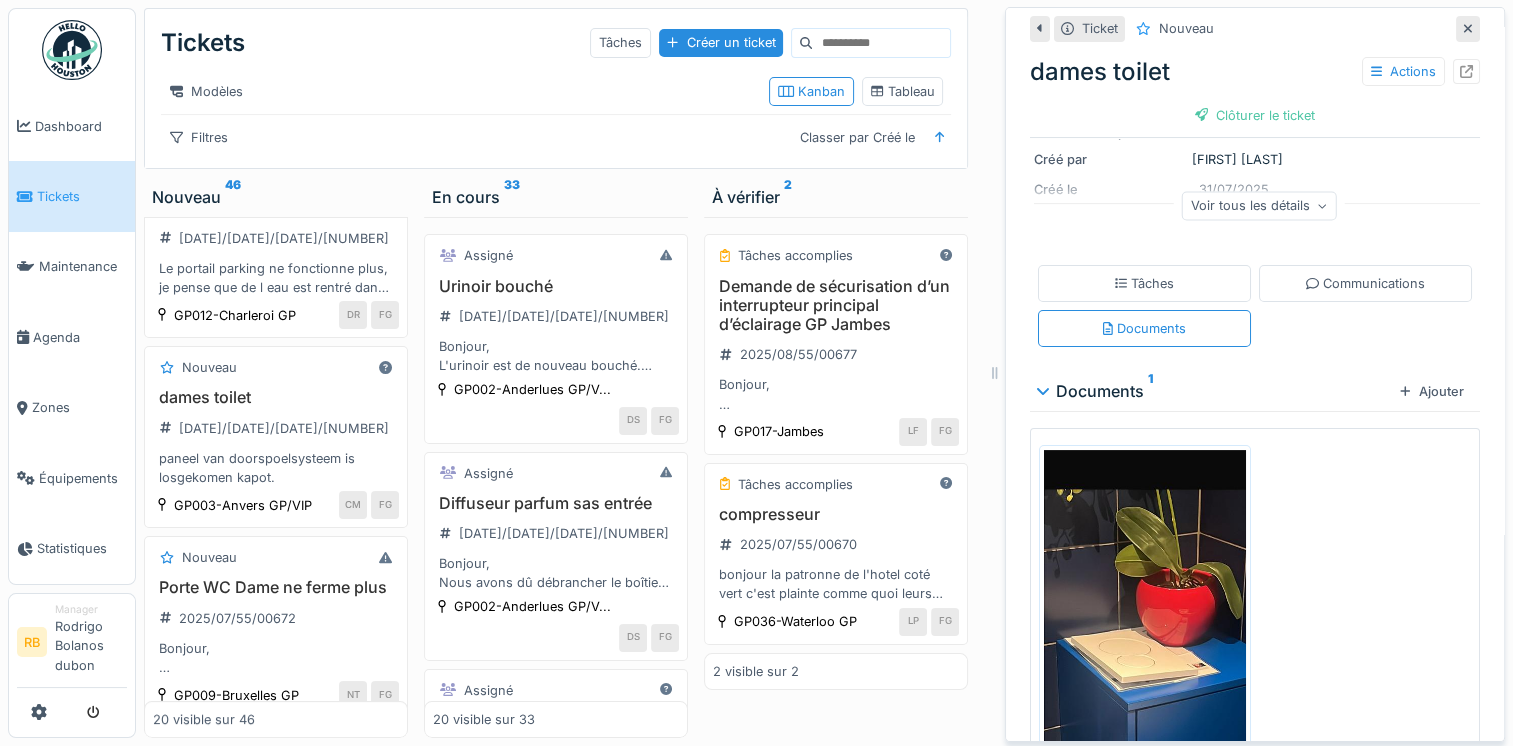 click at bounding box center (1145, 669) 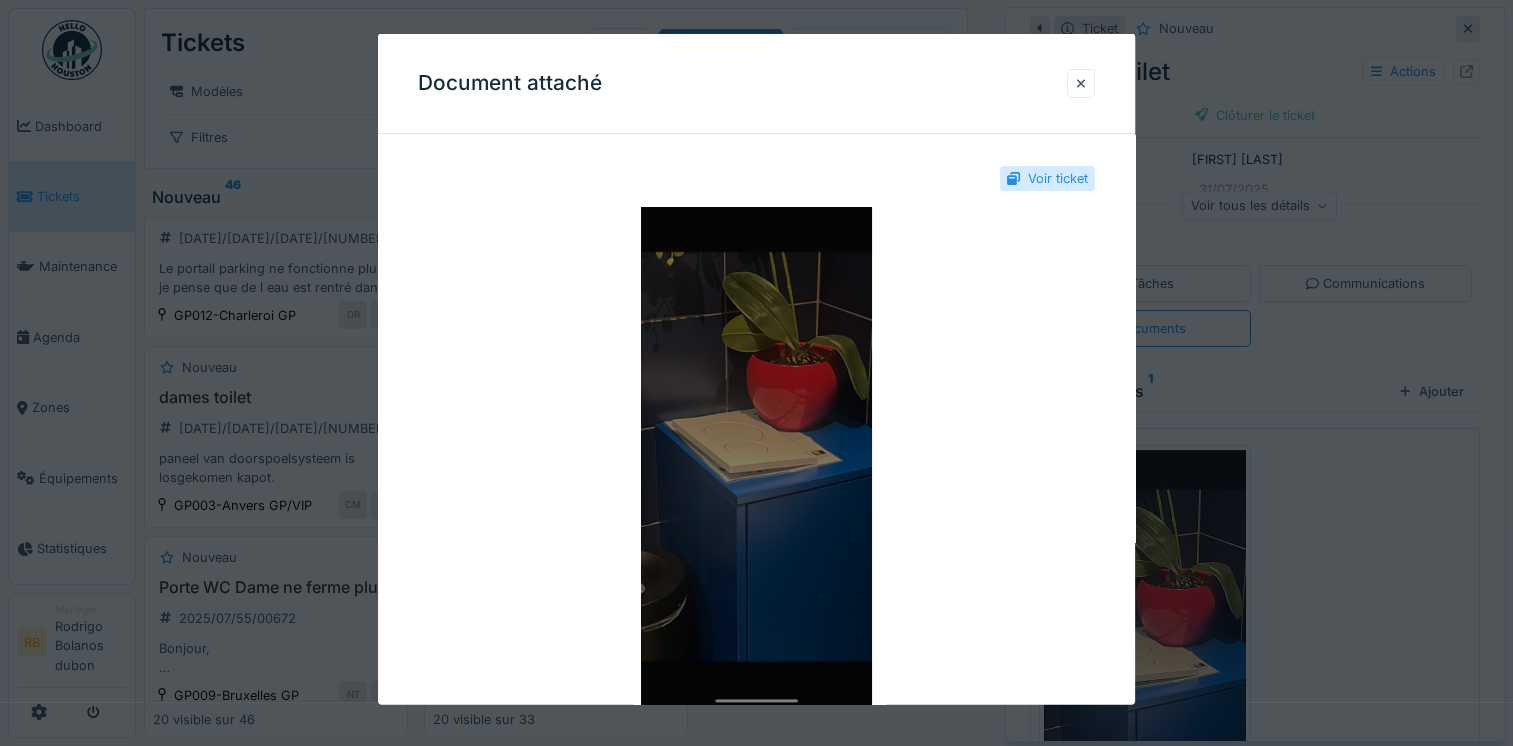 scroll, scrollTop: 44, scrollLeft: 0, axis: vertical 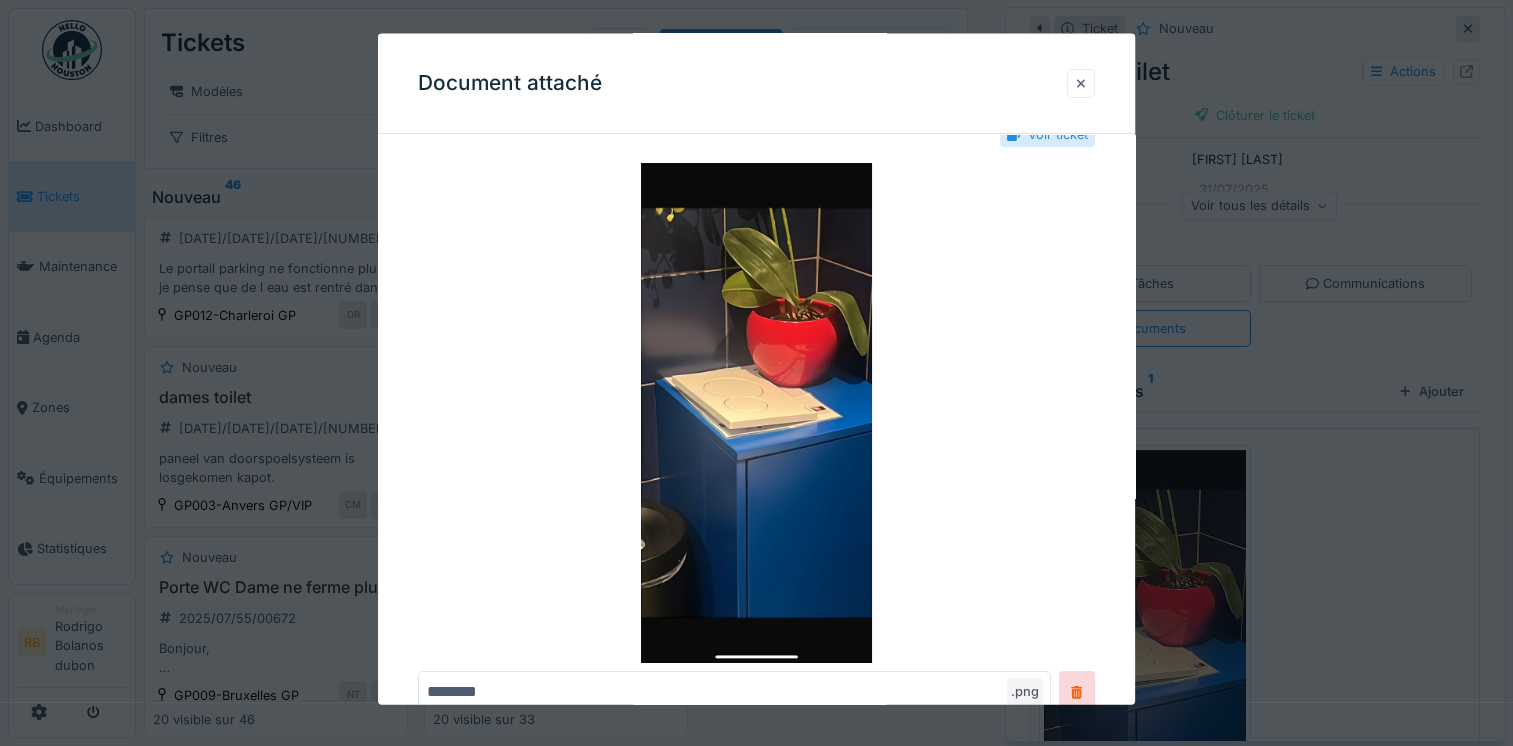click at bounding box center [1081, 82] 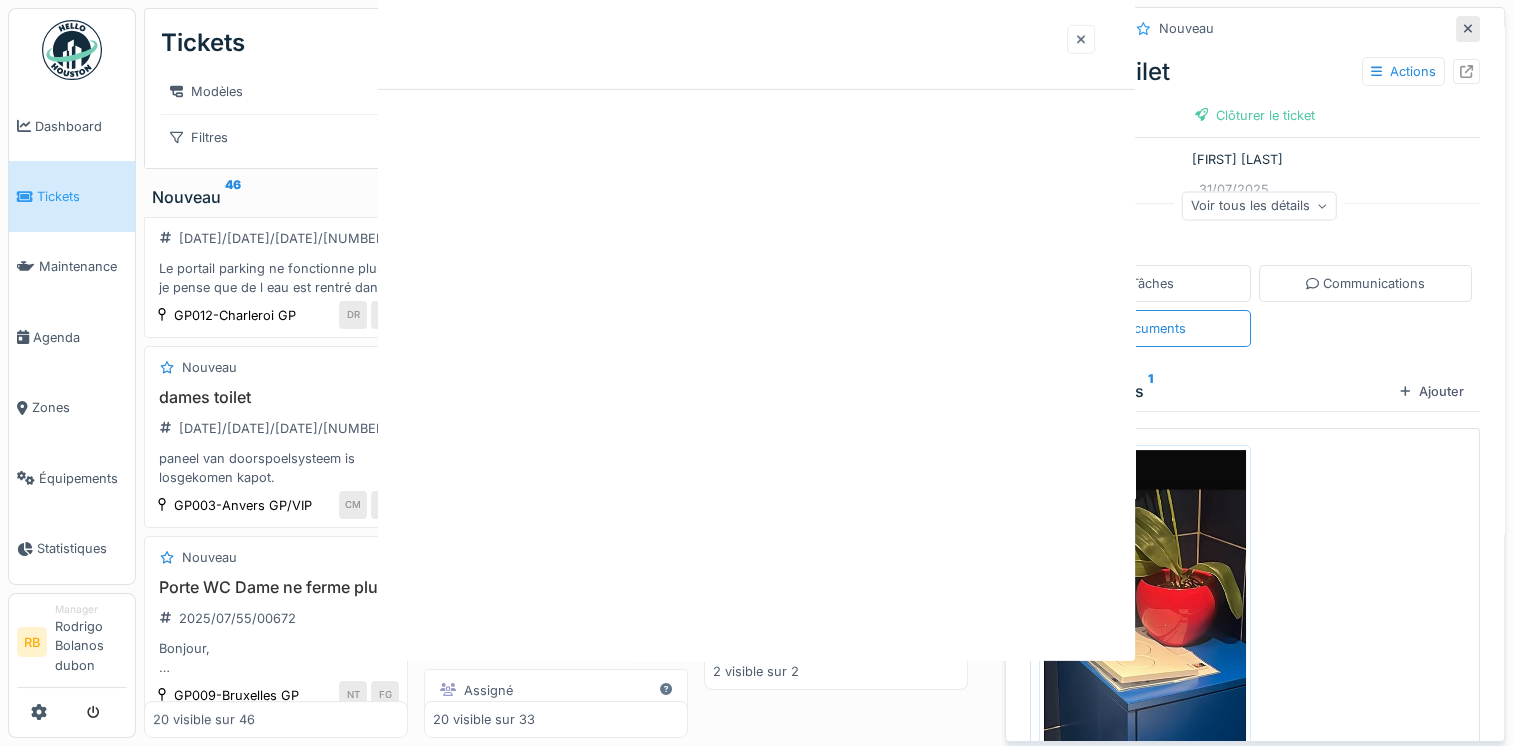 scroll, scrollTop: 0, scrollLeft: 0, axis: both 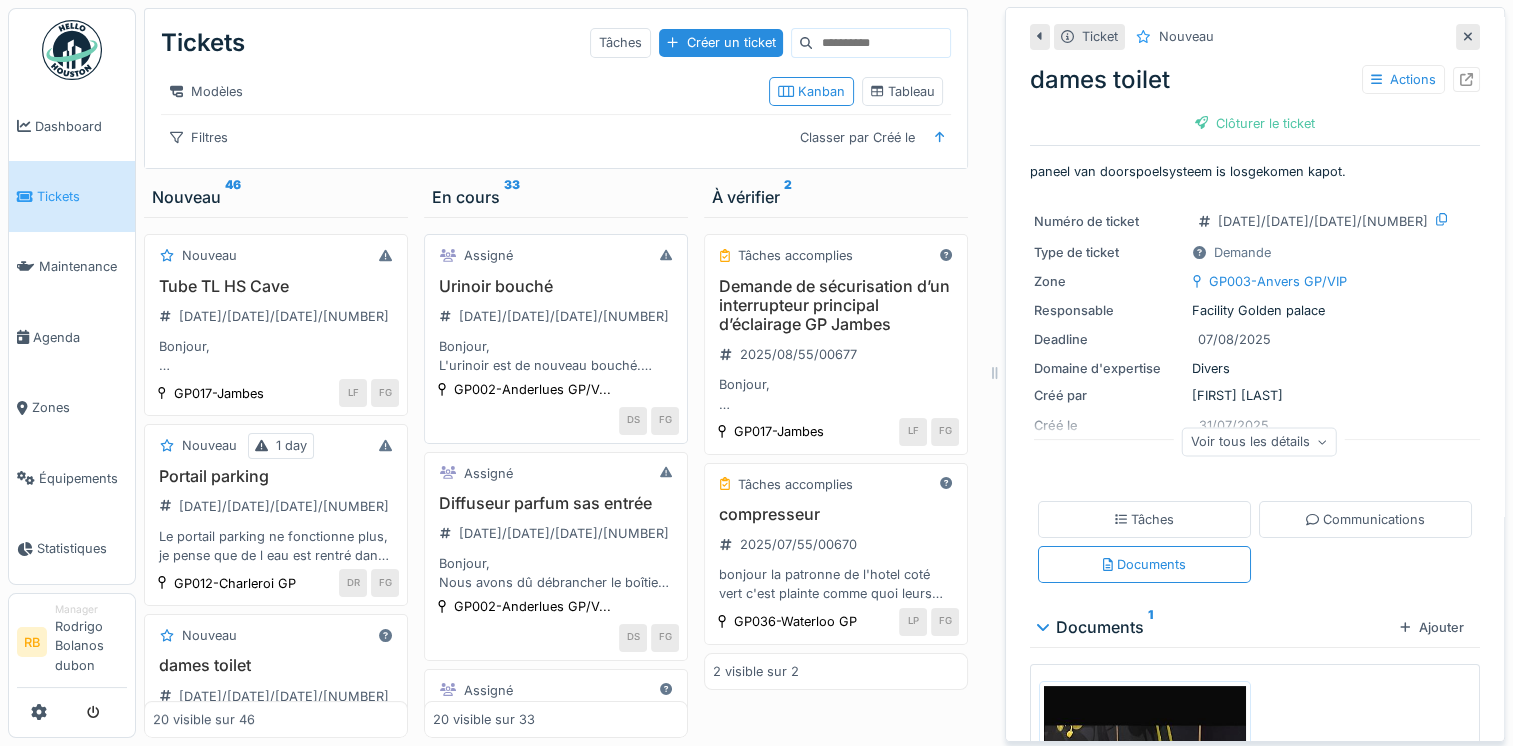 click on "Bonjour,
L'urinoir est de nouveau bouché.
Serait-il possible d'envoyer quelqu'un ?" at bounding box center (556, 356) 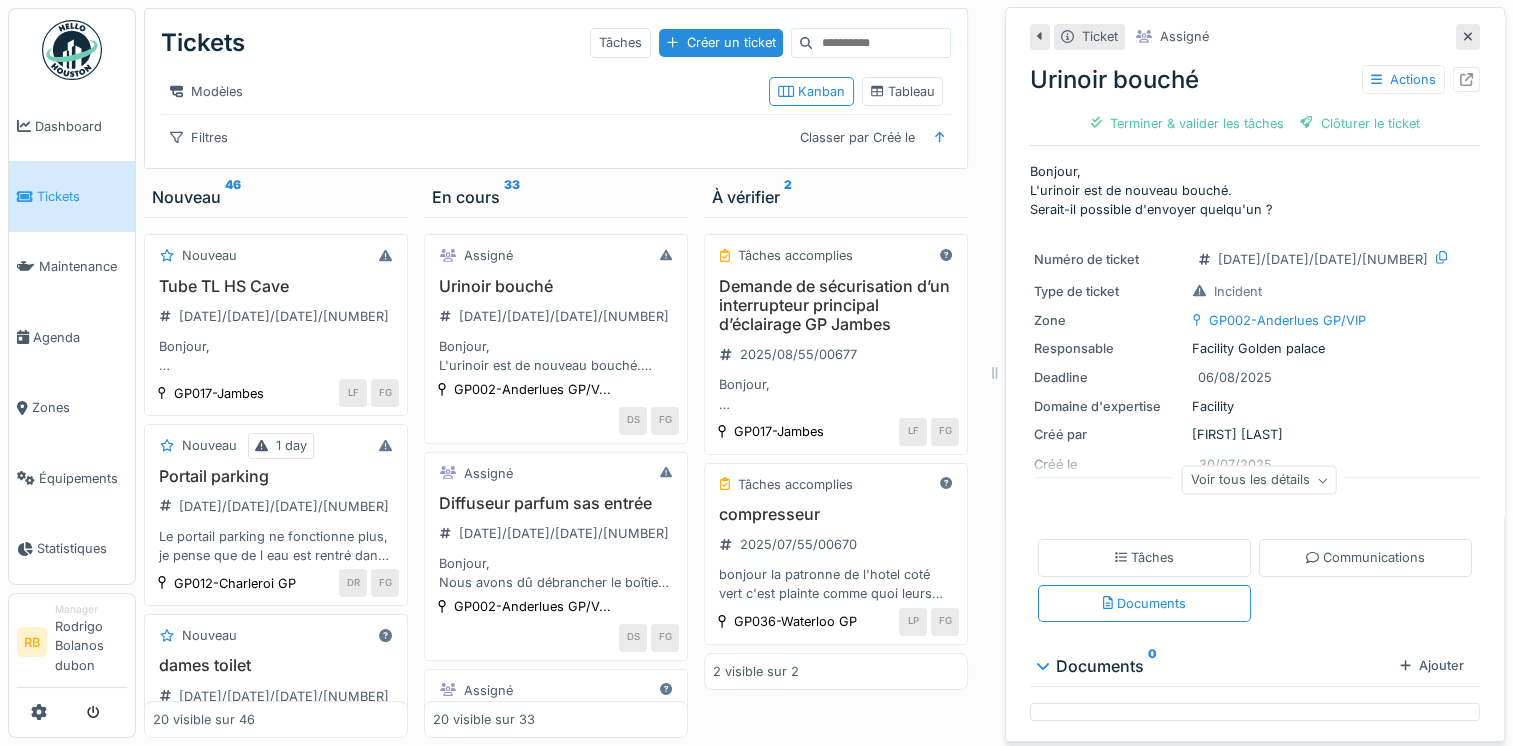 scroll, scrollTop: 3, scrollLeft: 0, axis: vertical 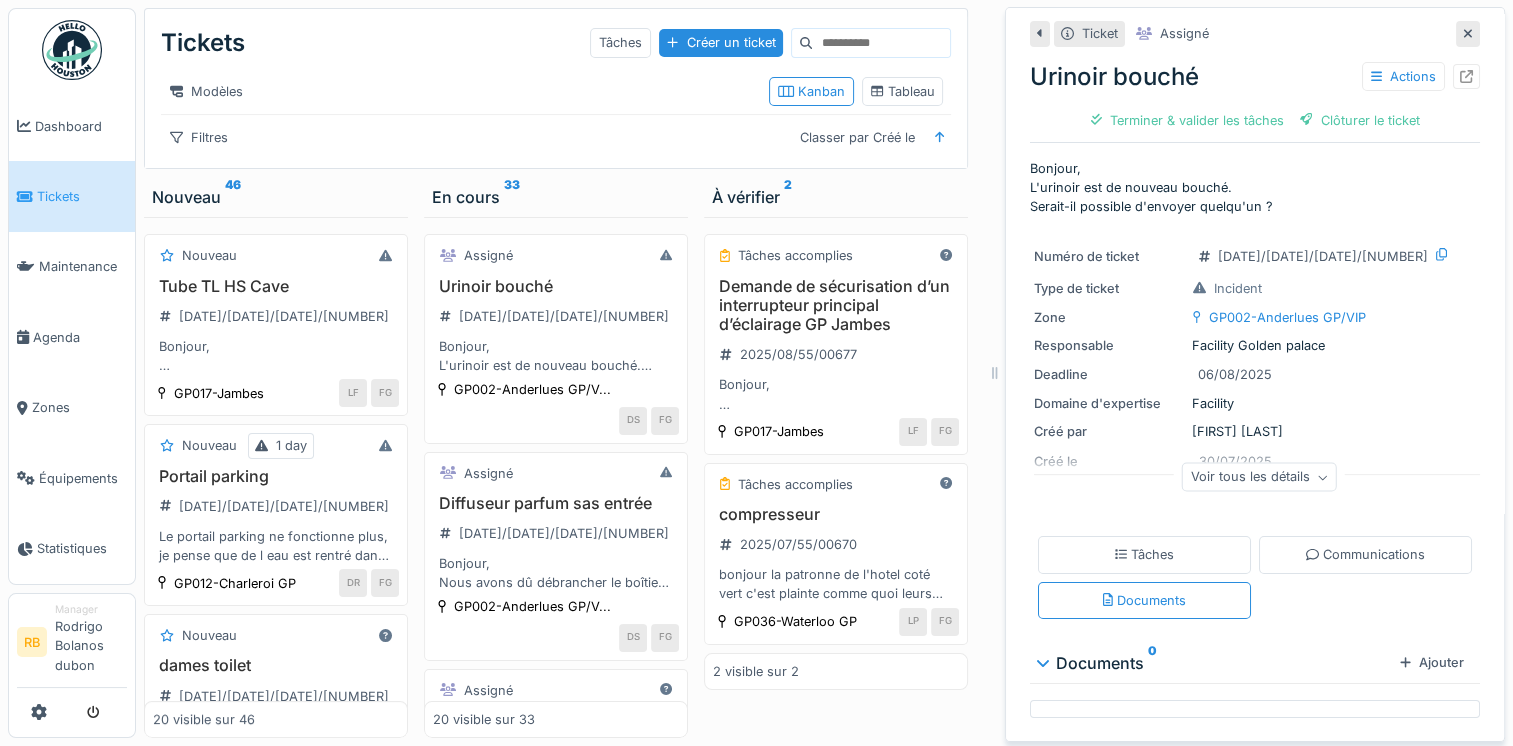 click on "Voir tous les détails" at bounding box center [1259, 477] 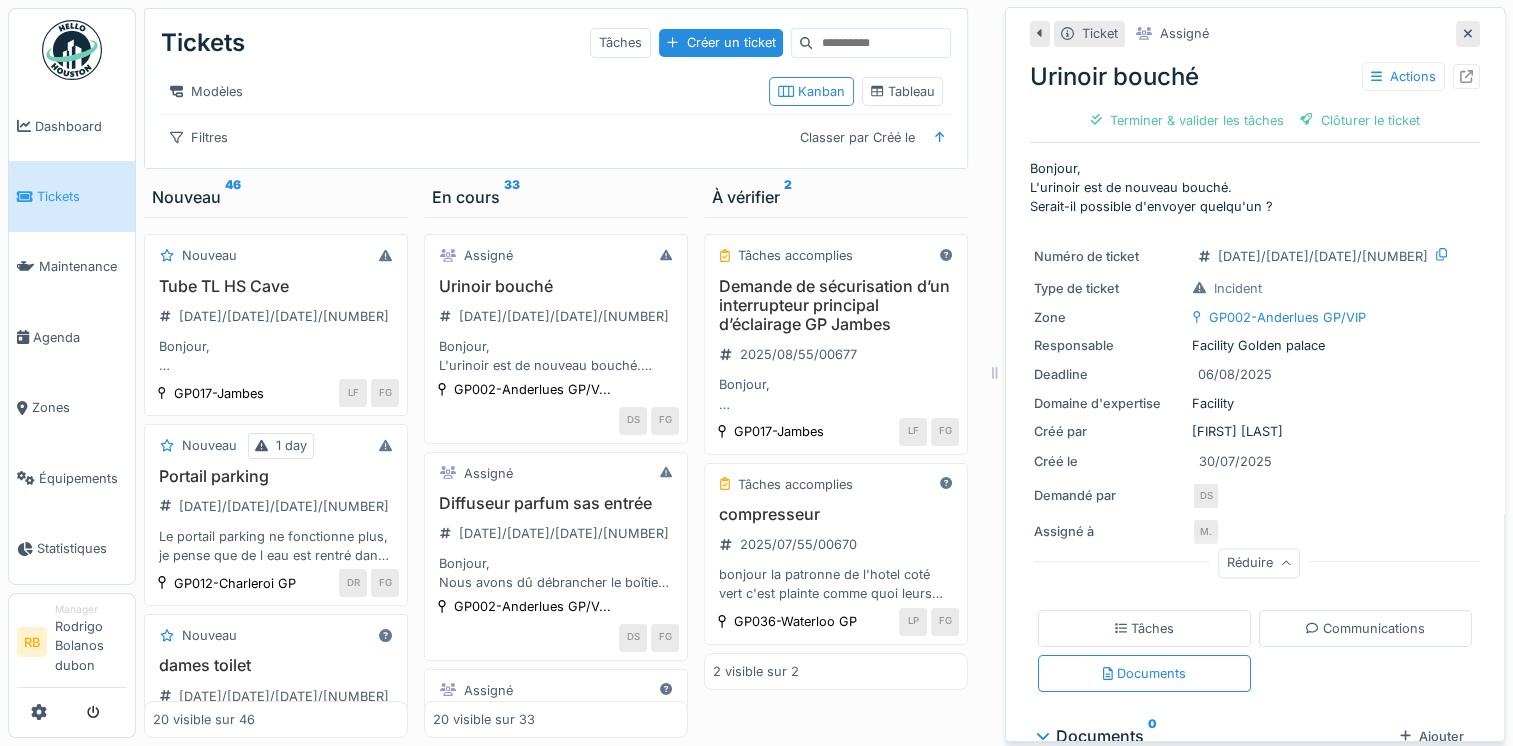 scroll, scrollTop: 72, scrollLeft: 0, axis: vertical 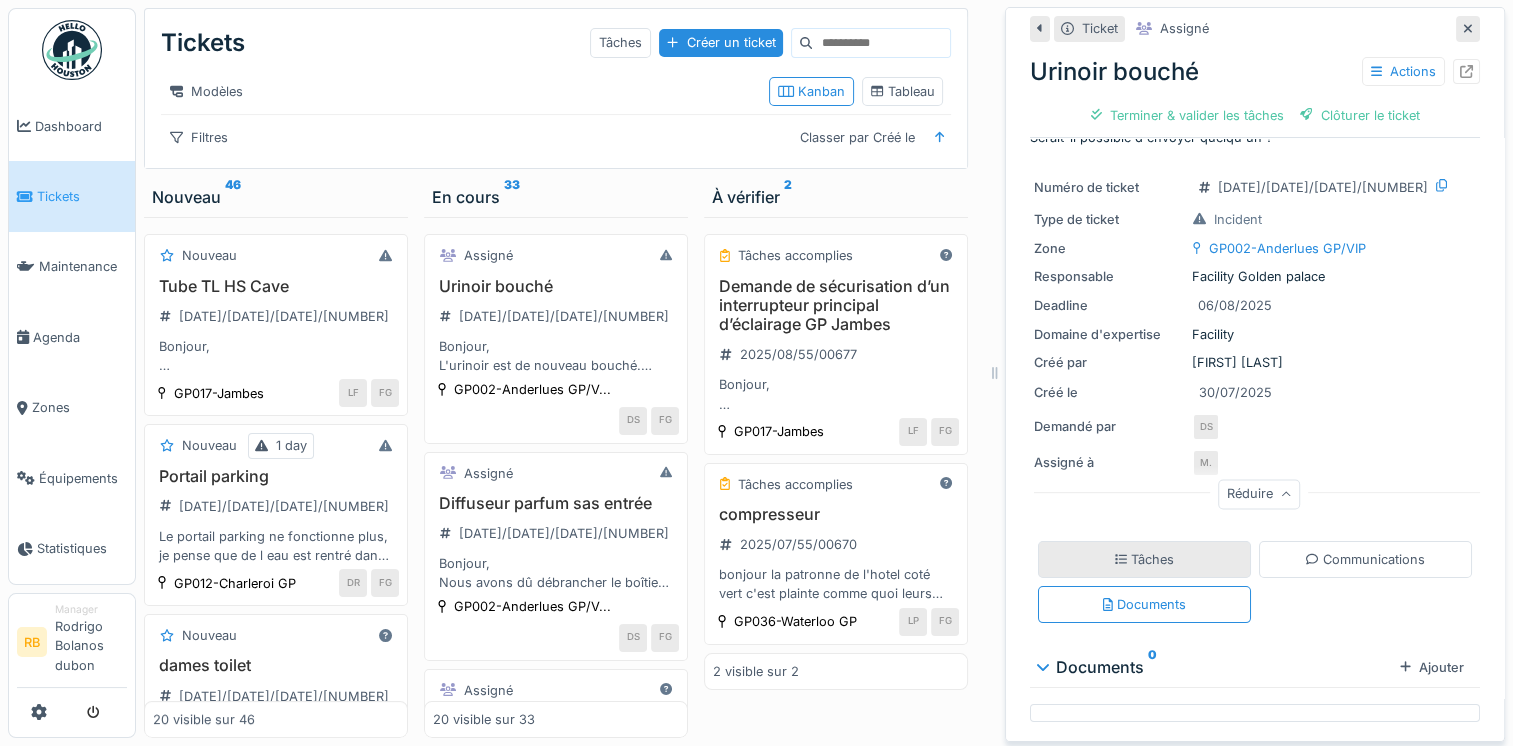 click on "Tâches" at bounding box center [1144, 559] 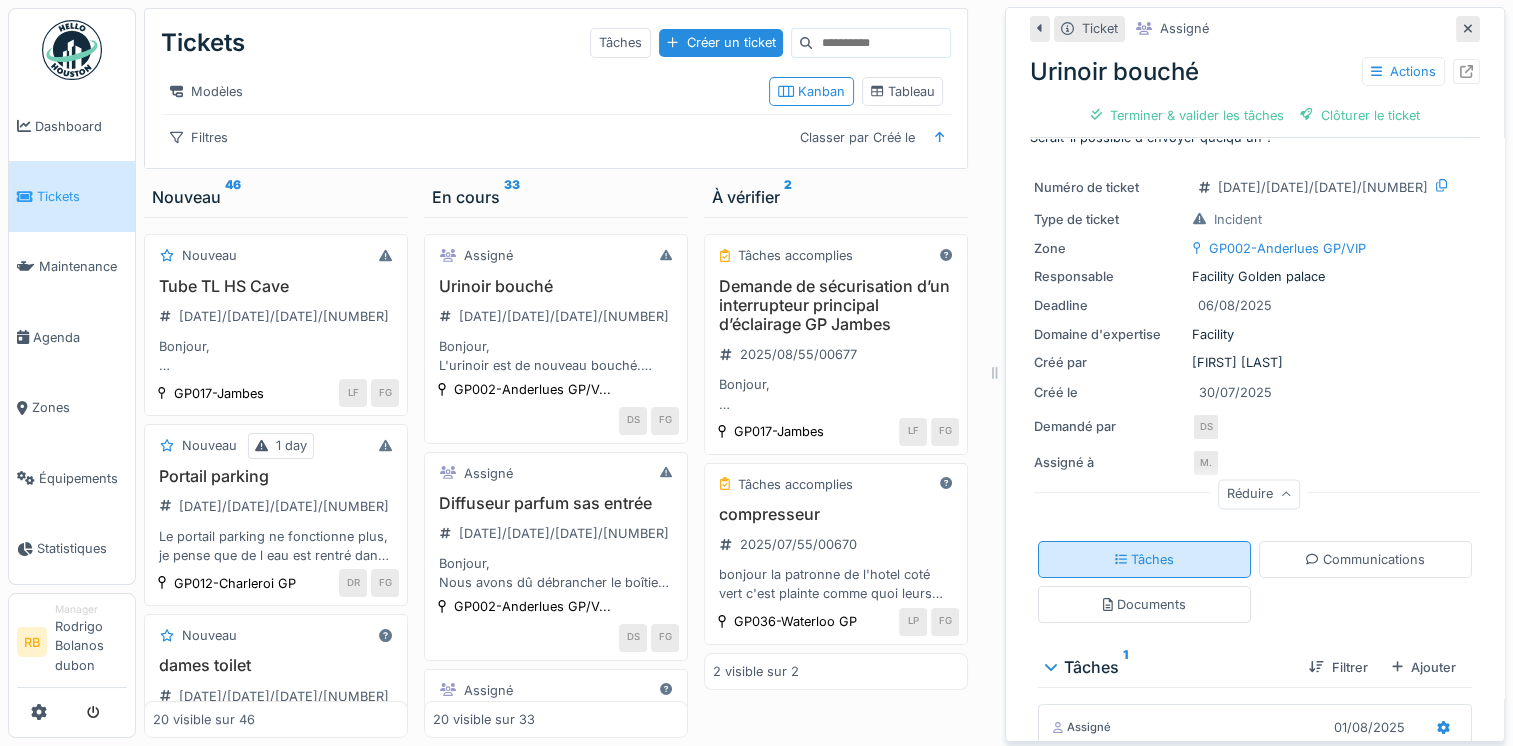 scroll, scrollTop: 15, scrollLeft: 0, axis: vertical 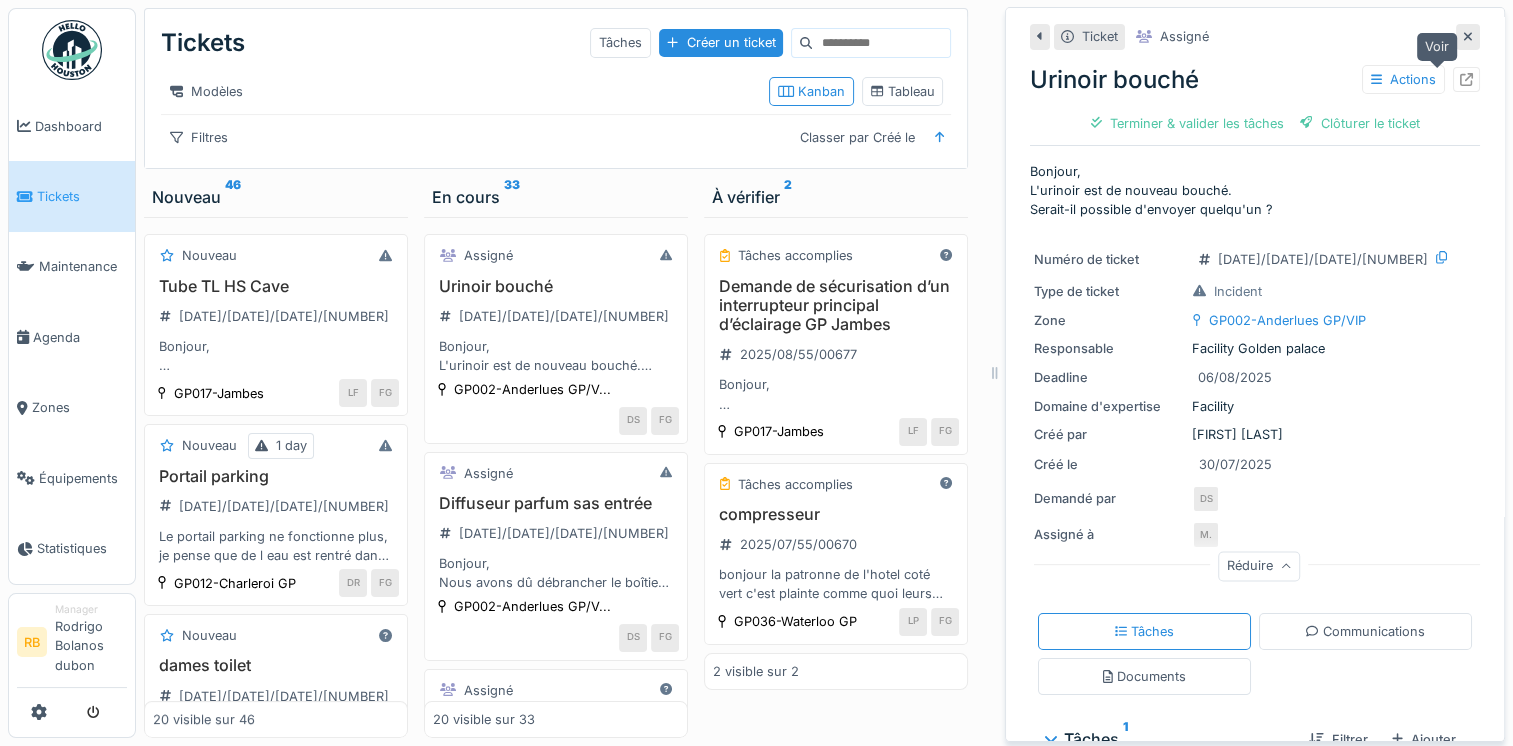 click at bounding box center [1466, 79] 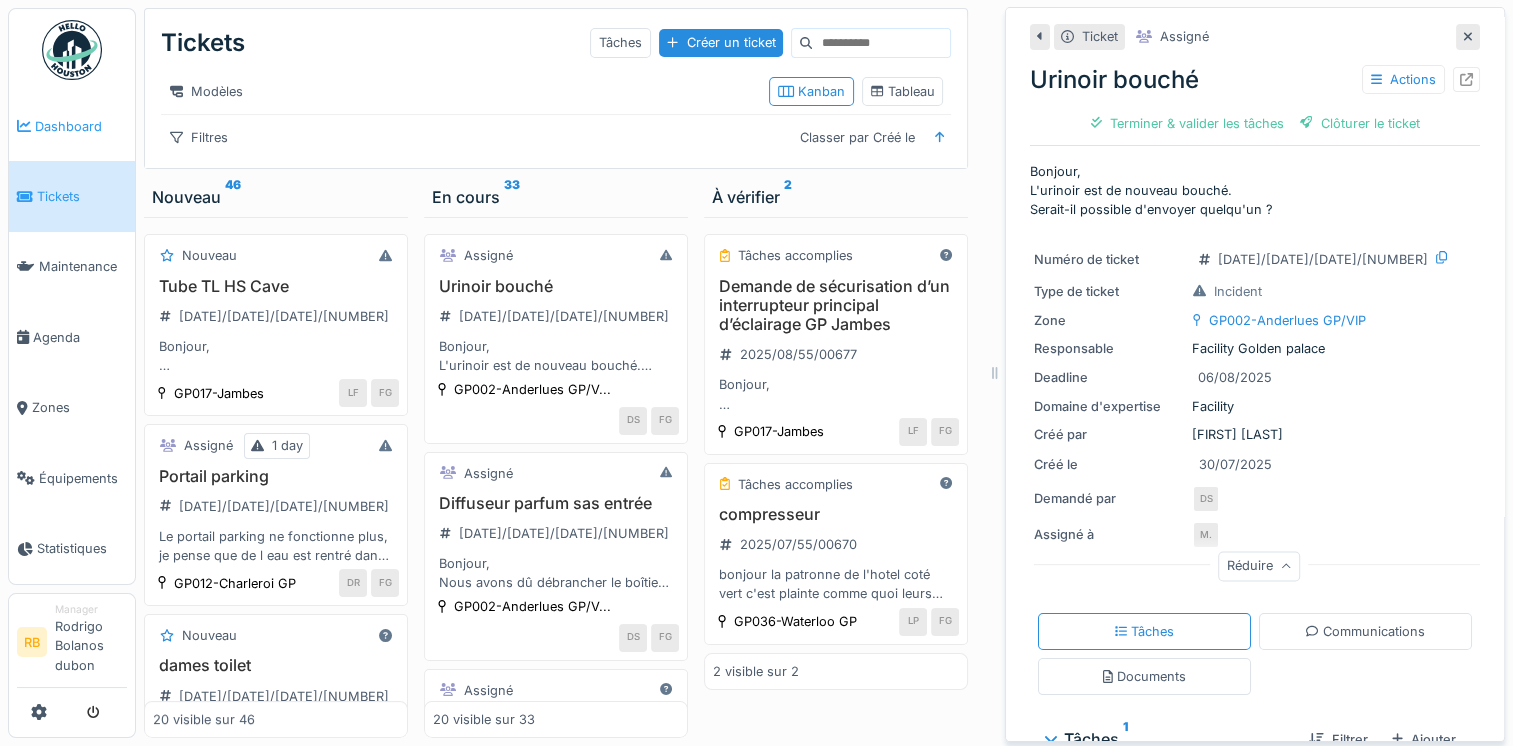 click on "Dashboard" at bounding box center (81, 126) 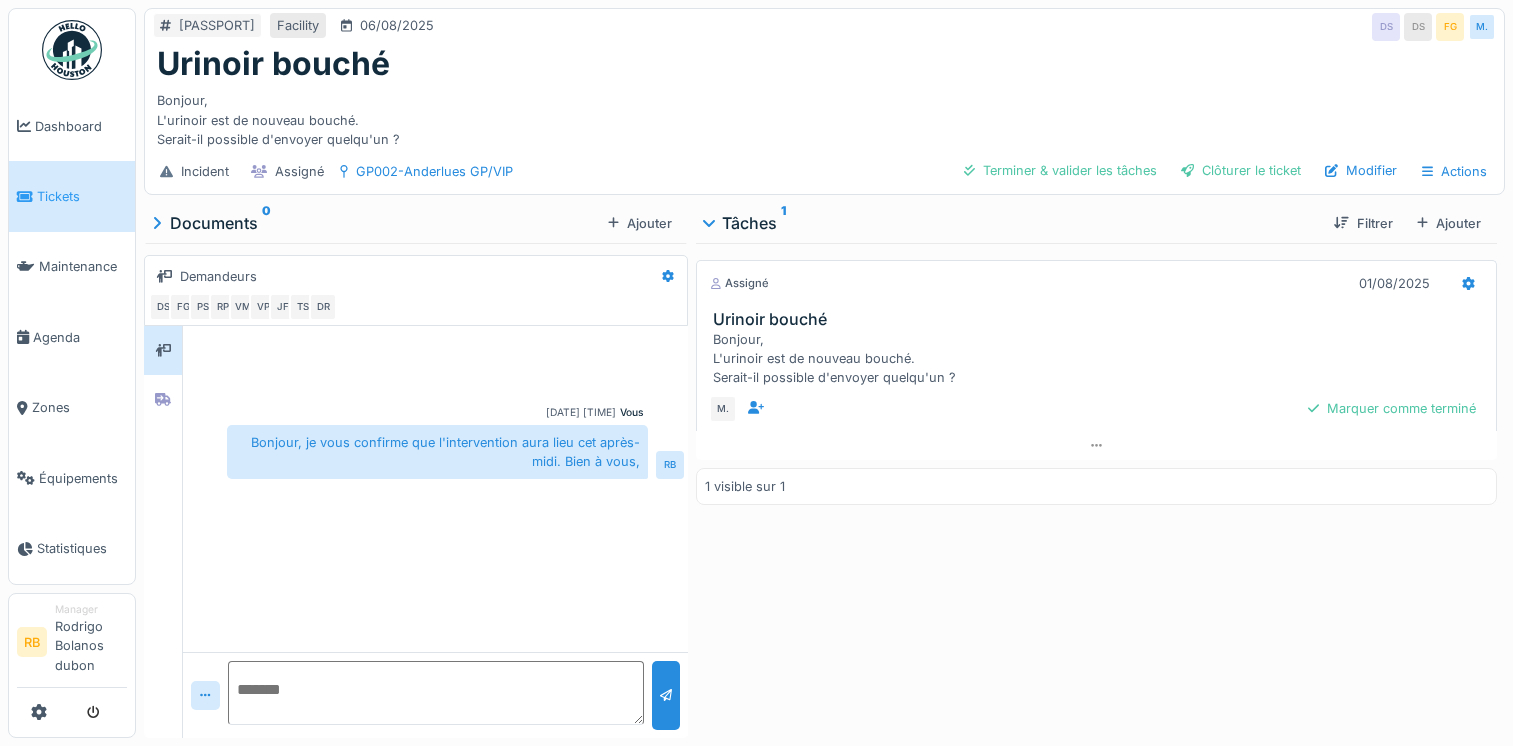 scroll, scrollTop: 0, scrollLeft: 0, axis: both 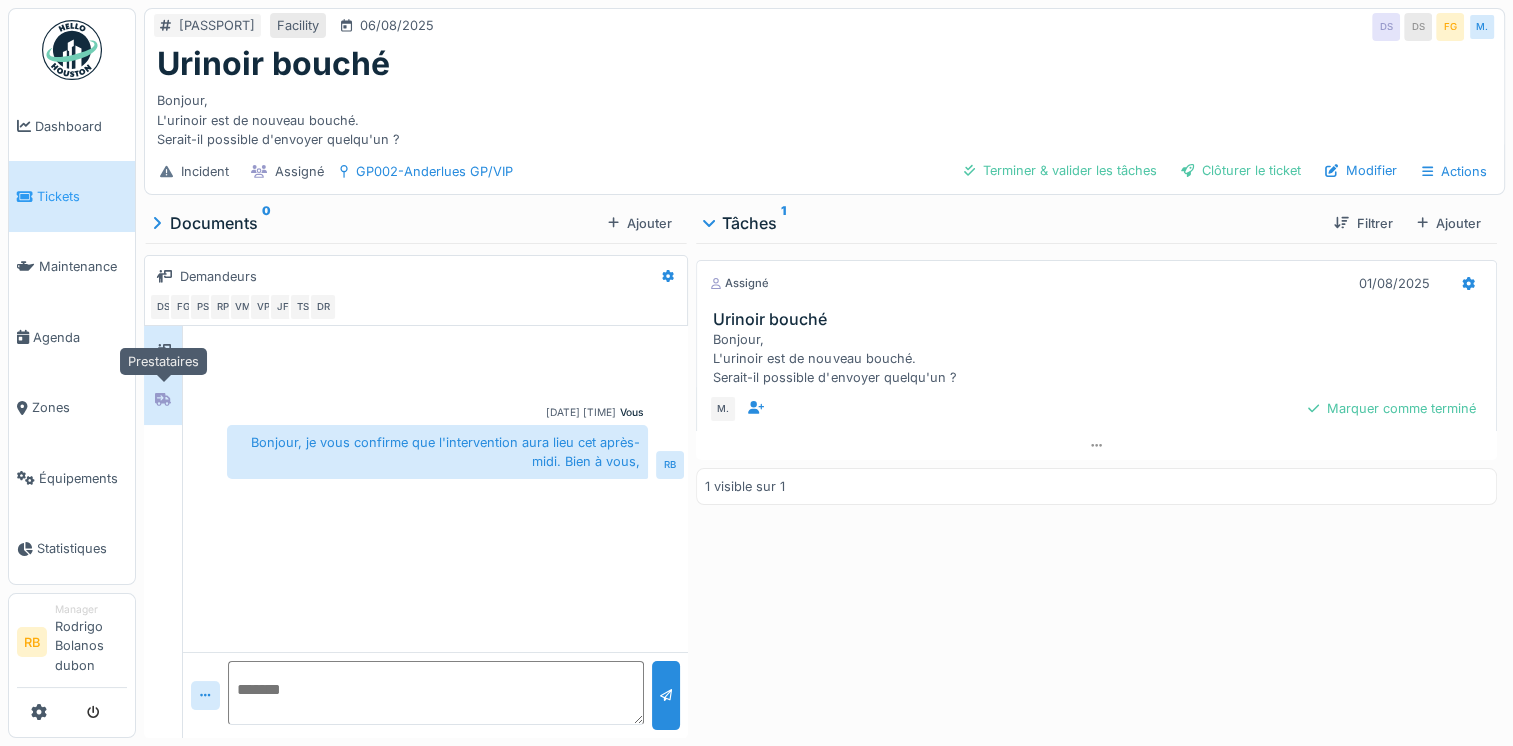 click at bounding box center [163, 399] 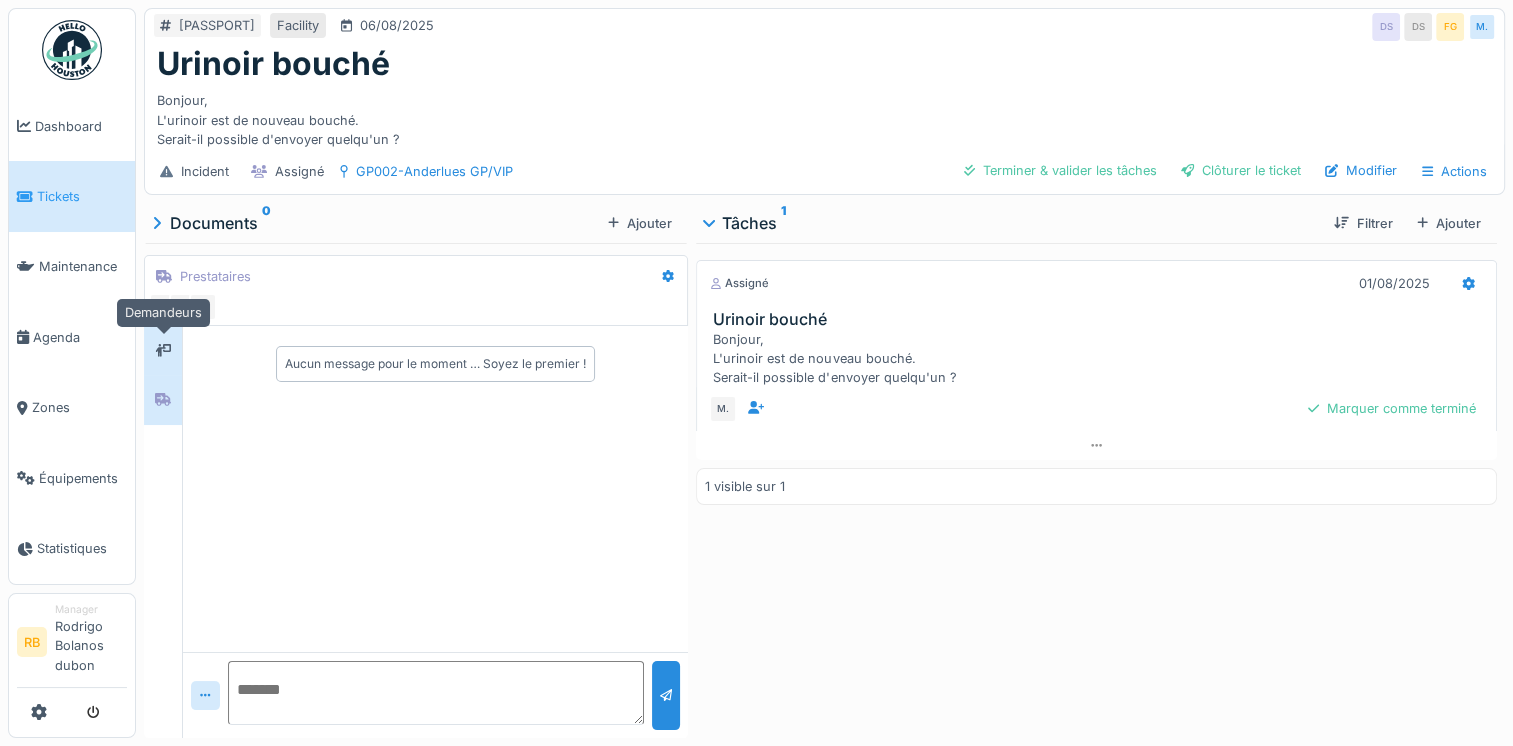 click at bounding box center [163, 350] 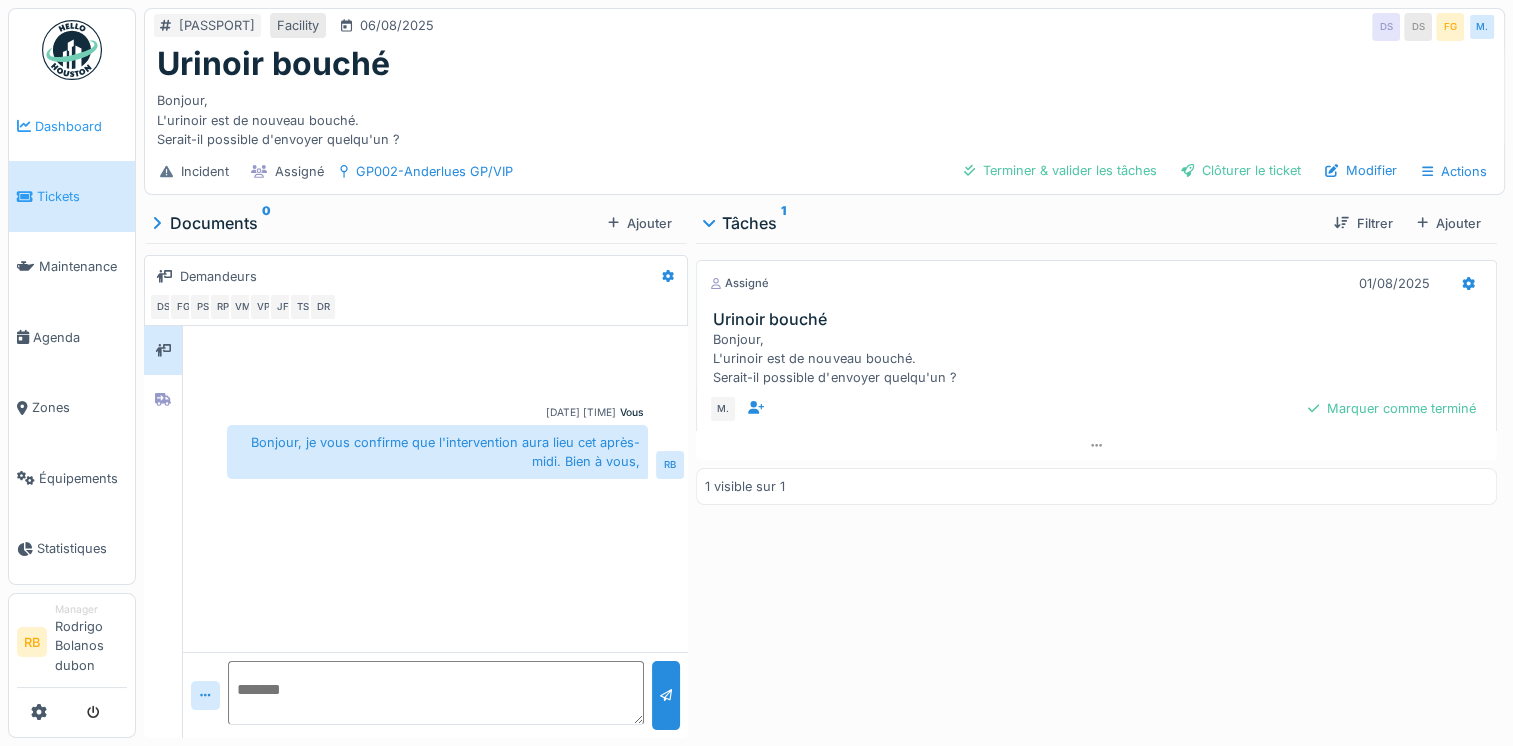 click on "Dashboard" at bounding box center (81, 126) 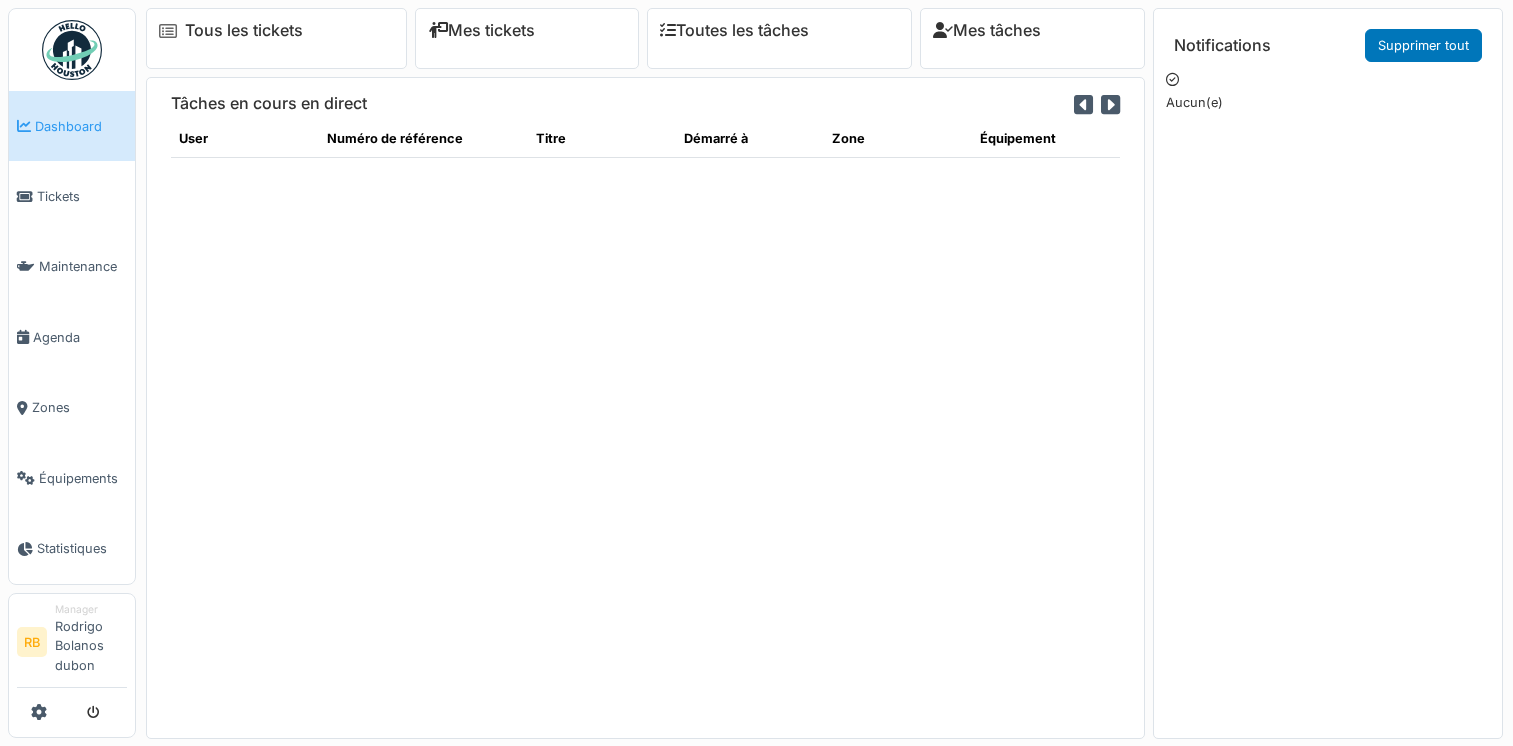 scroll, scrollTop: 0, scrollLeft: 0, axis: both 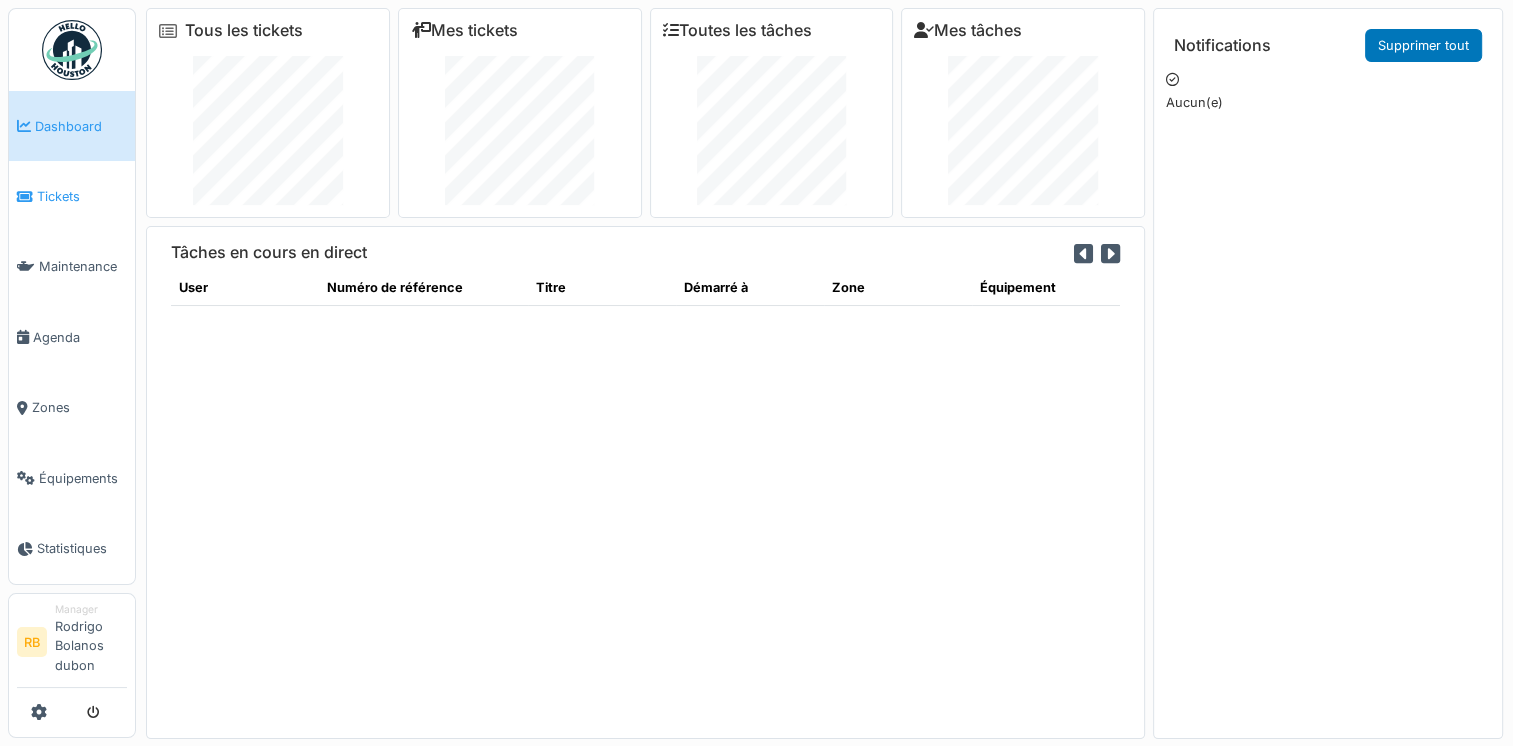 click on "Tickets" at bounding box center (72, 196) 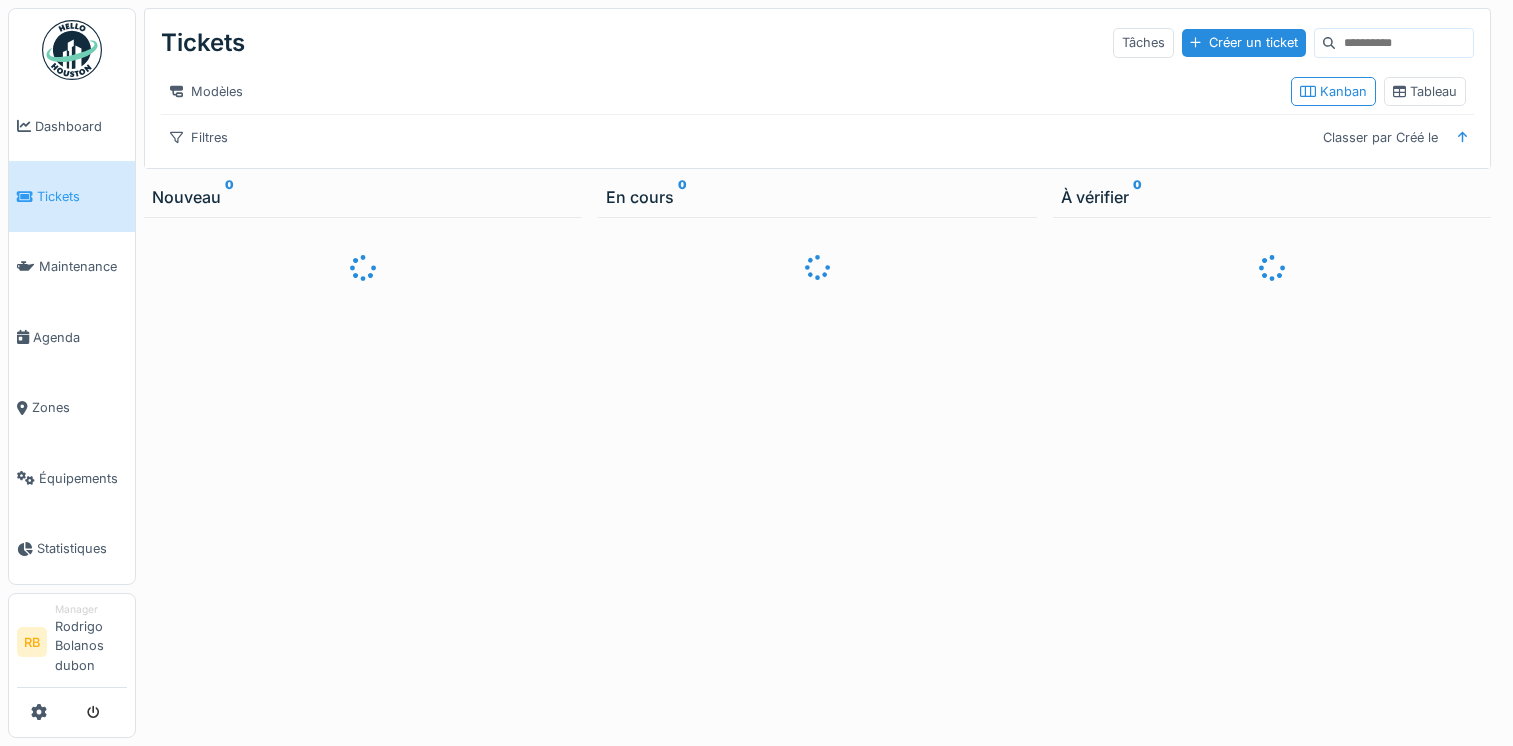 scroll, scrollTop: 0, scrollLeft: 0, axis: both 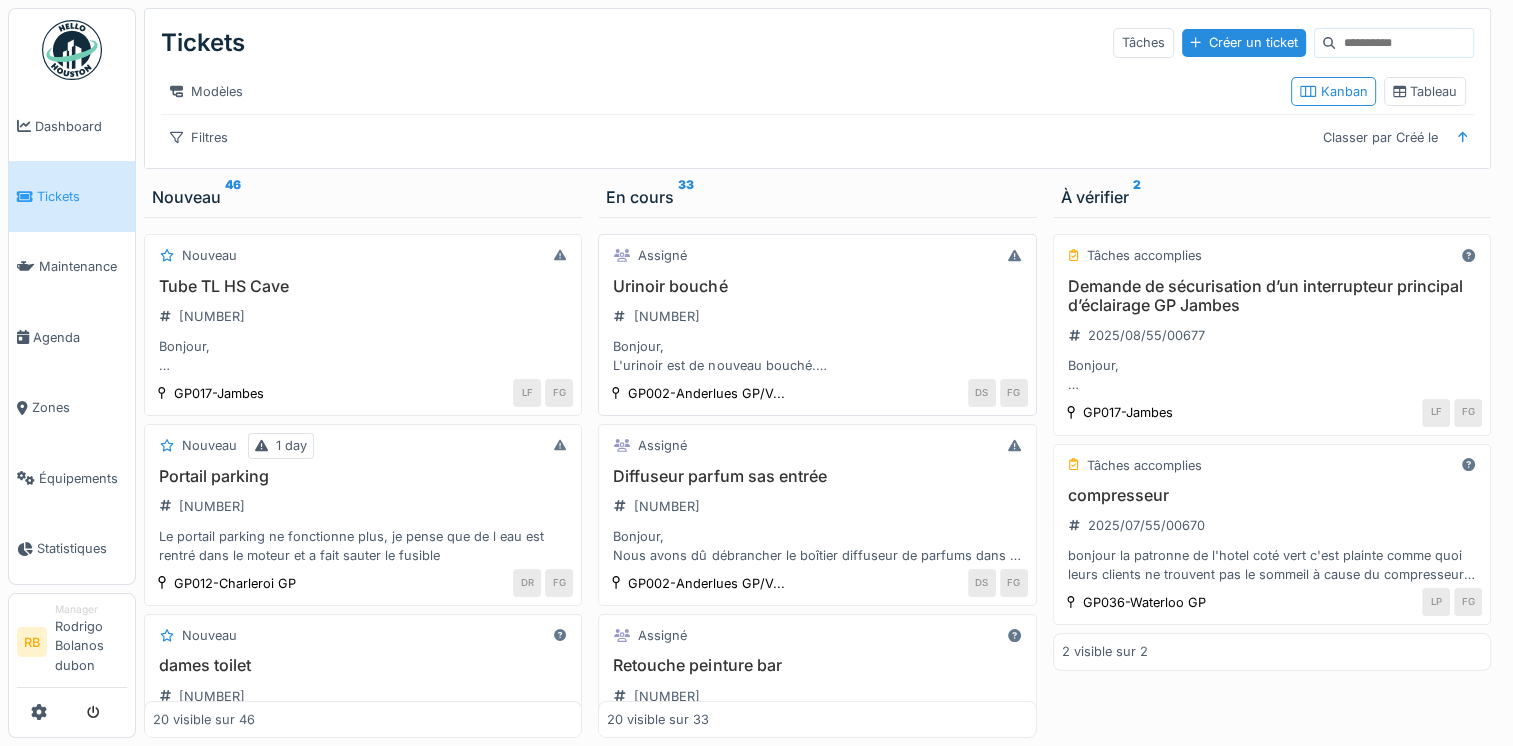 click on "Urinoir bouché  2025/08/55/00686 Bonjour,
L'urinoir est de nouveau bouché.
Serait-il possible d'envoyer quelqu'un ?" at bounding box center (817, 326) 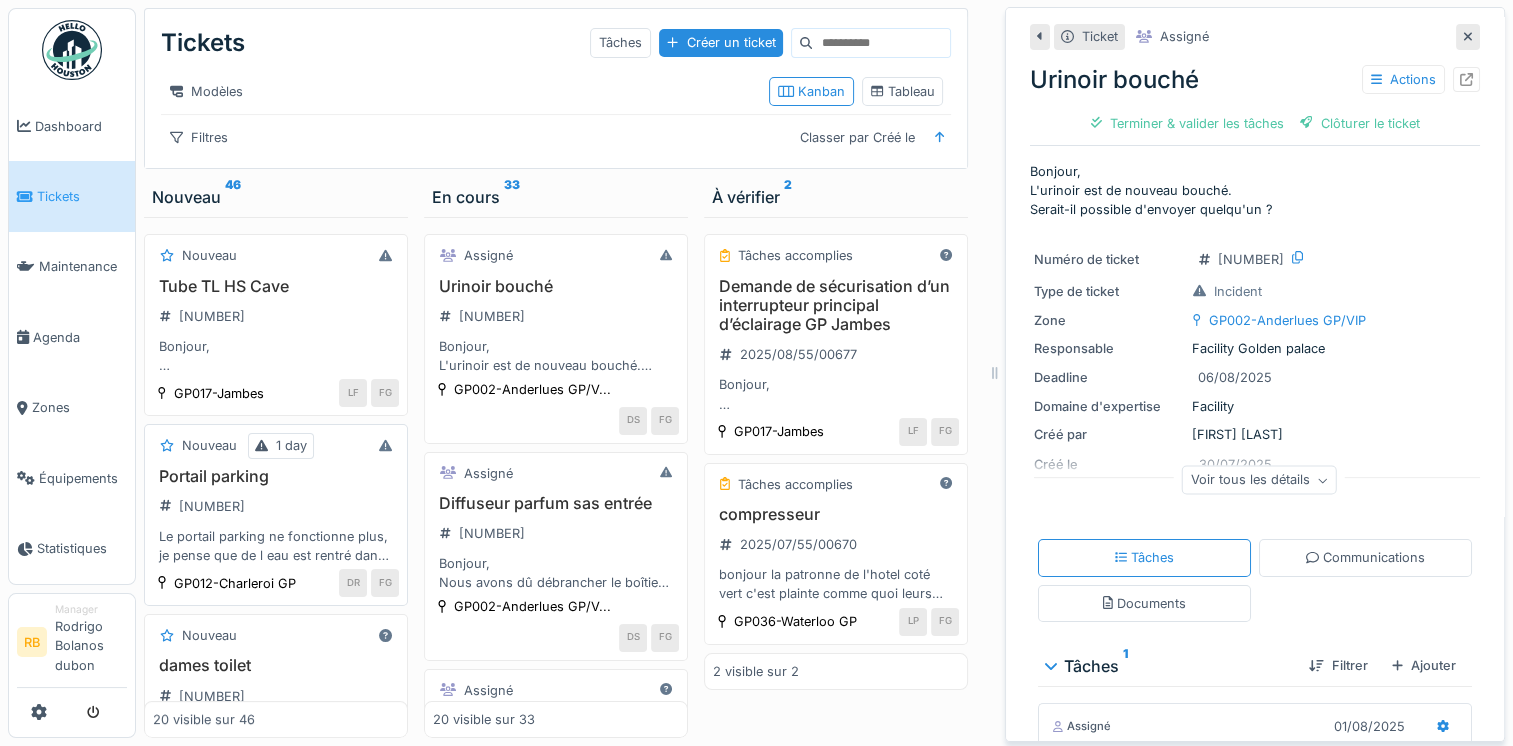 click on "Portail parking 2025/08/55/00689 Le portail parking ne fonctionne plus, je pense que de l eau est rentré dans le moteur et a fait sauter le fusible" at bounding box center [276, 516] 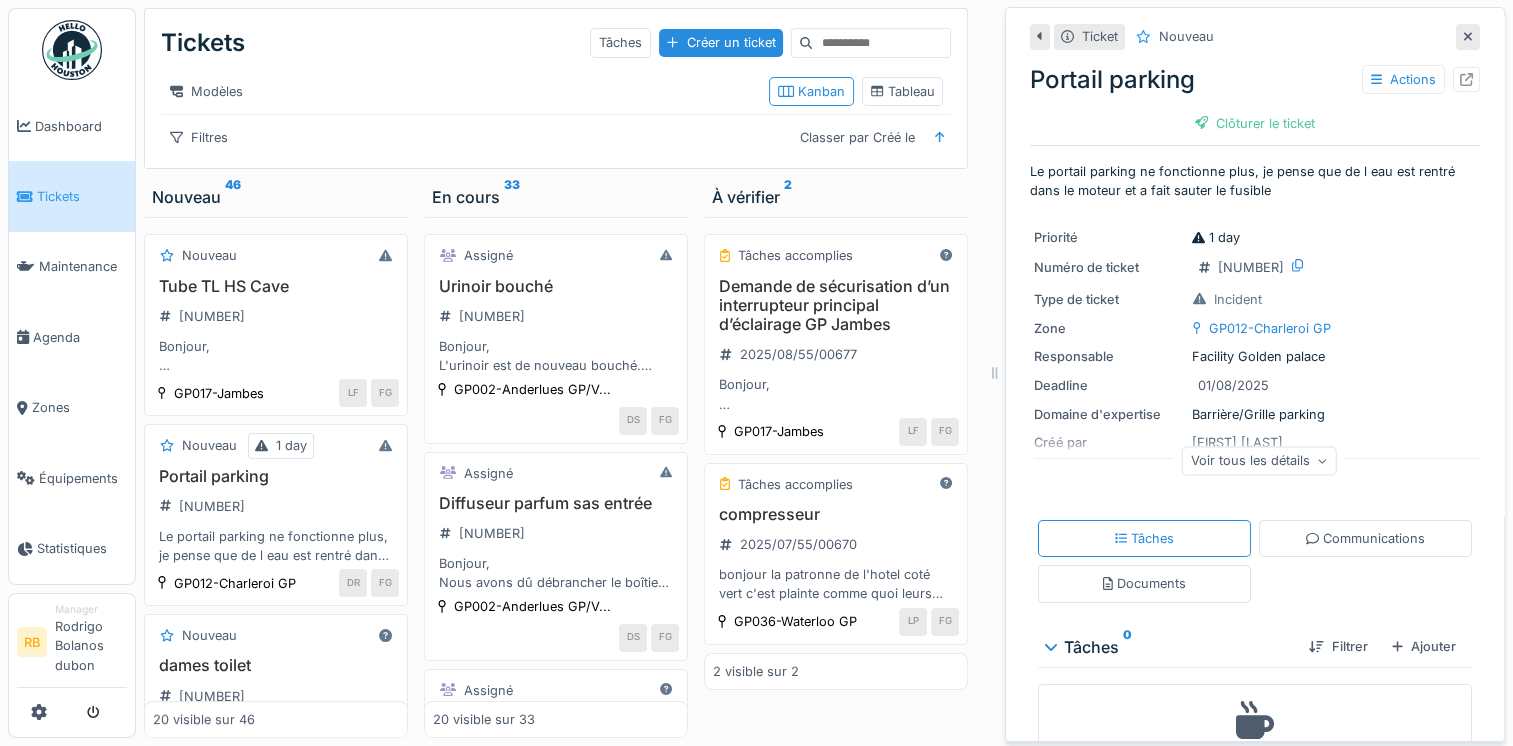scroll, scrollTop: 77, scrollLeft: 0, axis: vertical 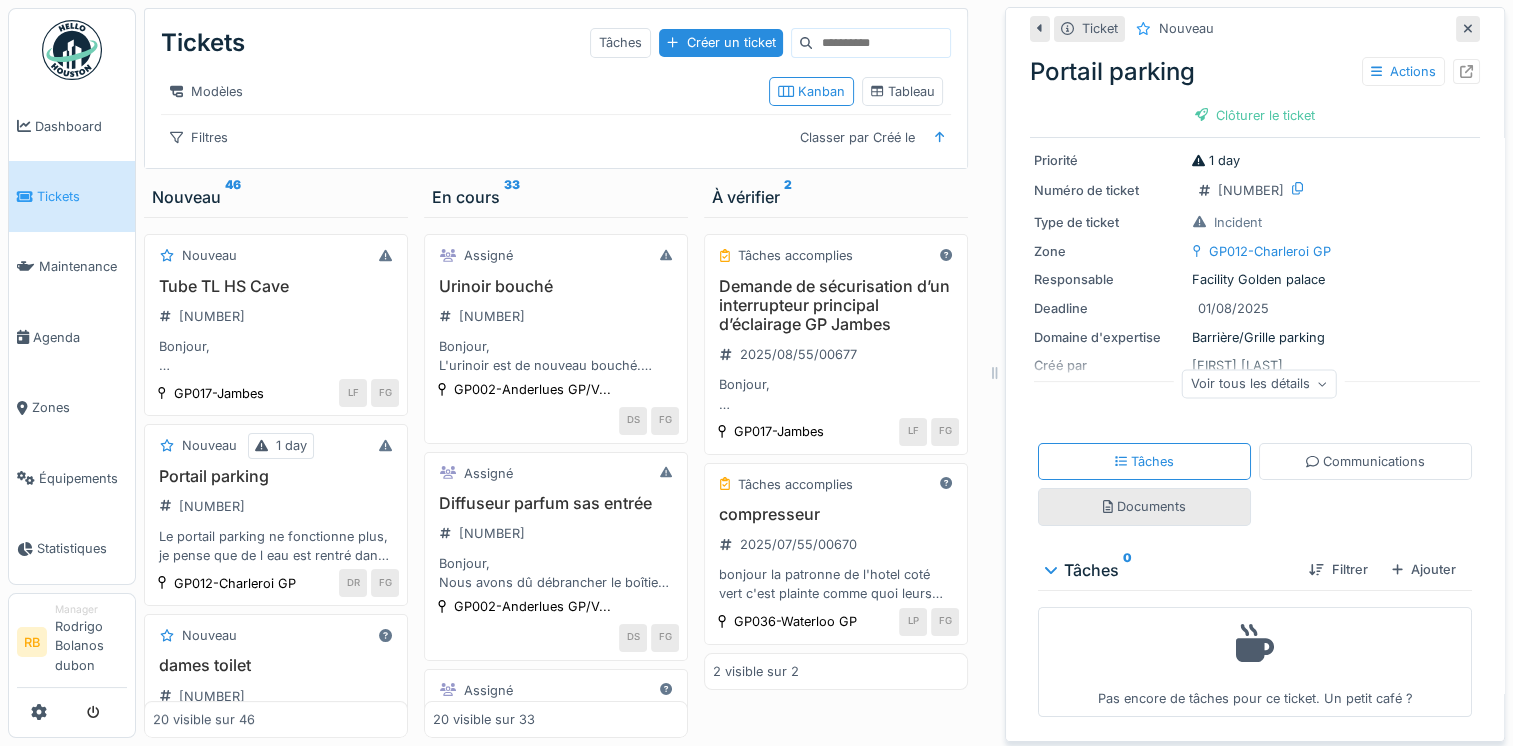 click on "Documents" at bounding box center (1144, 506) 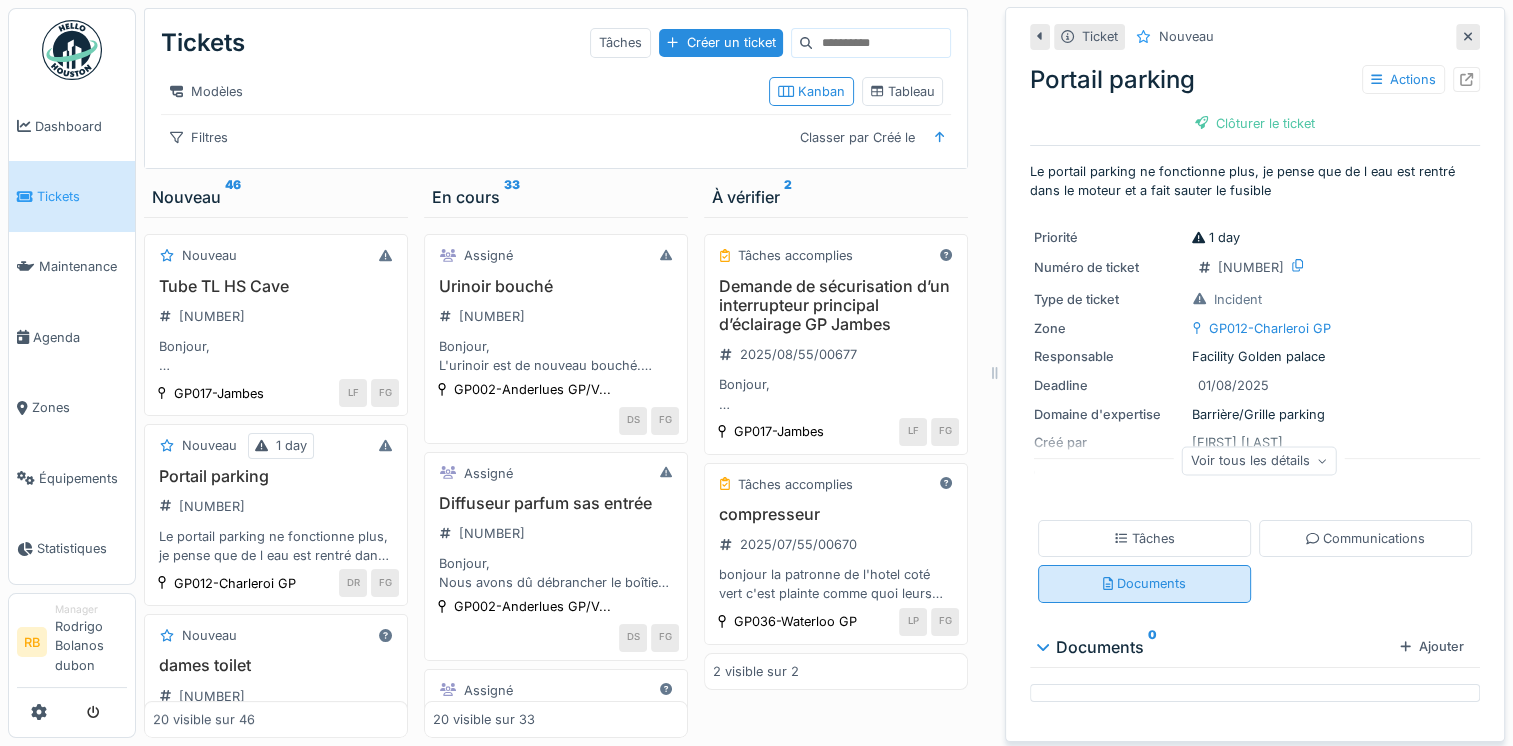 scroll, scrollTop: 0, scrollLeft: 0, axis: both 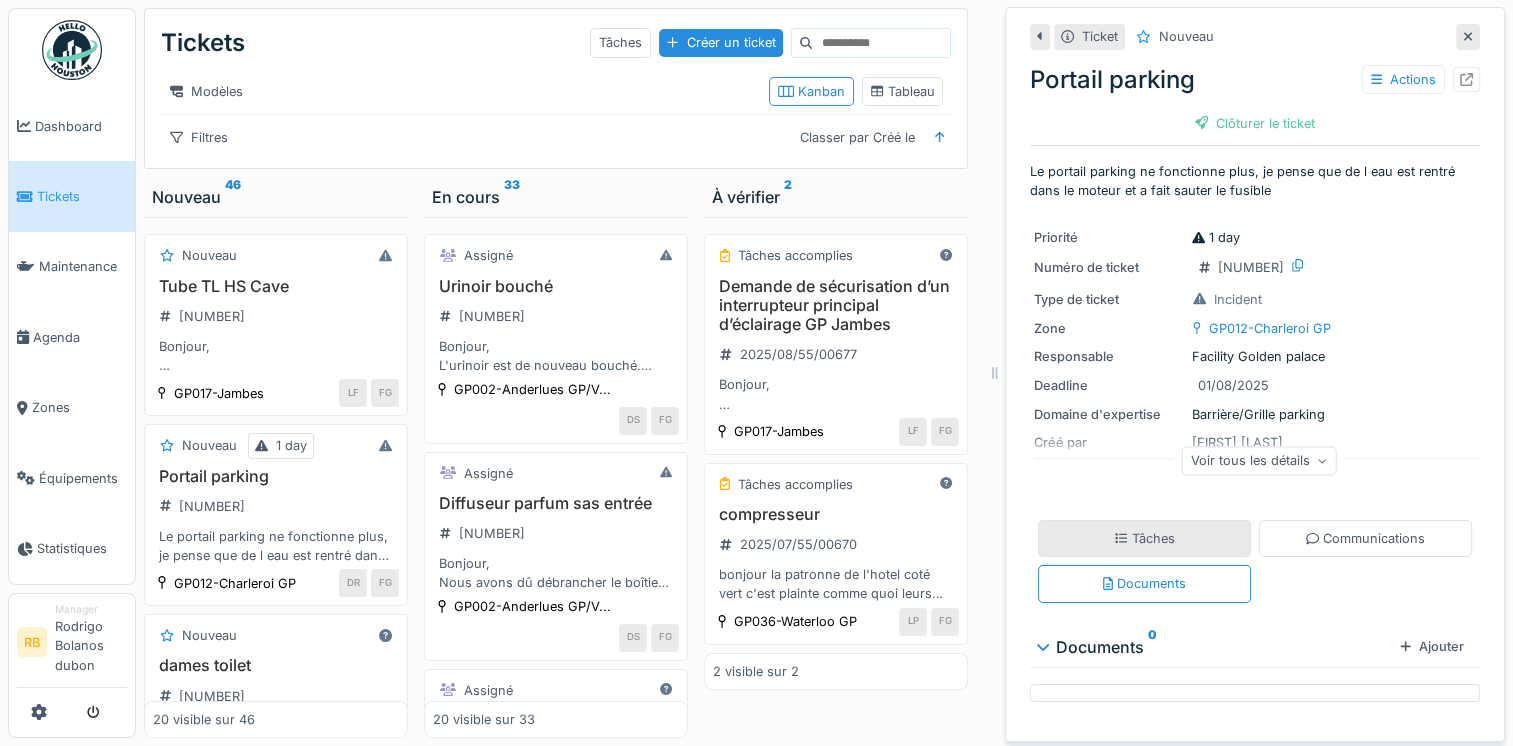 click on "Tâches" at bounding box center [1145, 538] 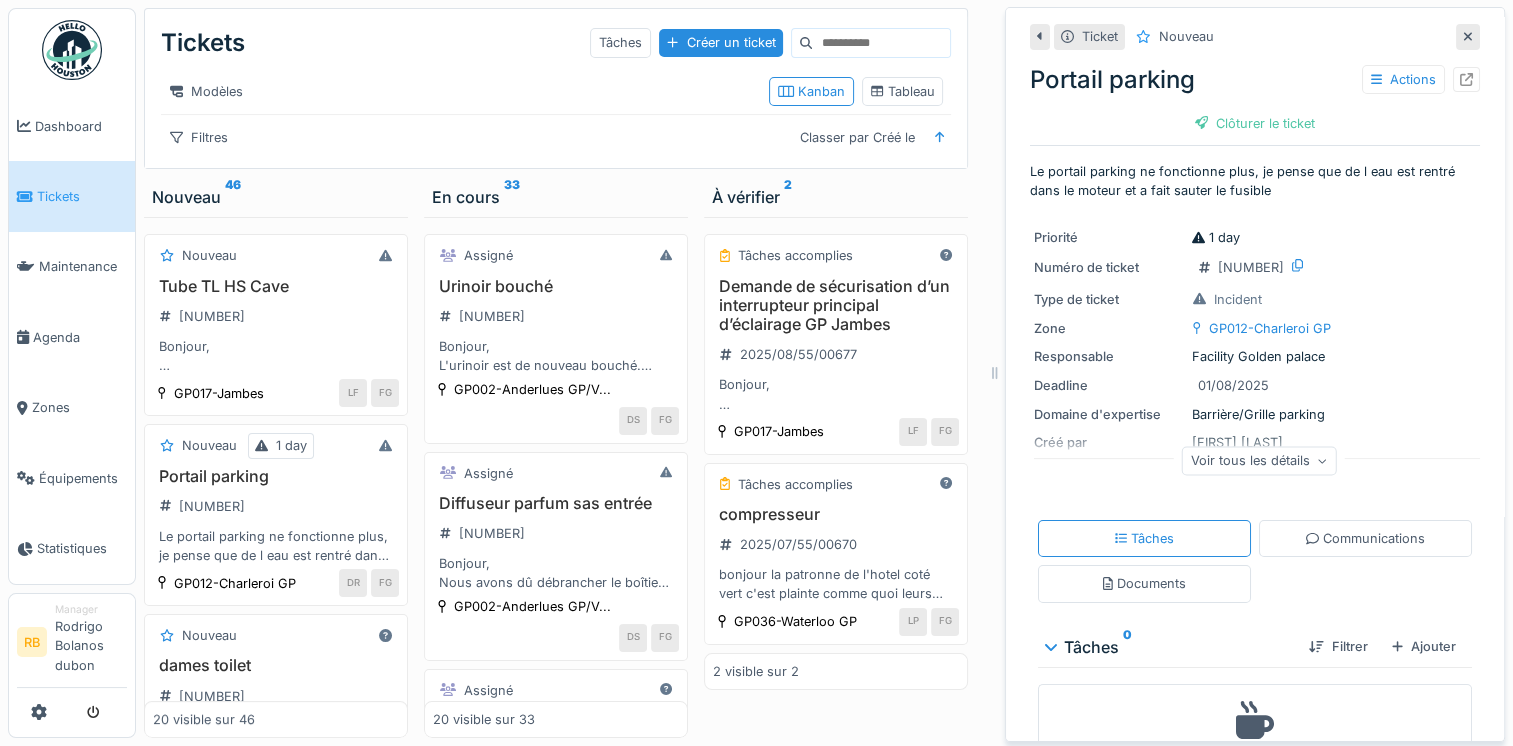 scroll, scrollTop: 0, scrollLeft: 0, axis: both 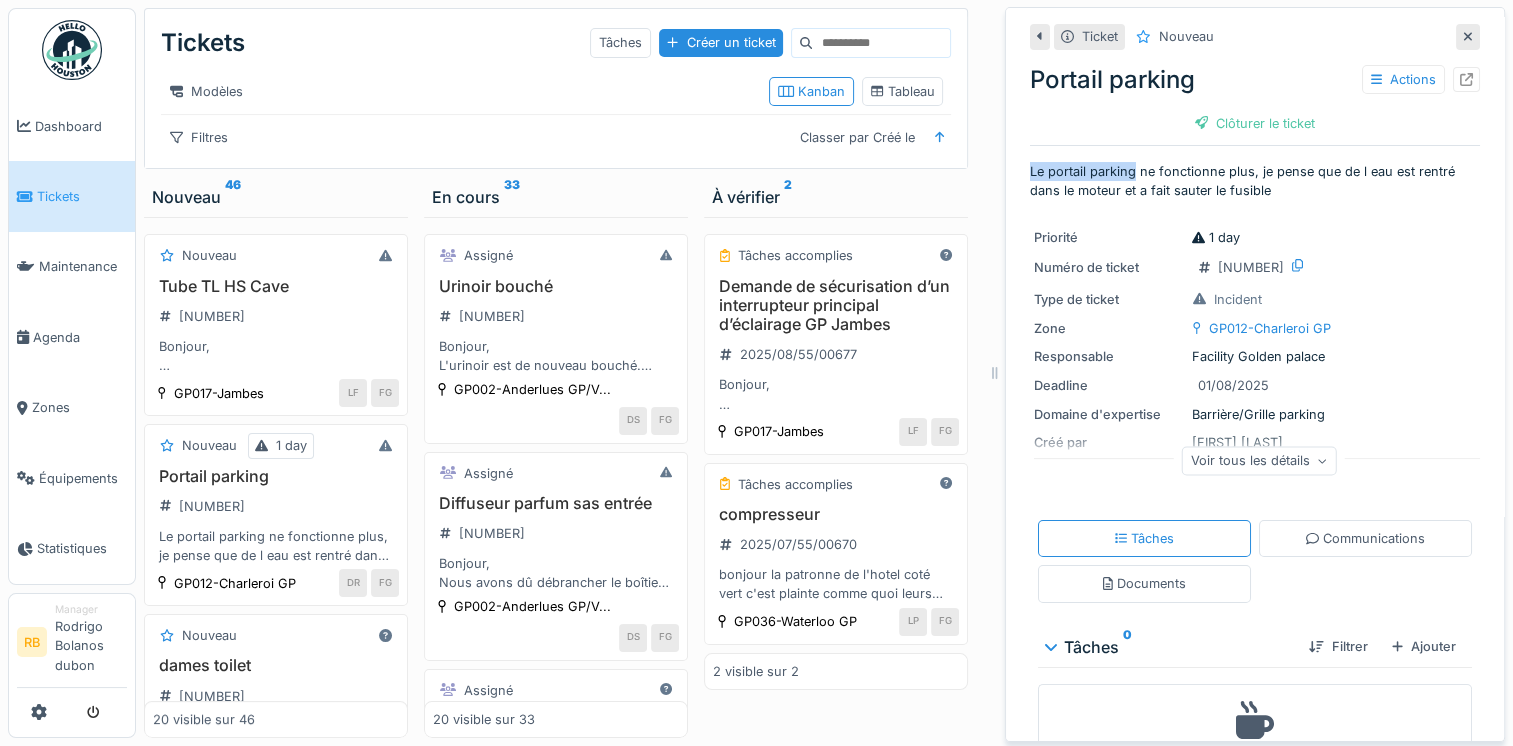 drag, startPoint x: 1017, startPoint y: 170, endPoint x: 1117, endPoint y: 172, distance: 100.02 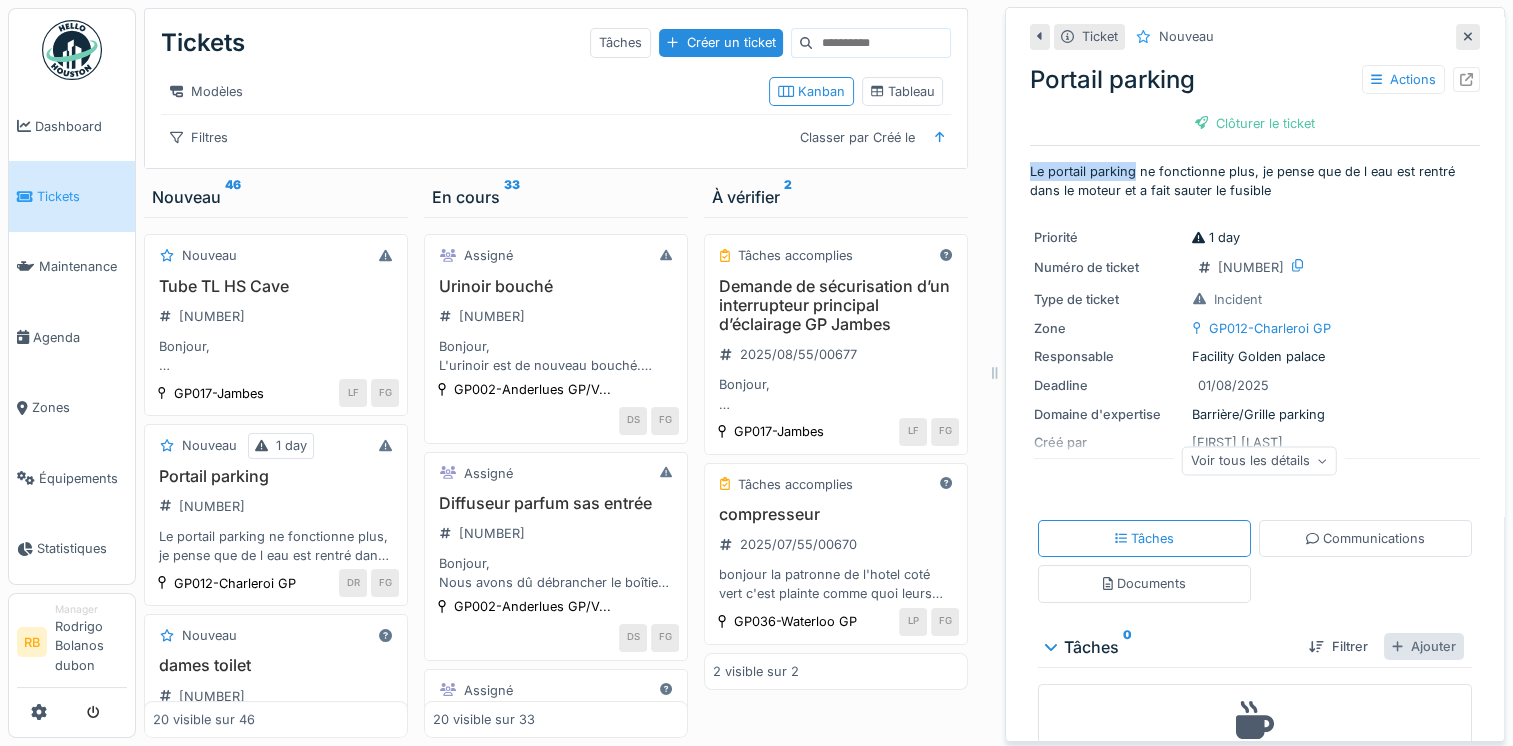 click on "Ajouter" at bounding box center (1424, 646) 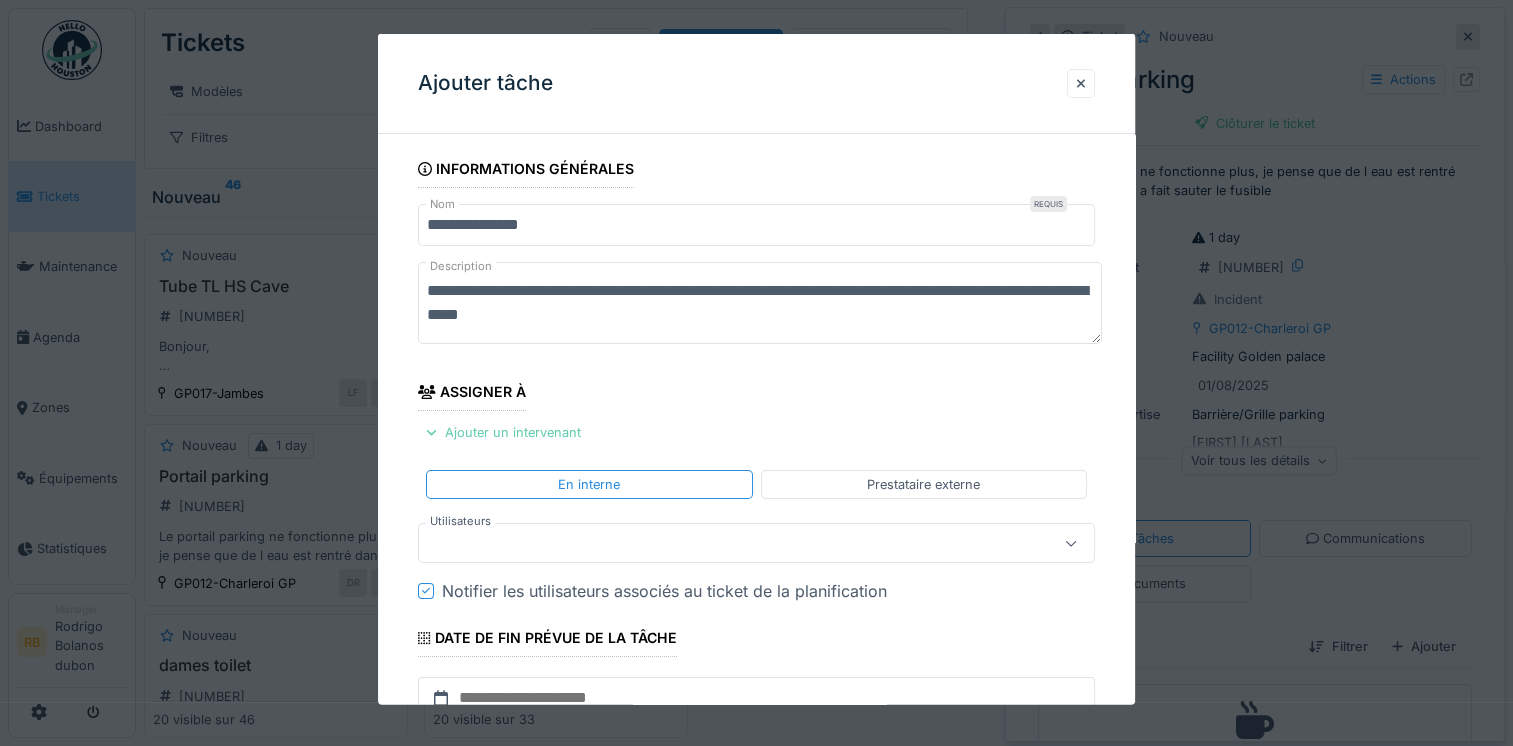 click on "Ajouter un intervenant" at bounding box center (503, 432) 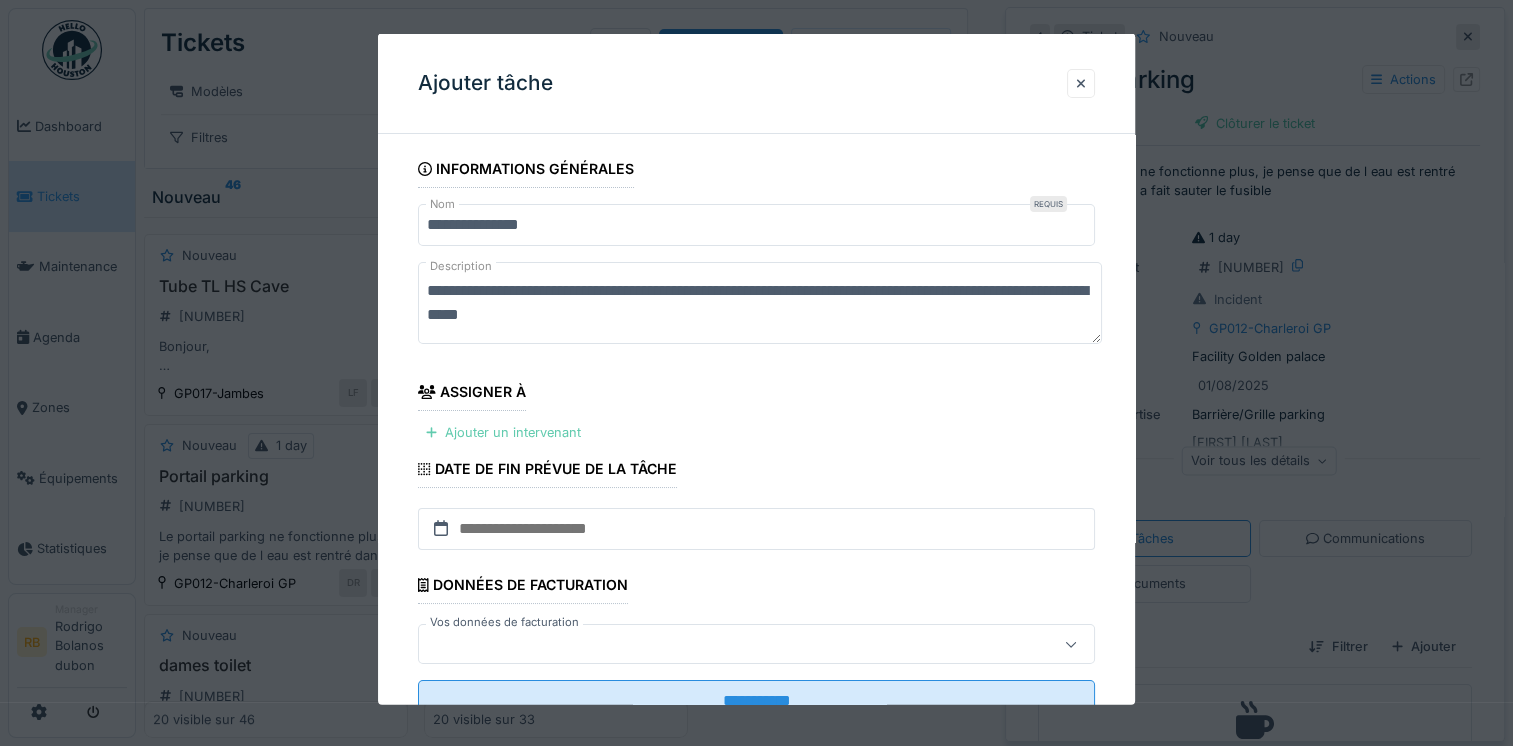 click on "Ajouter un intervenant" at bounding box center [503, 432] 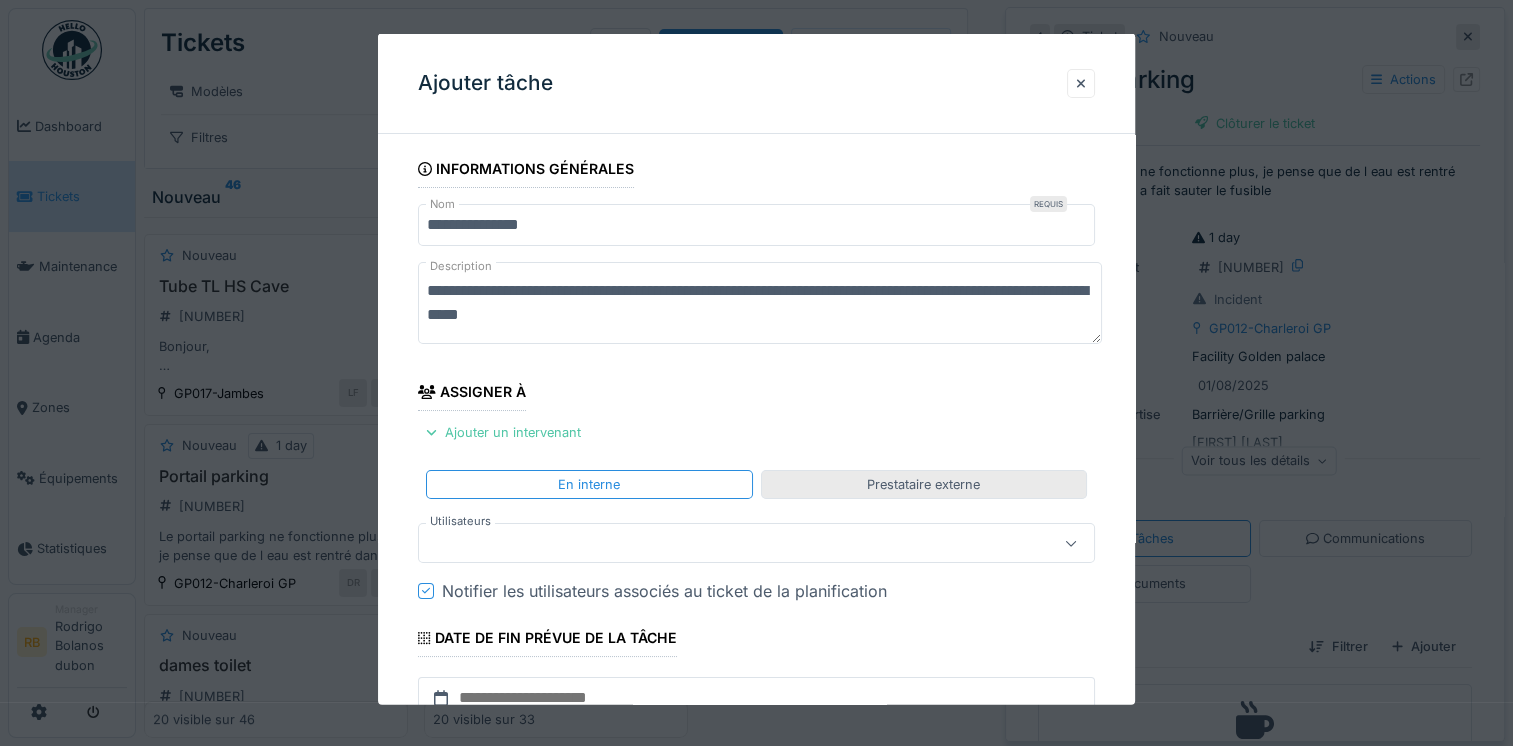 click on "Prestataire externe" at bounding box center [924, 484] 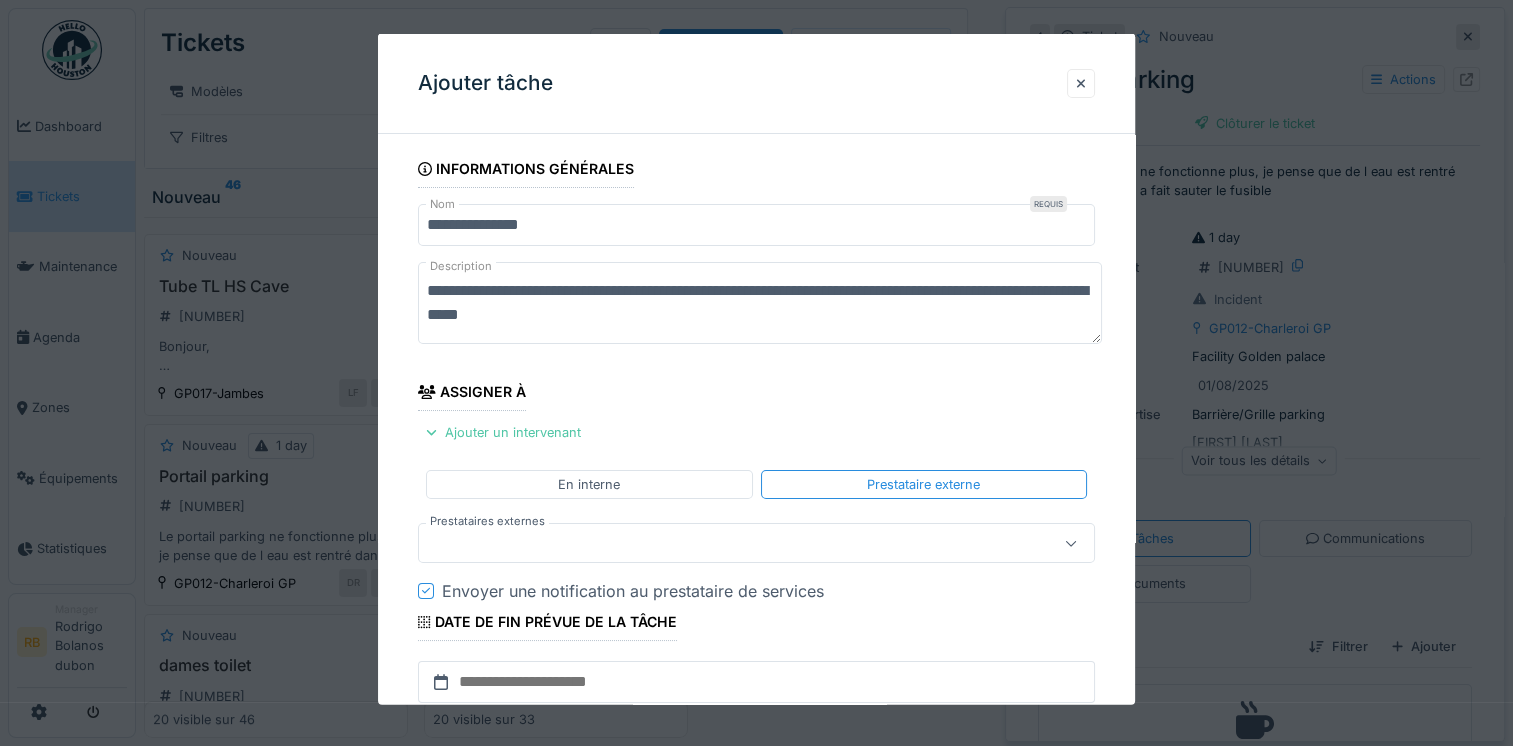 click at bounding box center (722, 543) 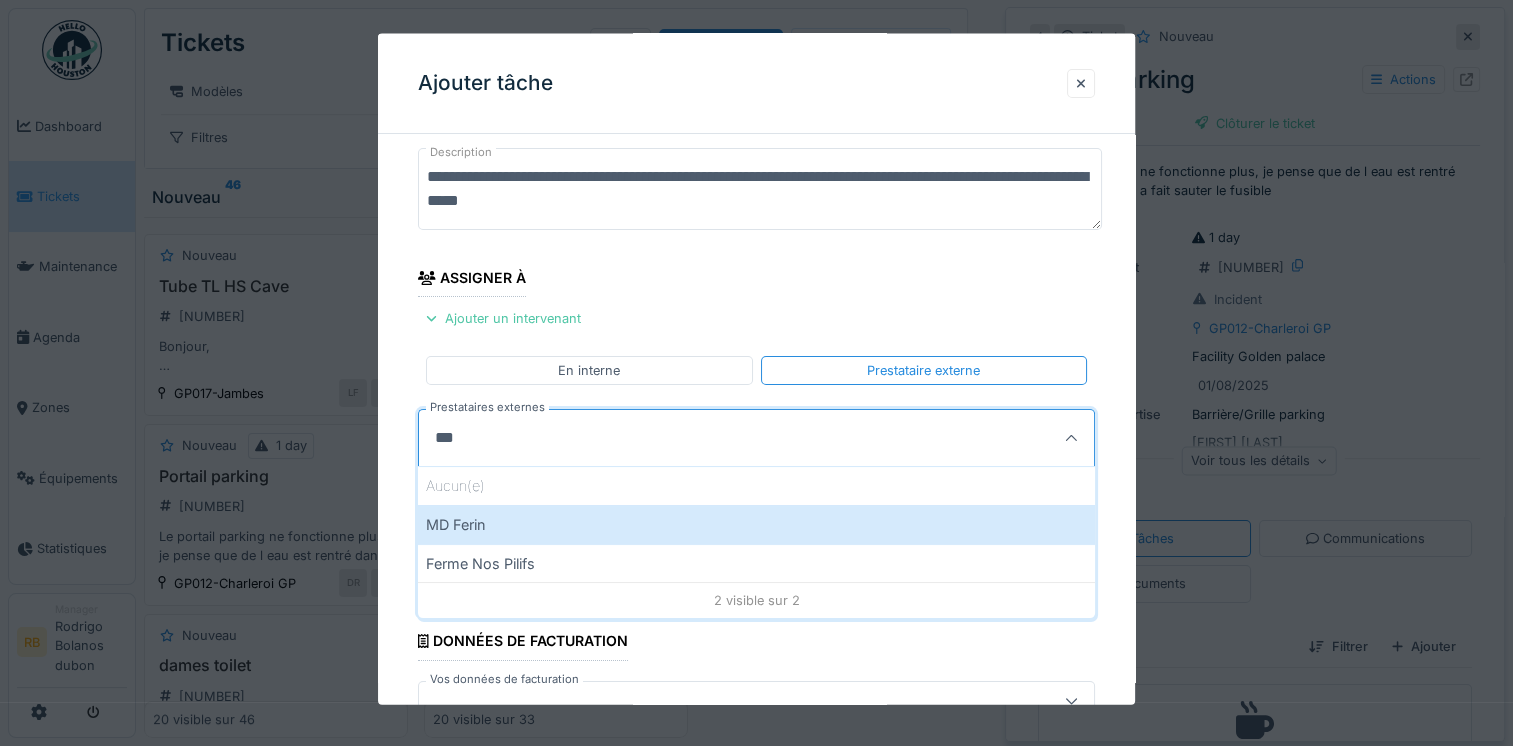 scroll, scrollTop: 112, scrollLeft: 0, axis: vertical 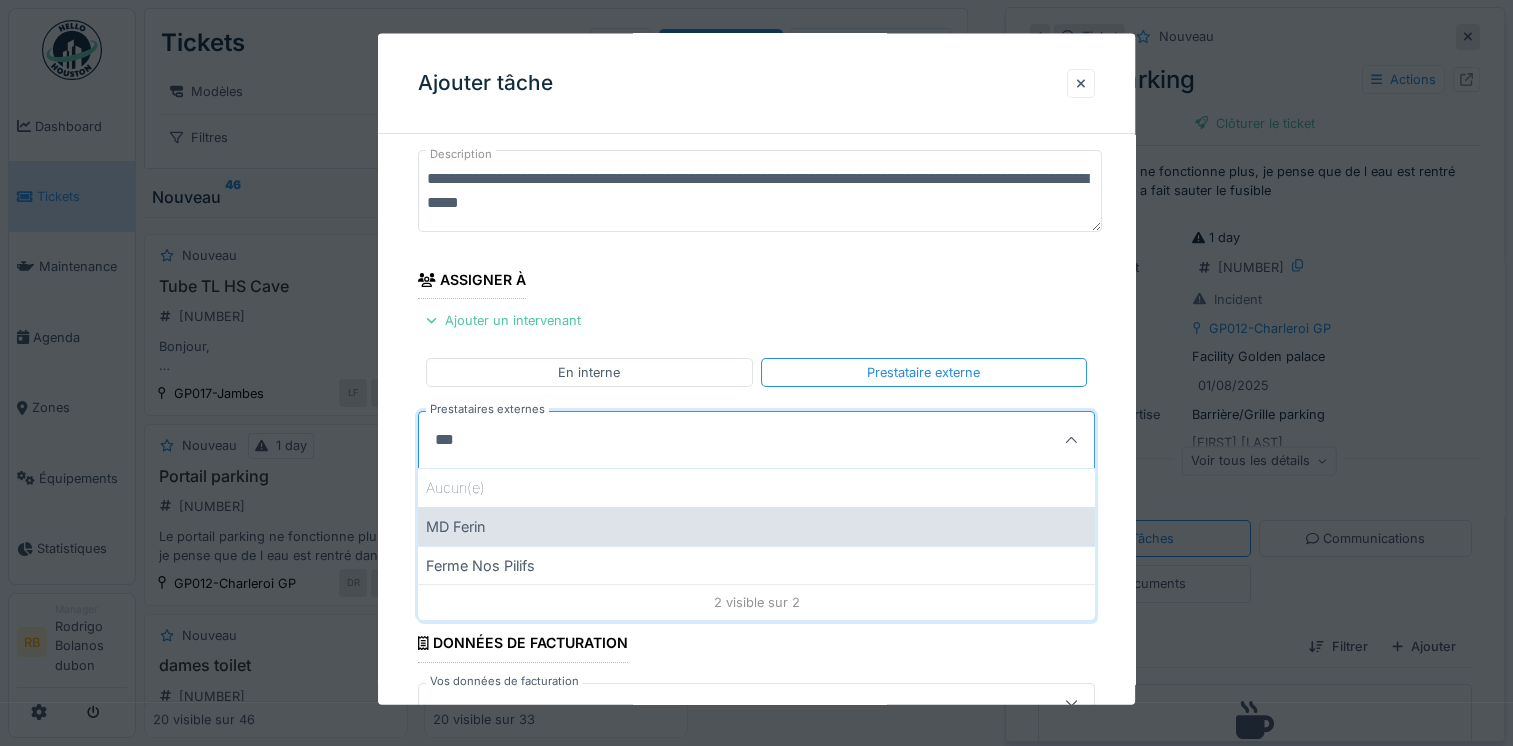 type on "***" 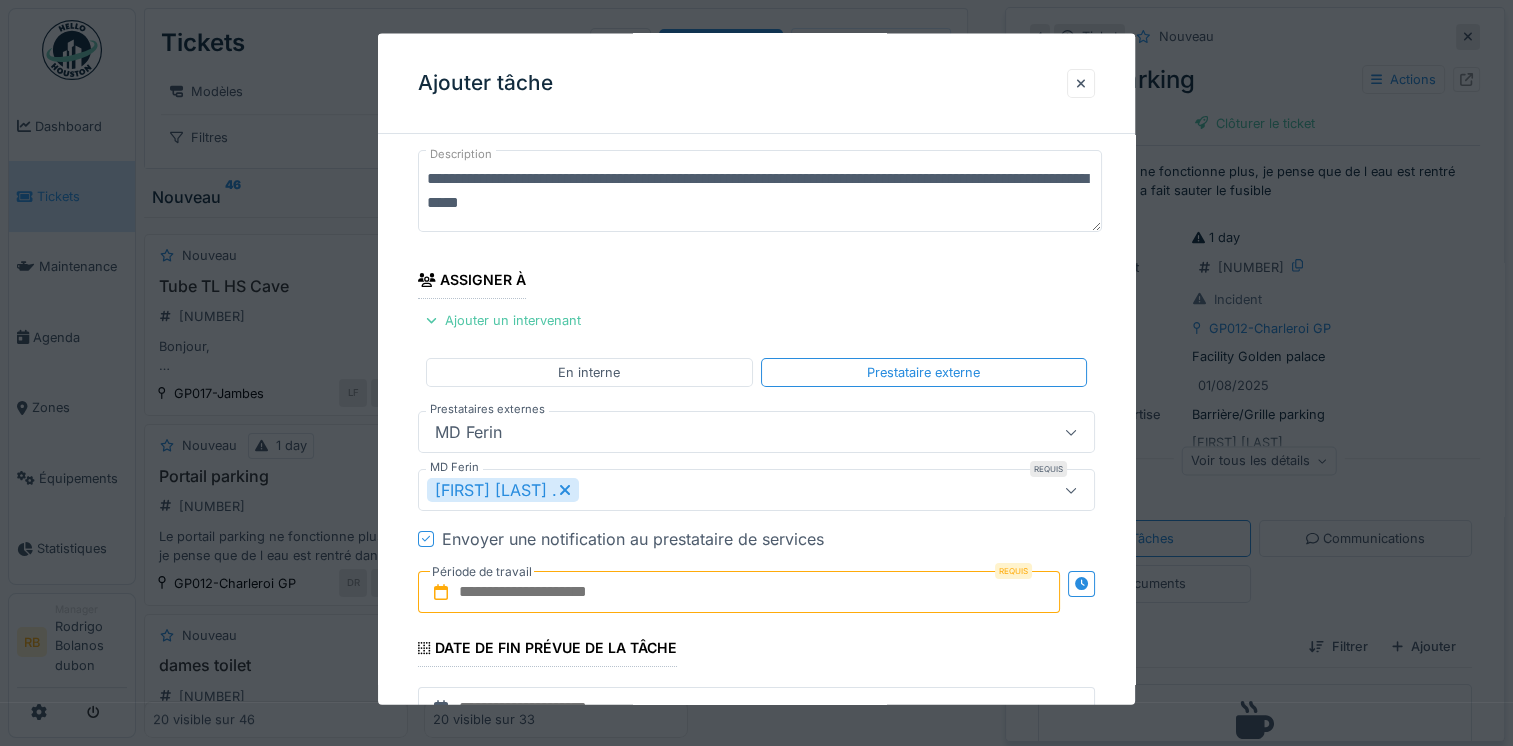 click at bounding box center [739, 592] 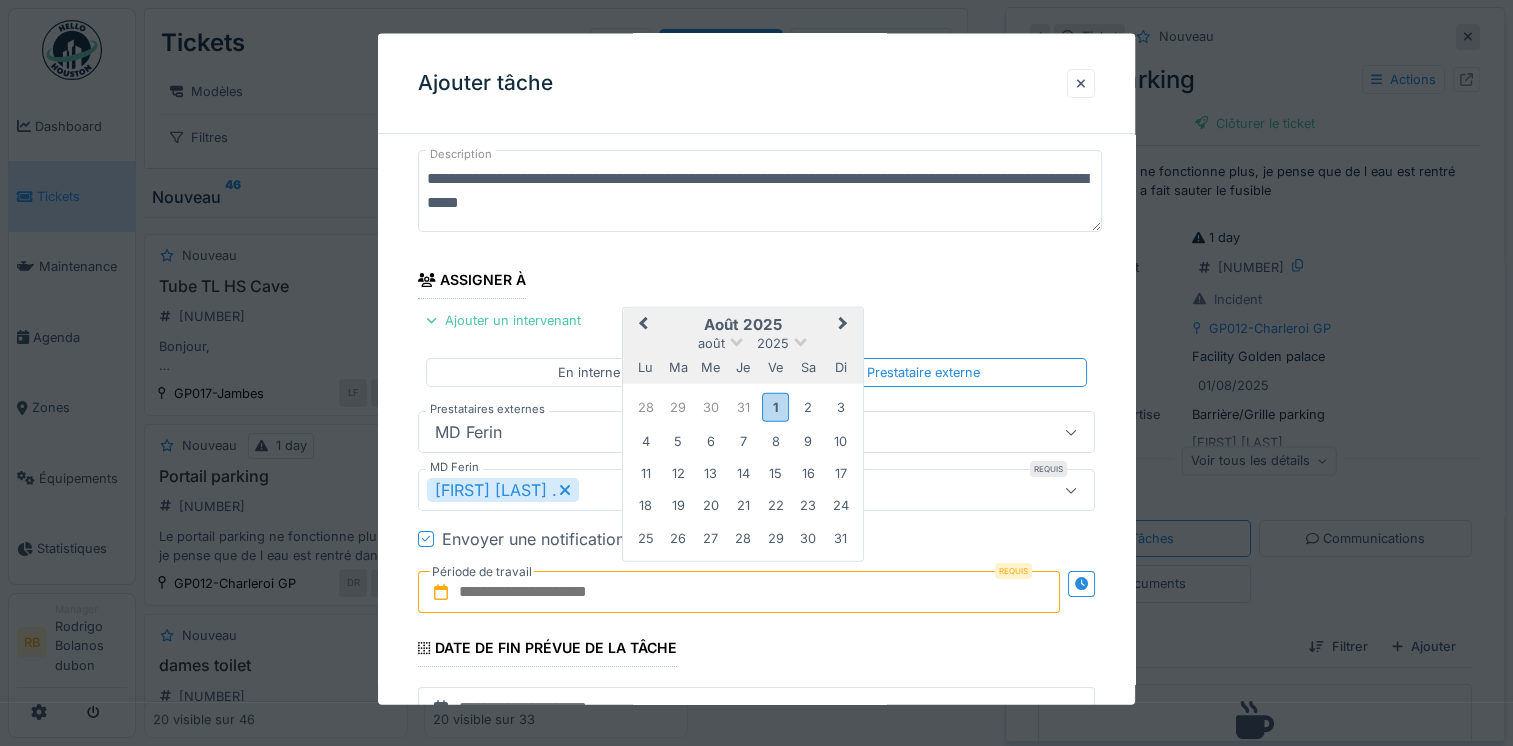 click on "août 2025" at bounding box center [743, 325] 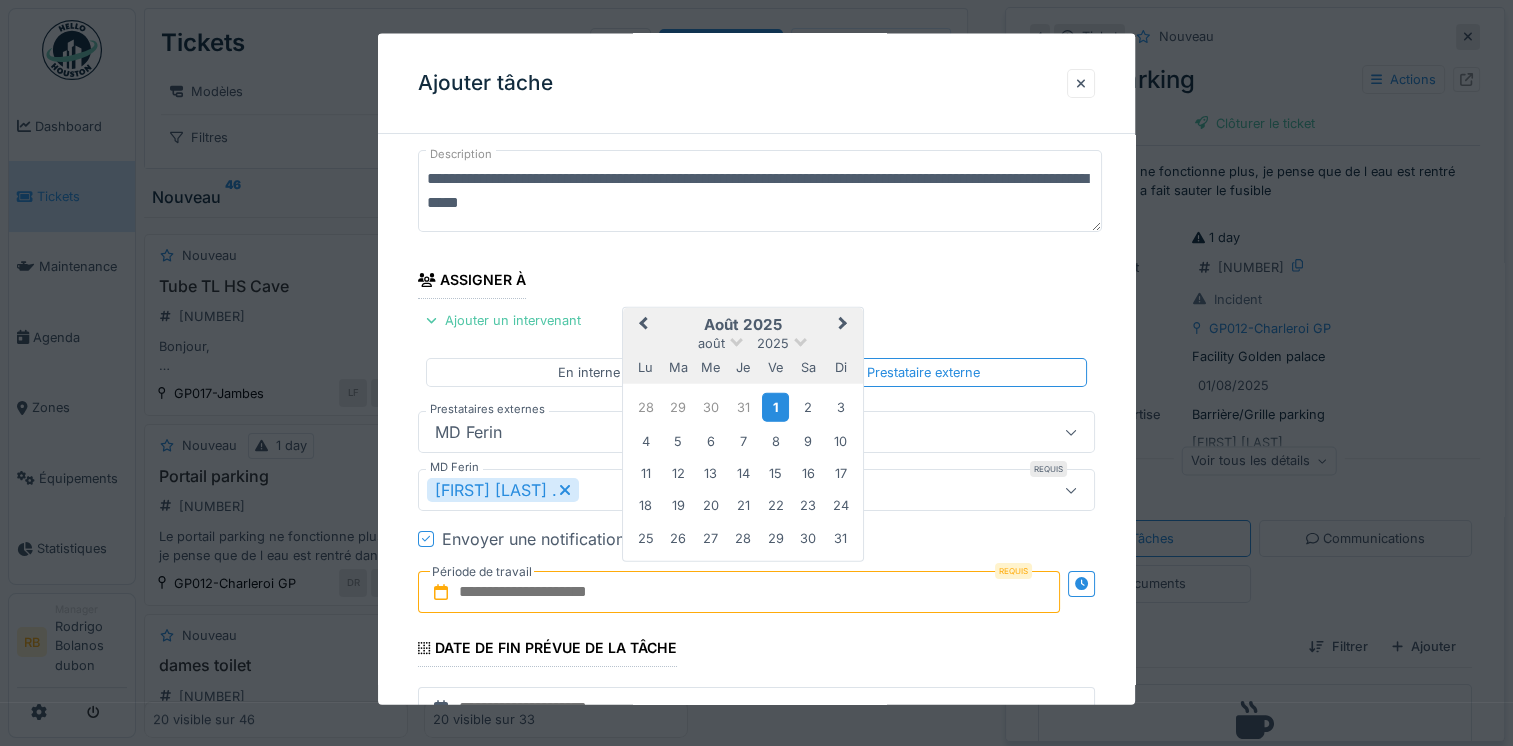 click on "1" at bounding box center [775, 406] 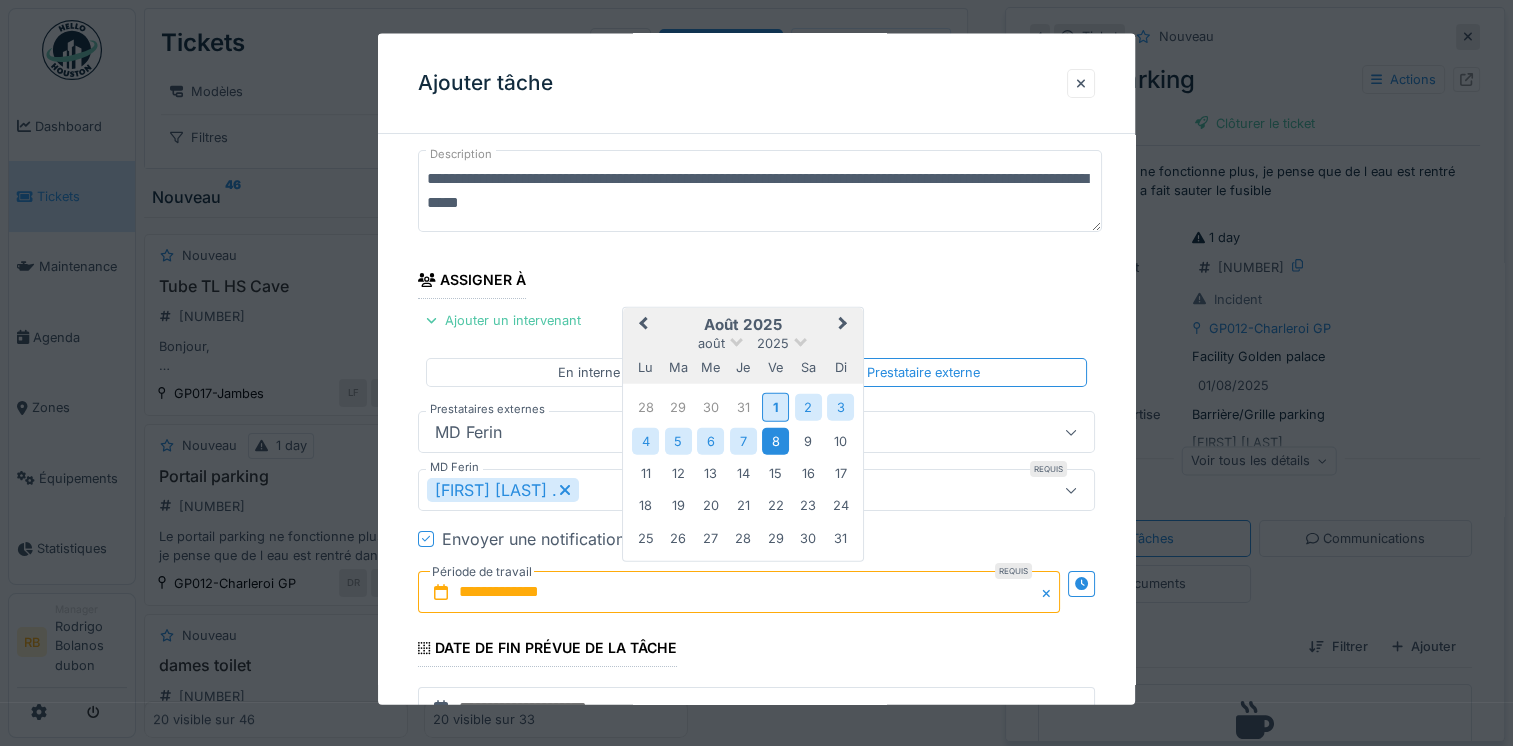 click on "8" at bounding box center (775, 440) 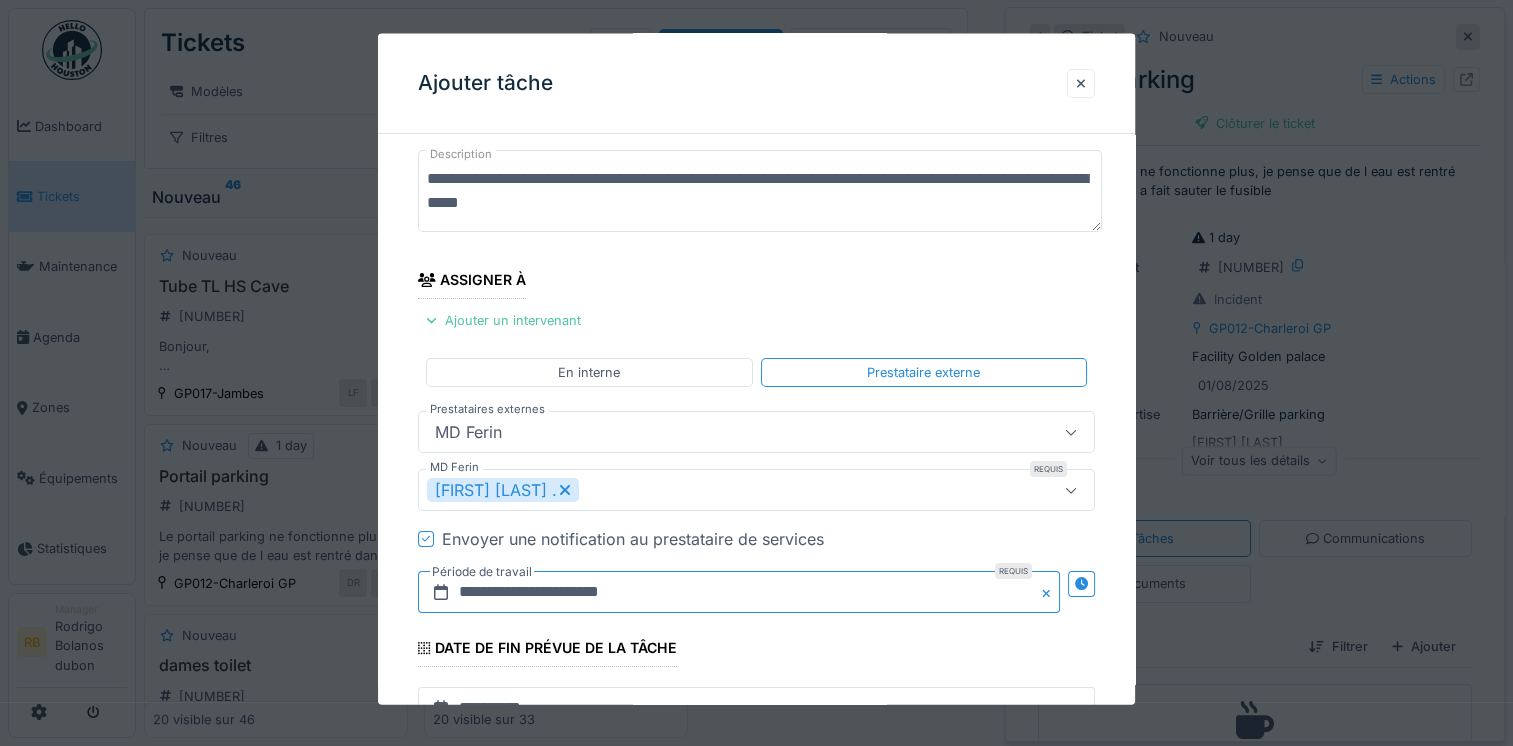 click on "**********" at bounding box center [739, 592] 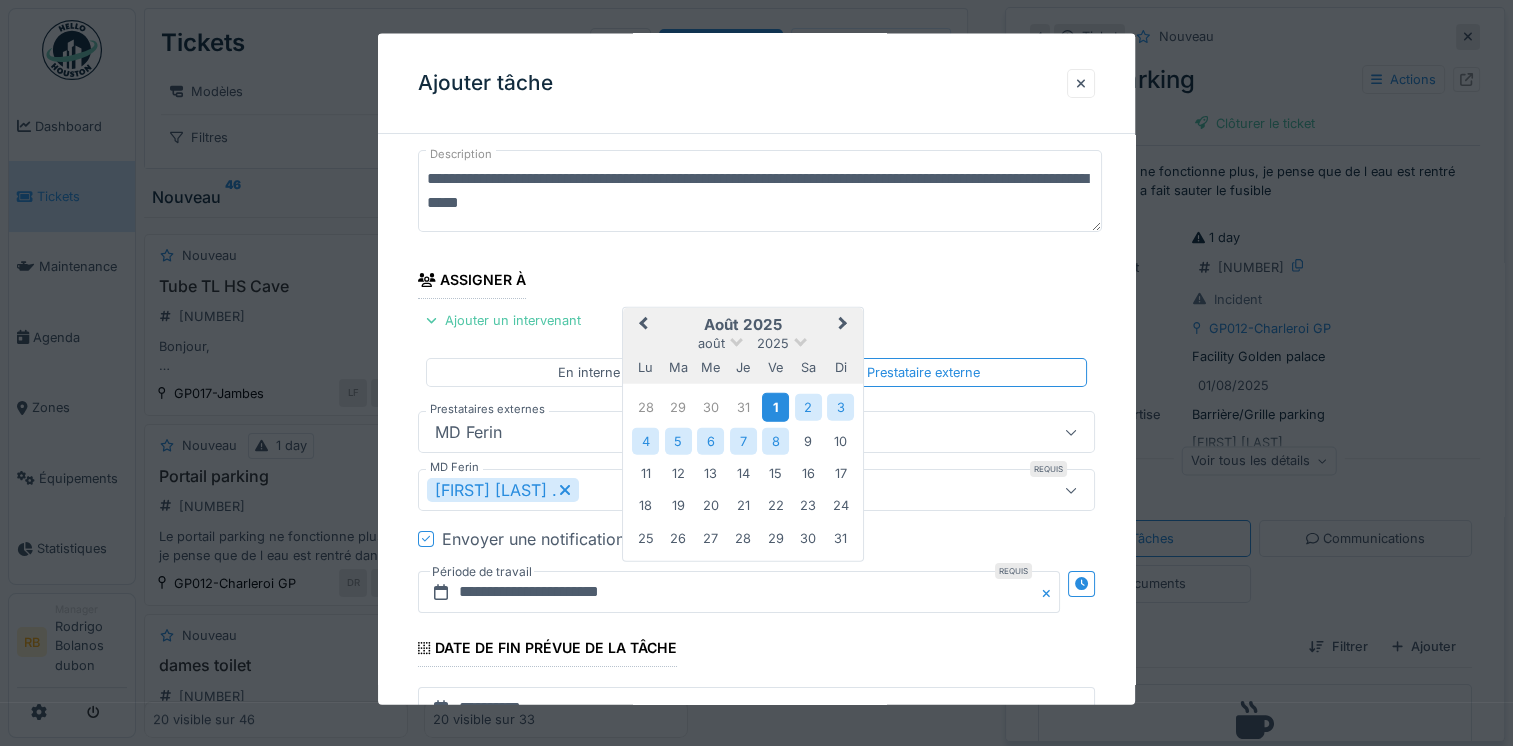click on "1" at bounding box center [775, 406] 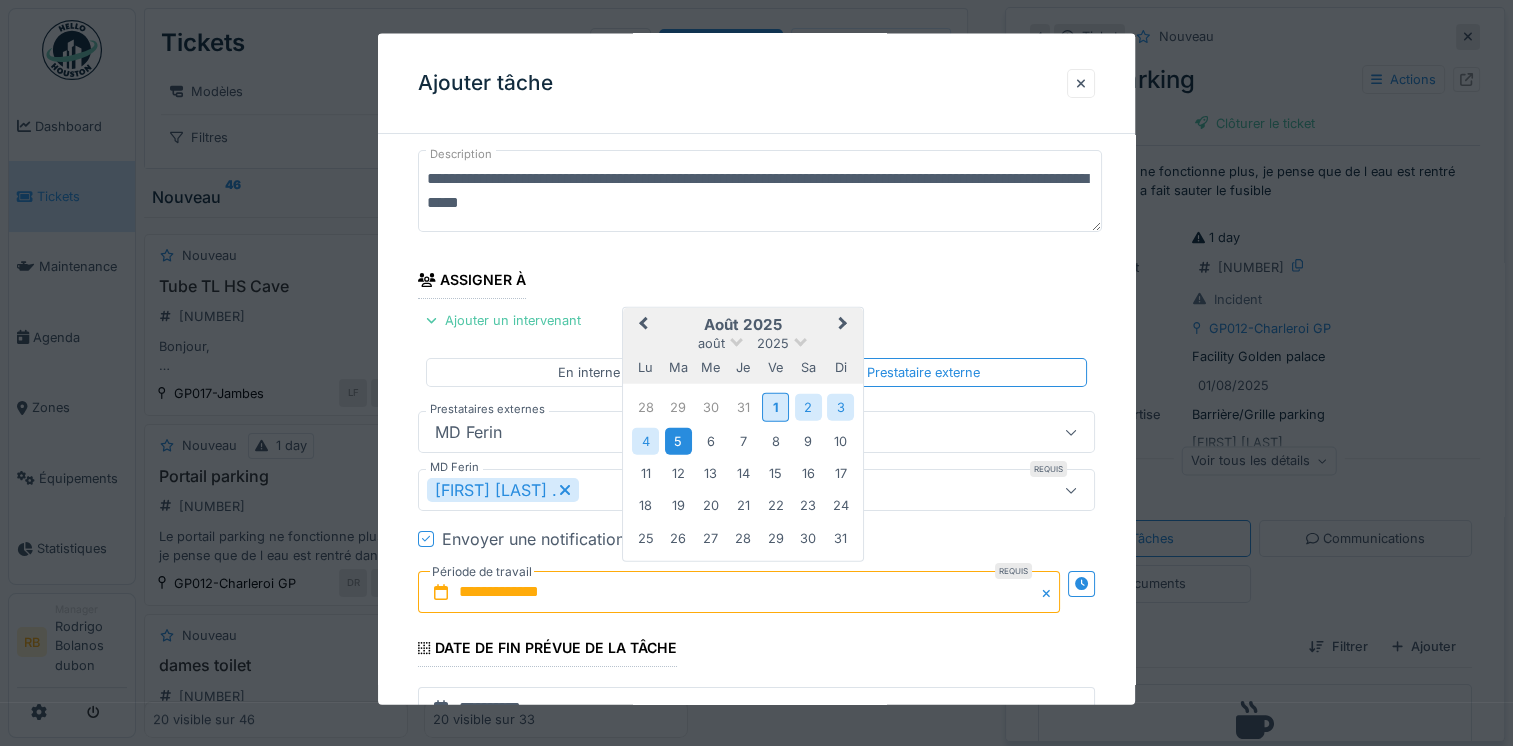 click on "5" at bounding box center [678, 440] 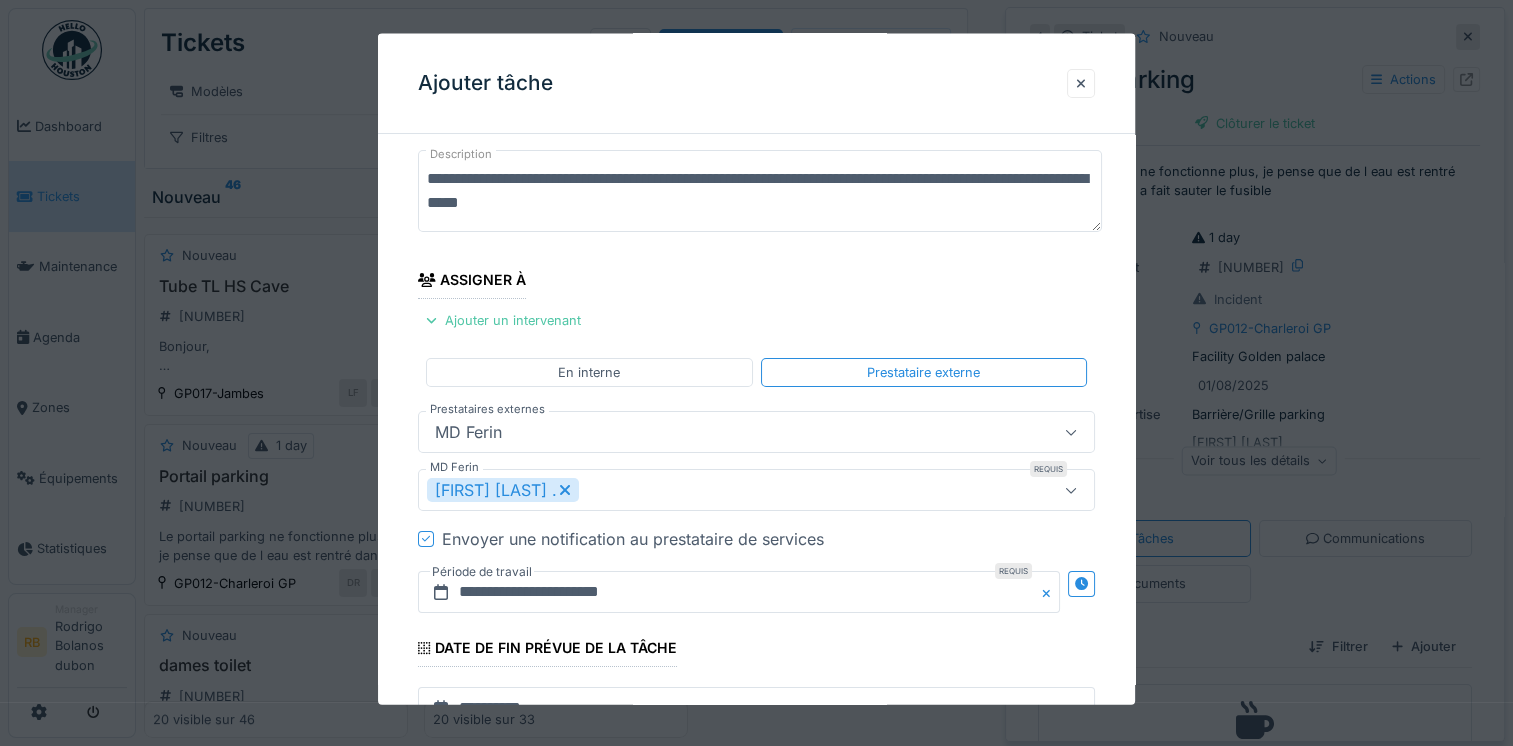 scroll, scrollTop: 312, scrollLeft: 0, axis: vertical 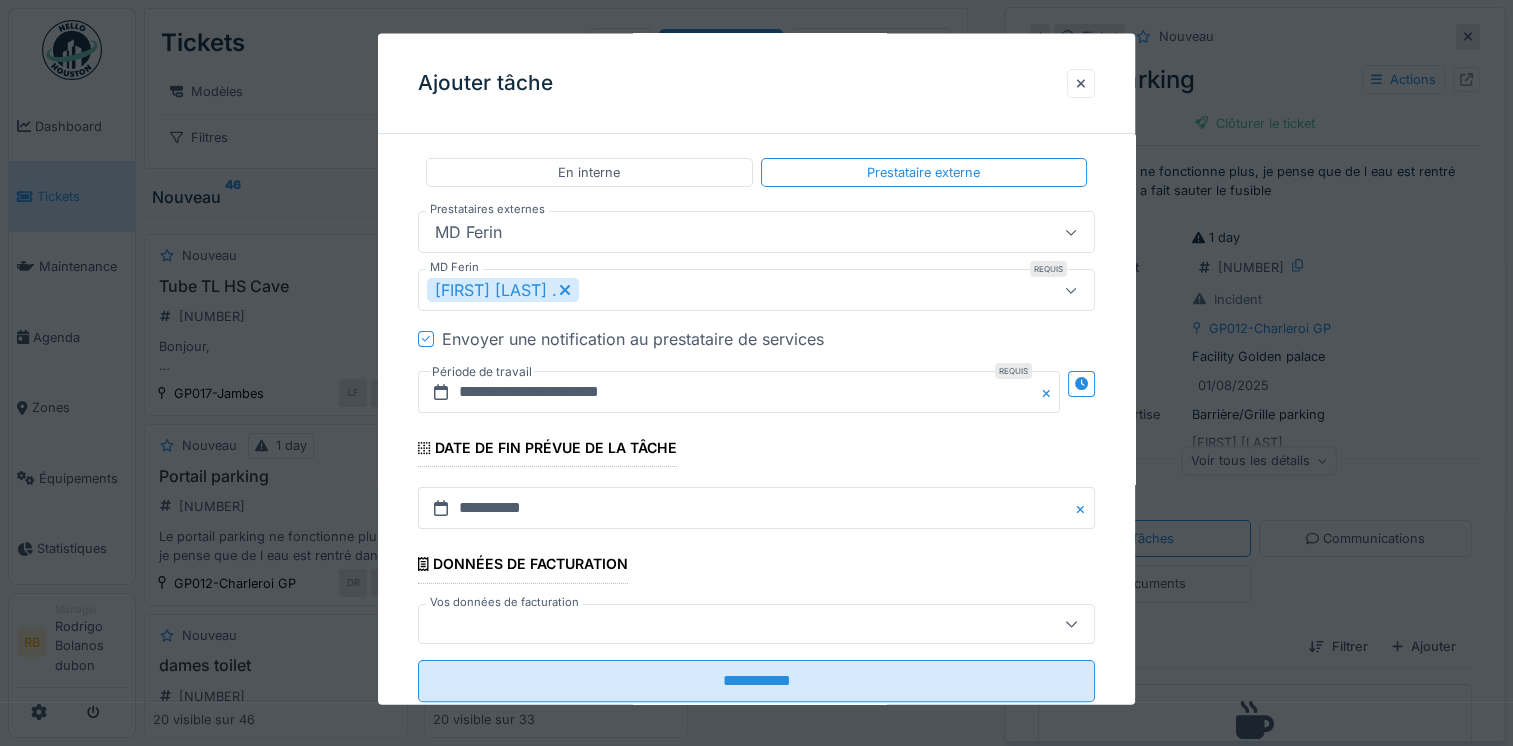 click at bounding box center [722, 623] 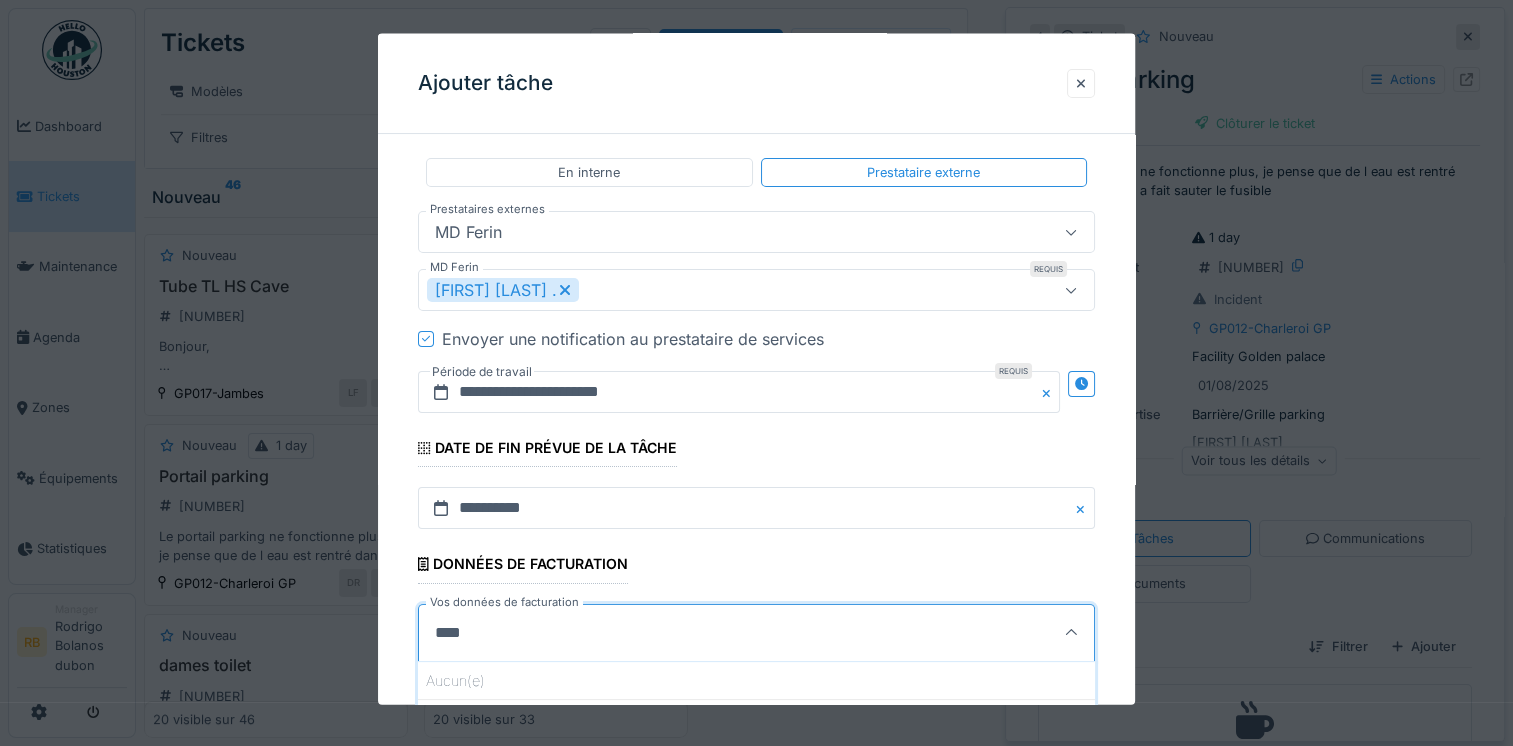 scroll, scrollTop: 376, scrollLeft: 0, axis: vertical 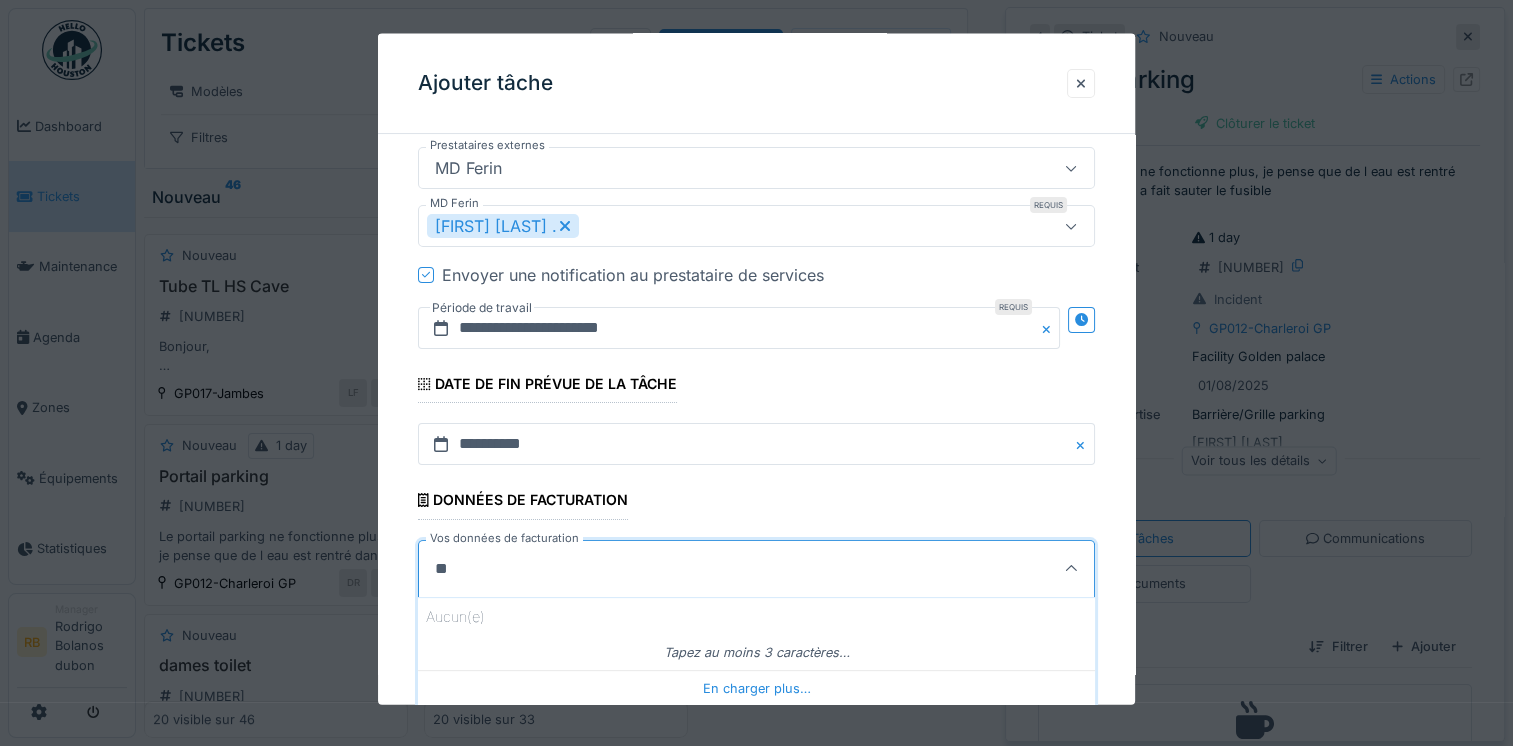 type on "*" 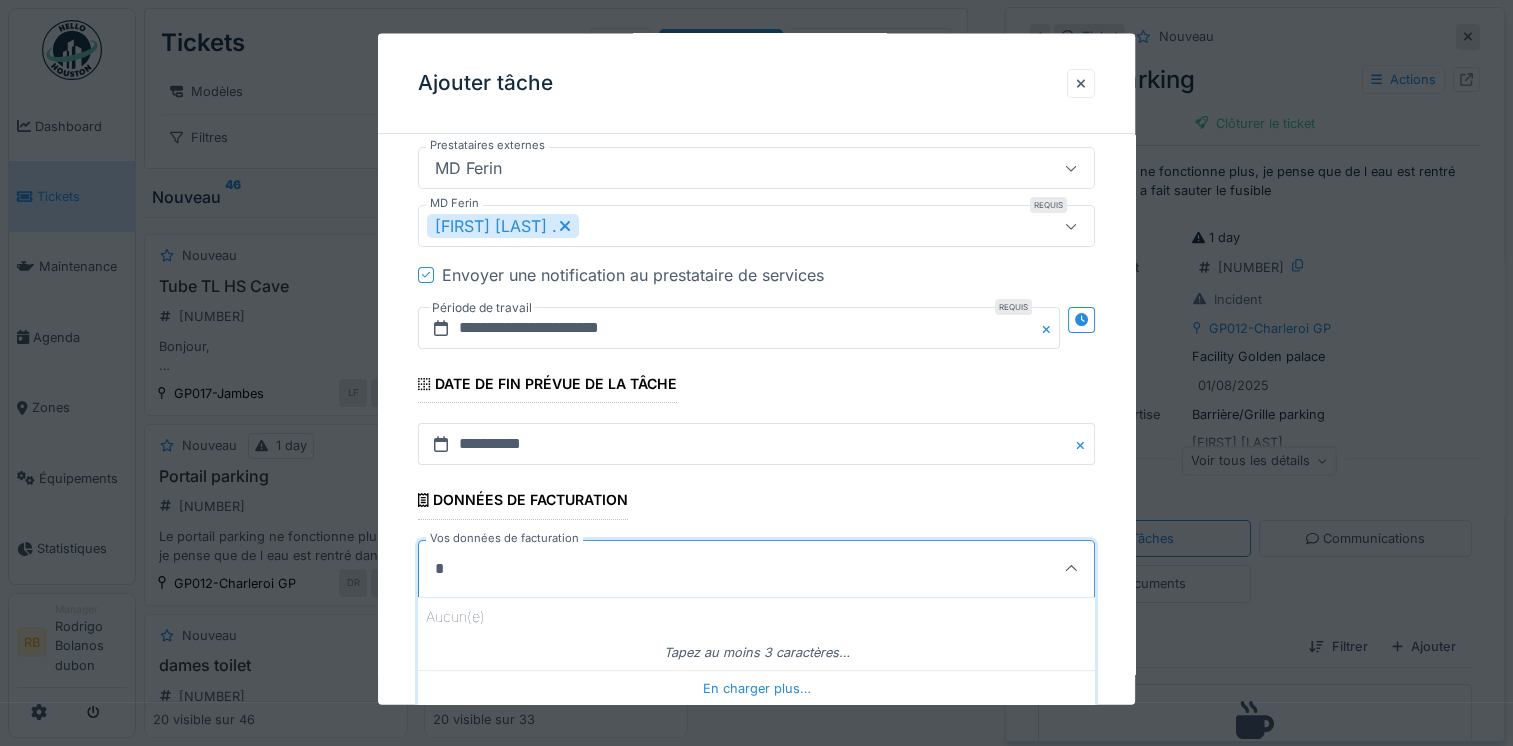 type 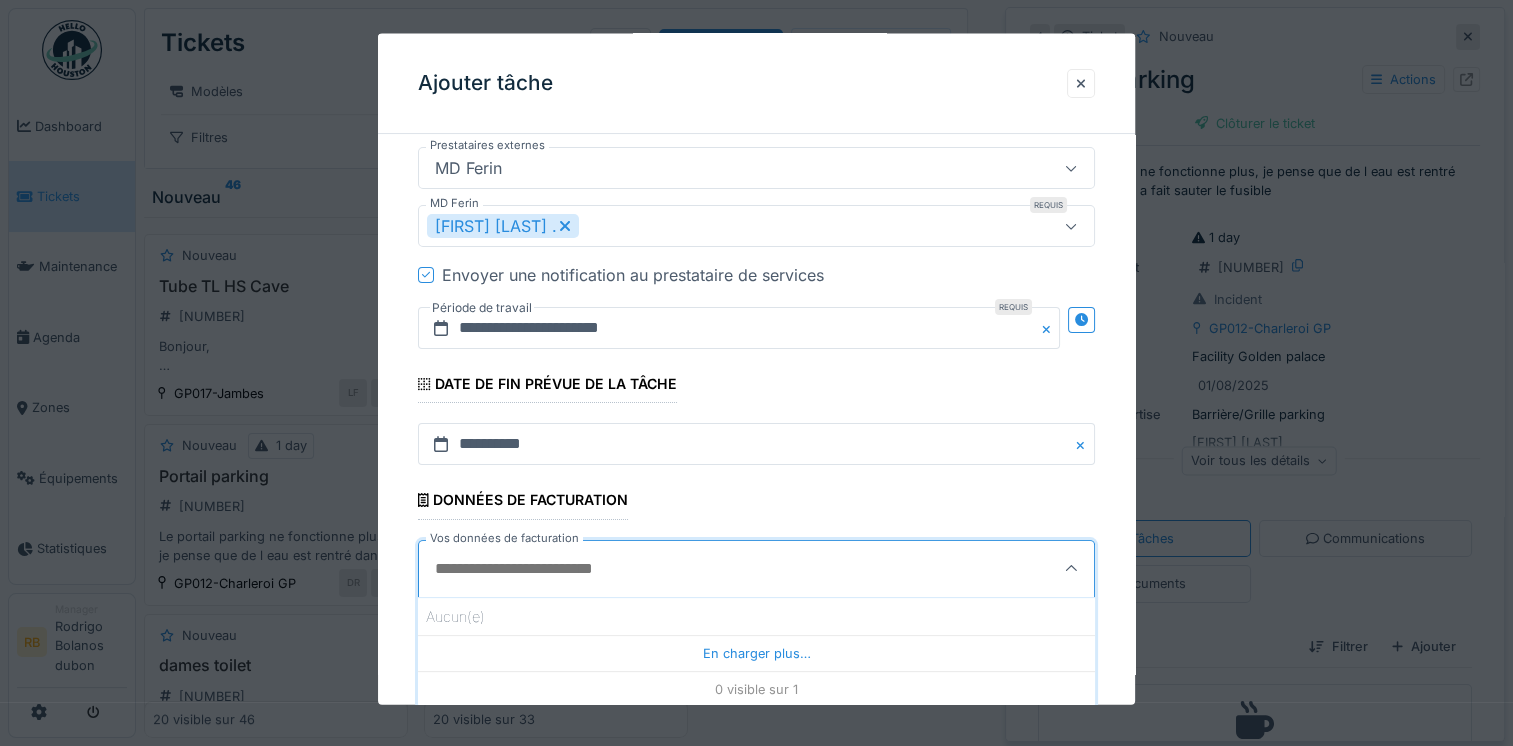 click on "**********" at bounding box center [756, 222] 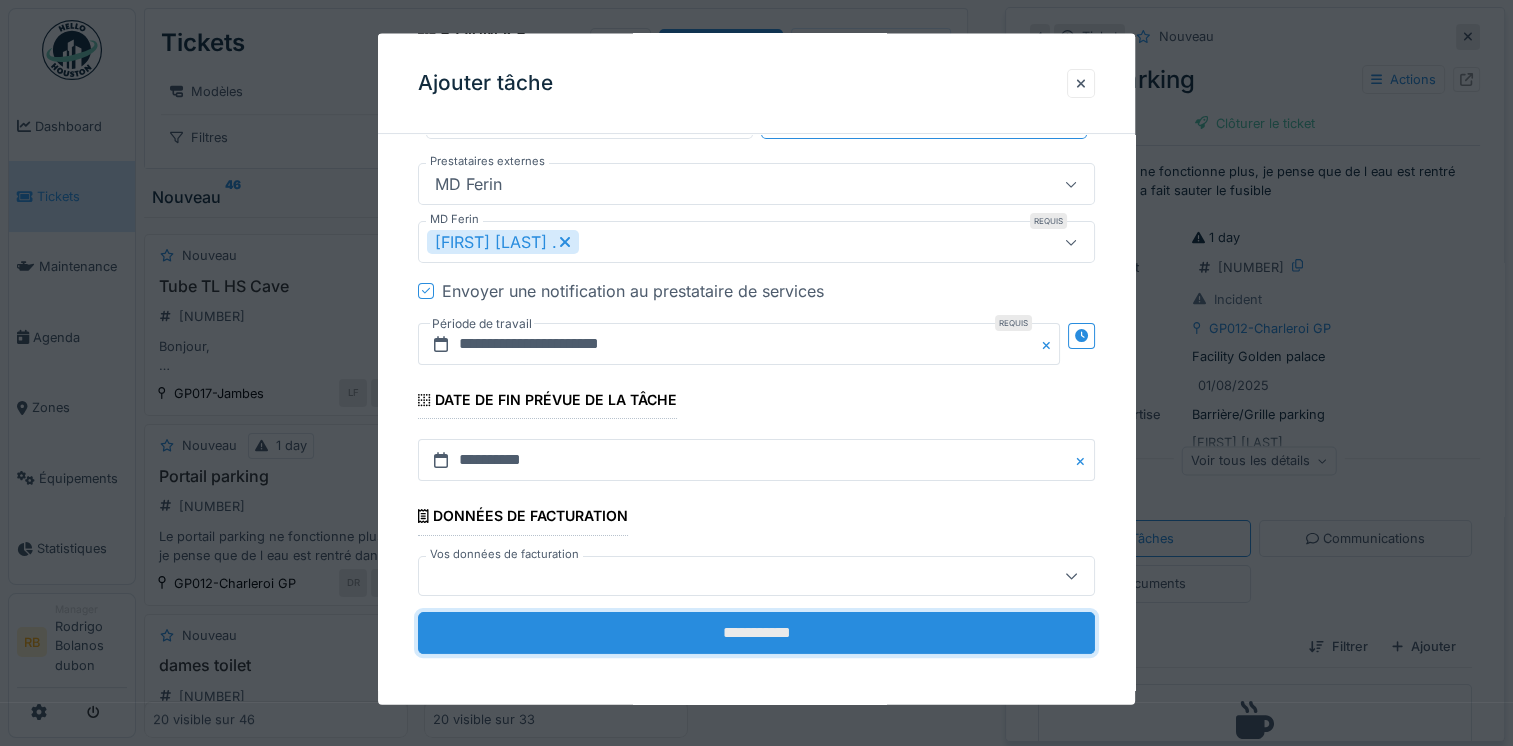 click on "**********" at bounding box center [756, 632] 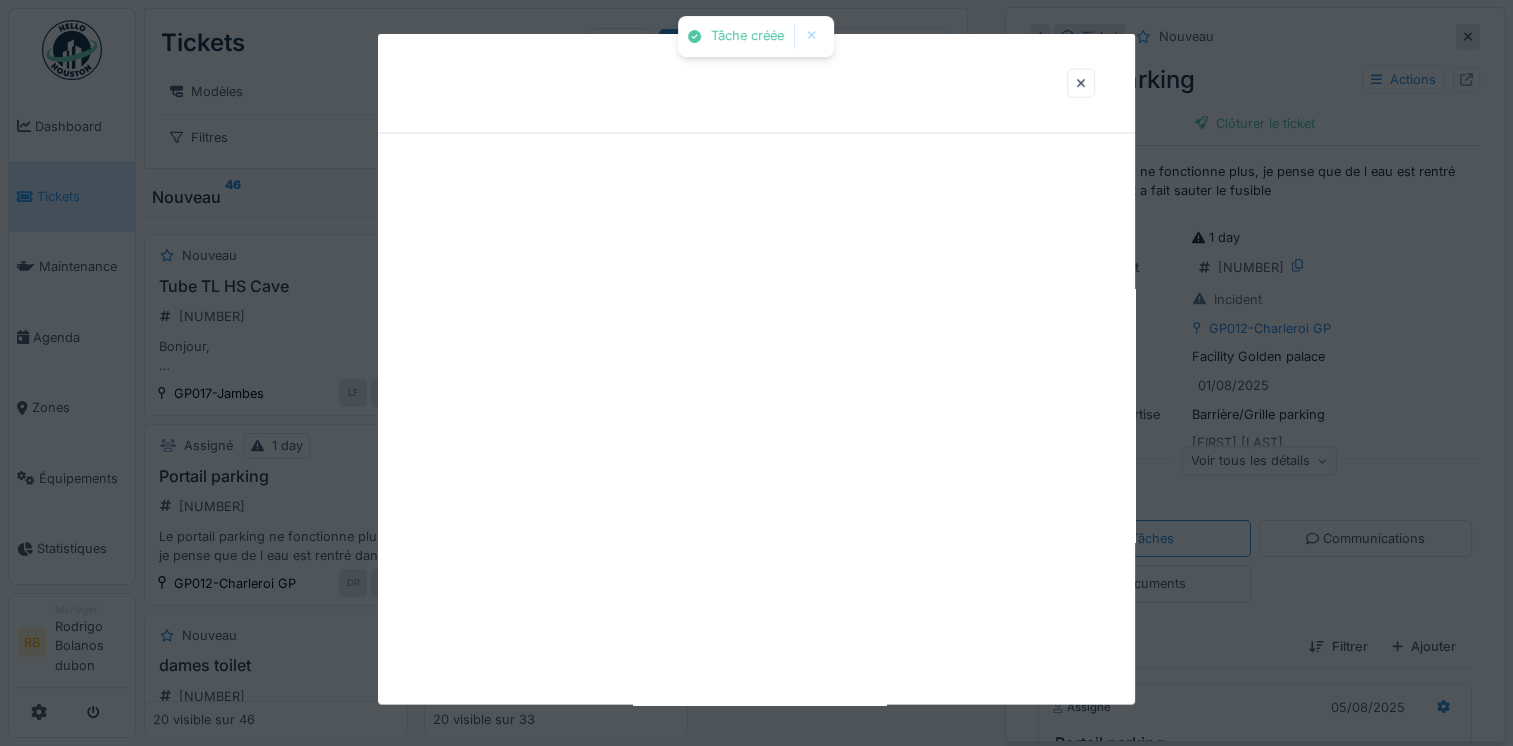 scroll, scrollTop: 0, scrollLeft: 0, axis: both 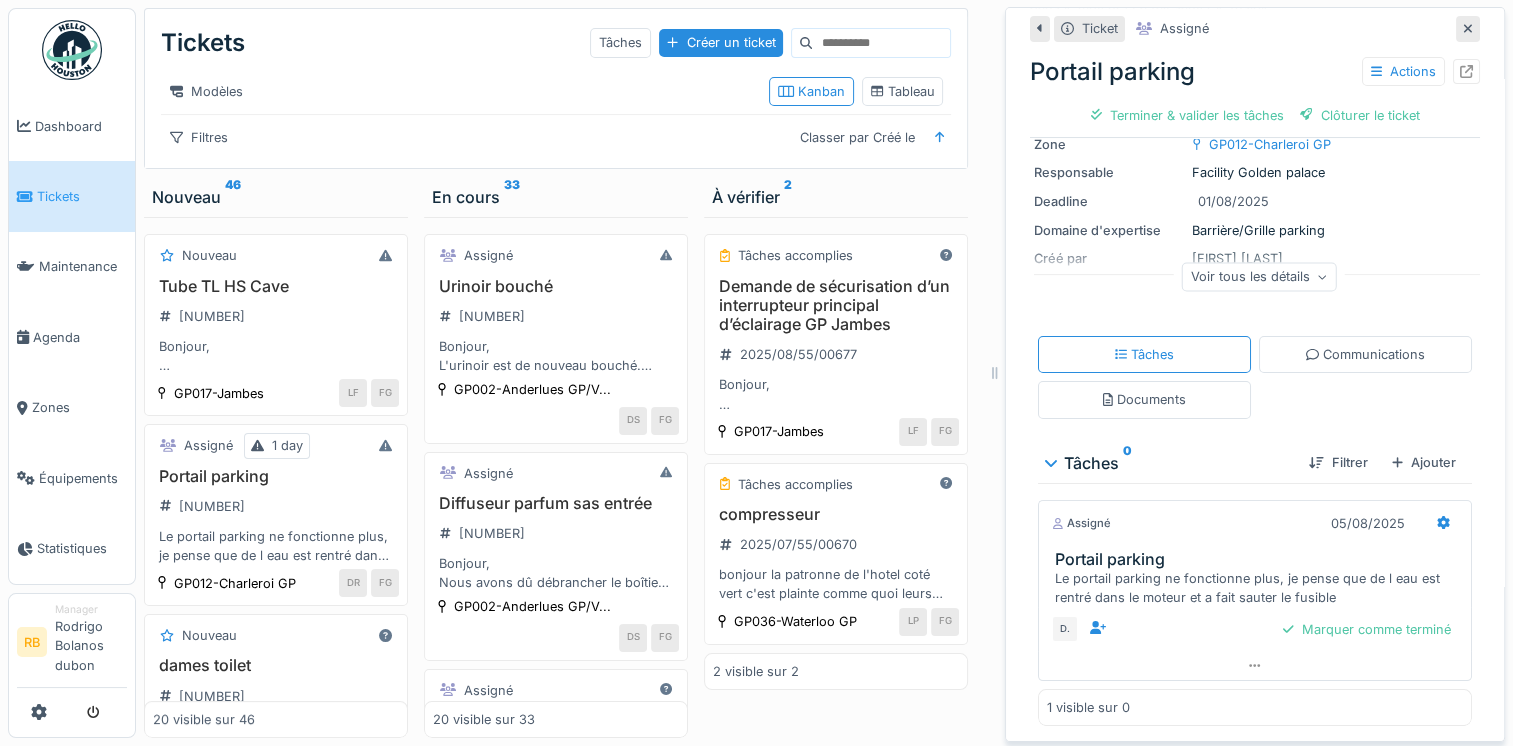 click on "Voir tous les détails" at bounding box center [1259, 276] 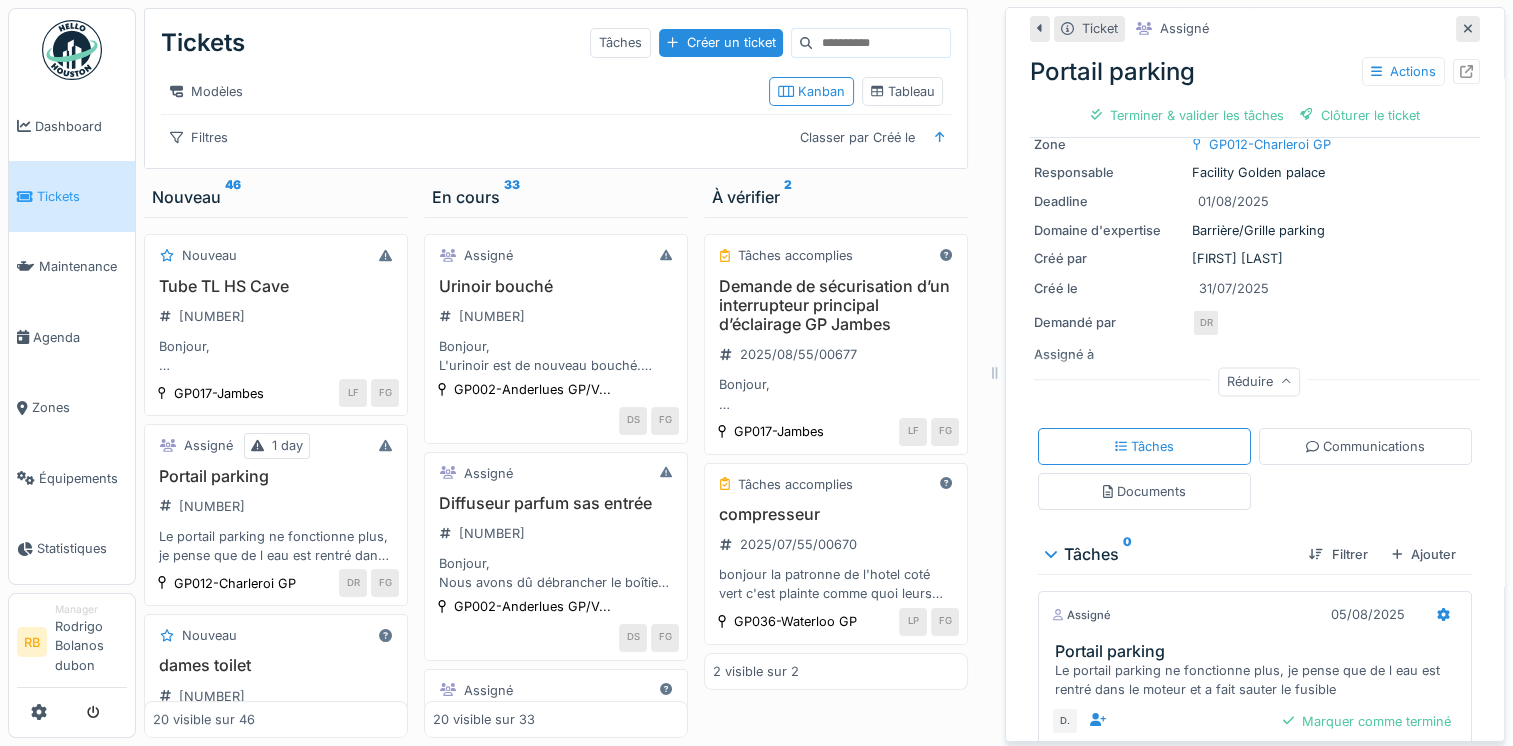 scroll, scrollTop: 272, scrollLeft: 0, axis: vertical 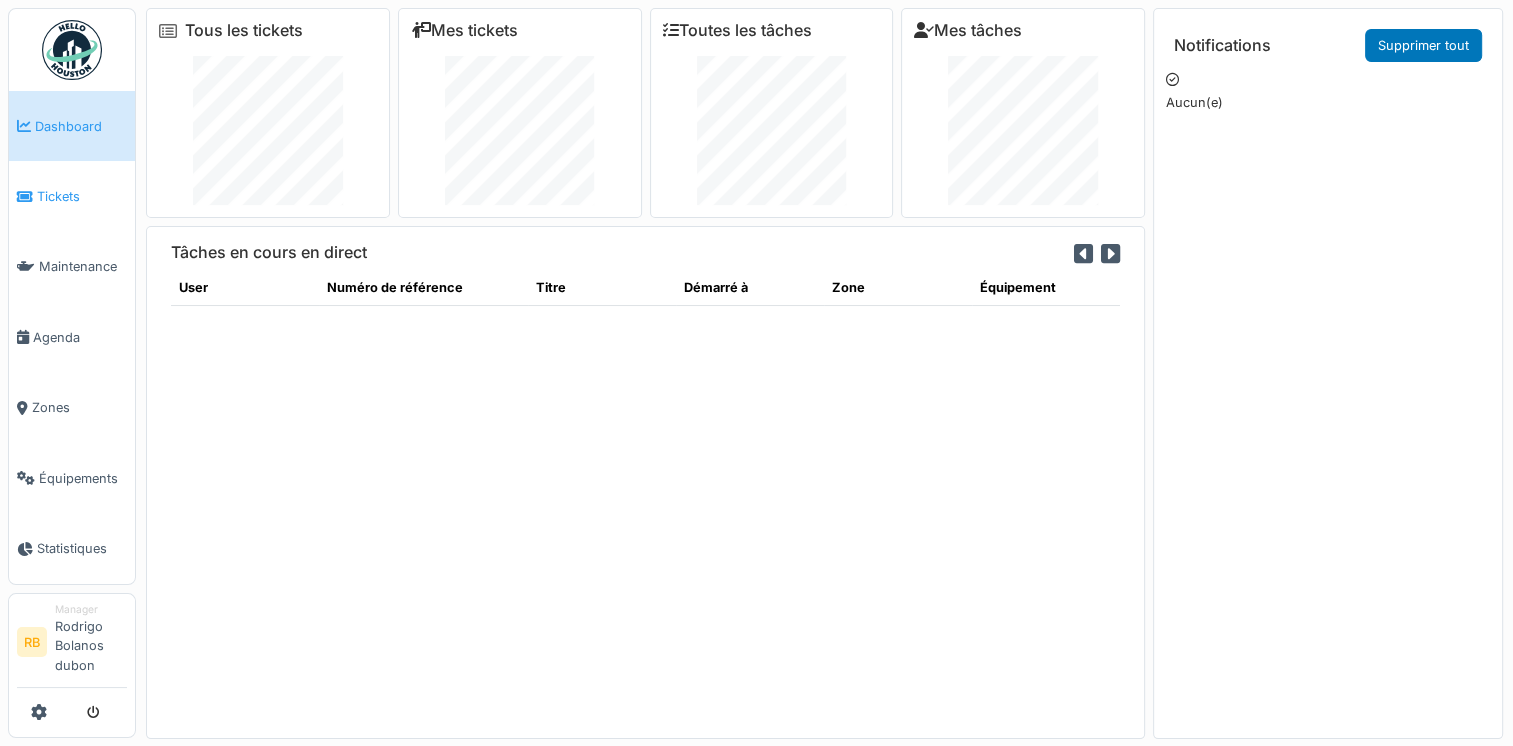 click on "Tickets" at bounding box center [82, 196] 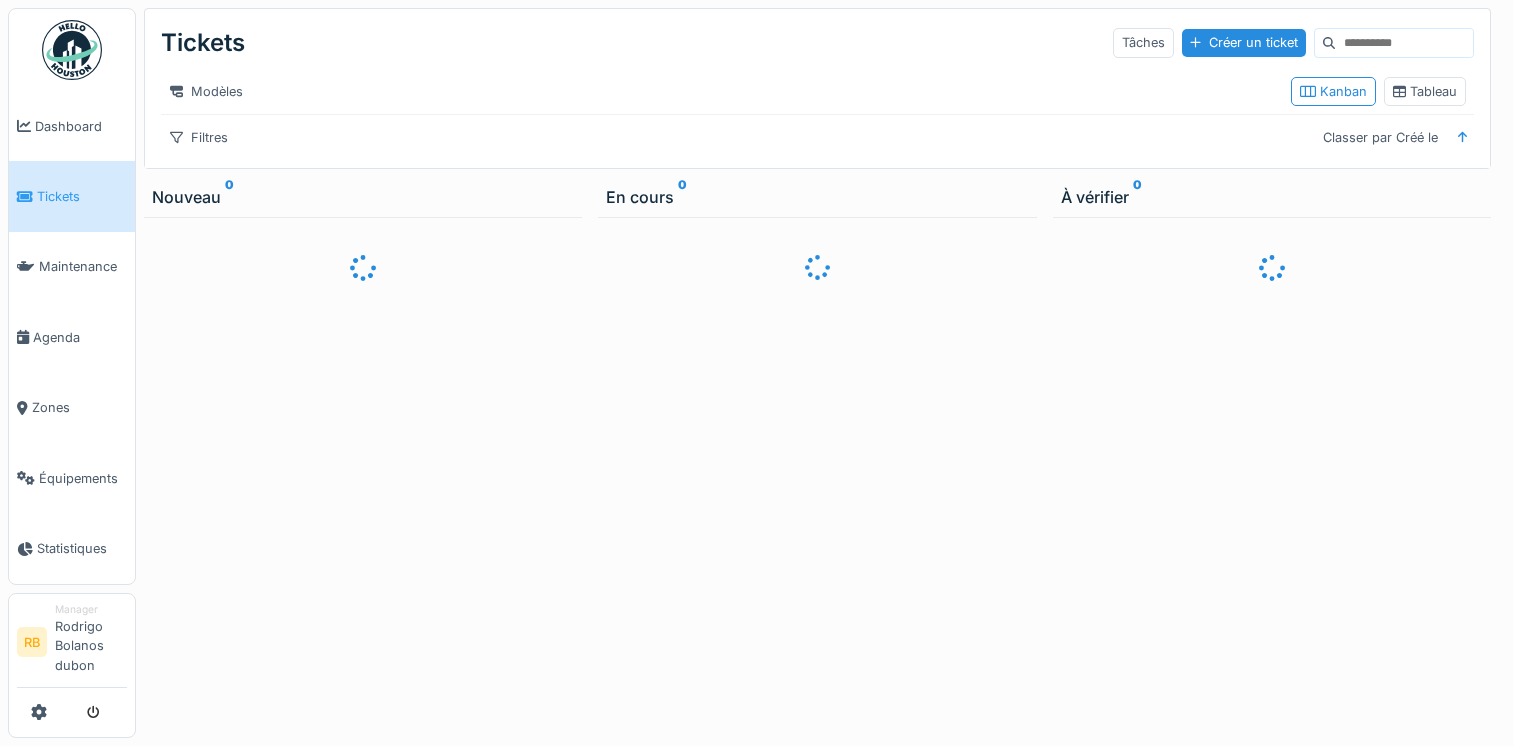 scroll, scrollTop: 0, scrollLeft: 0, axis: both 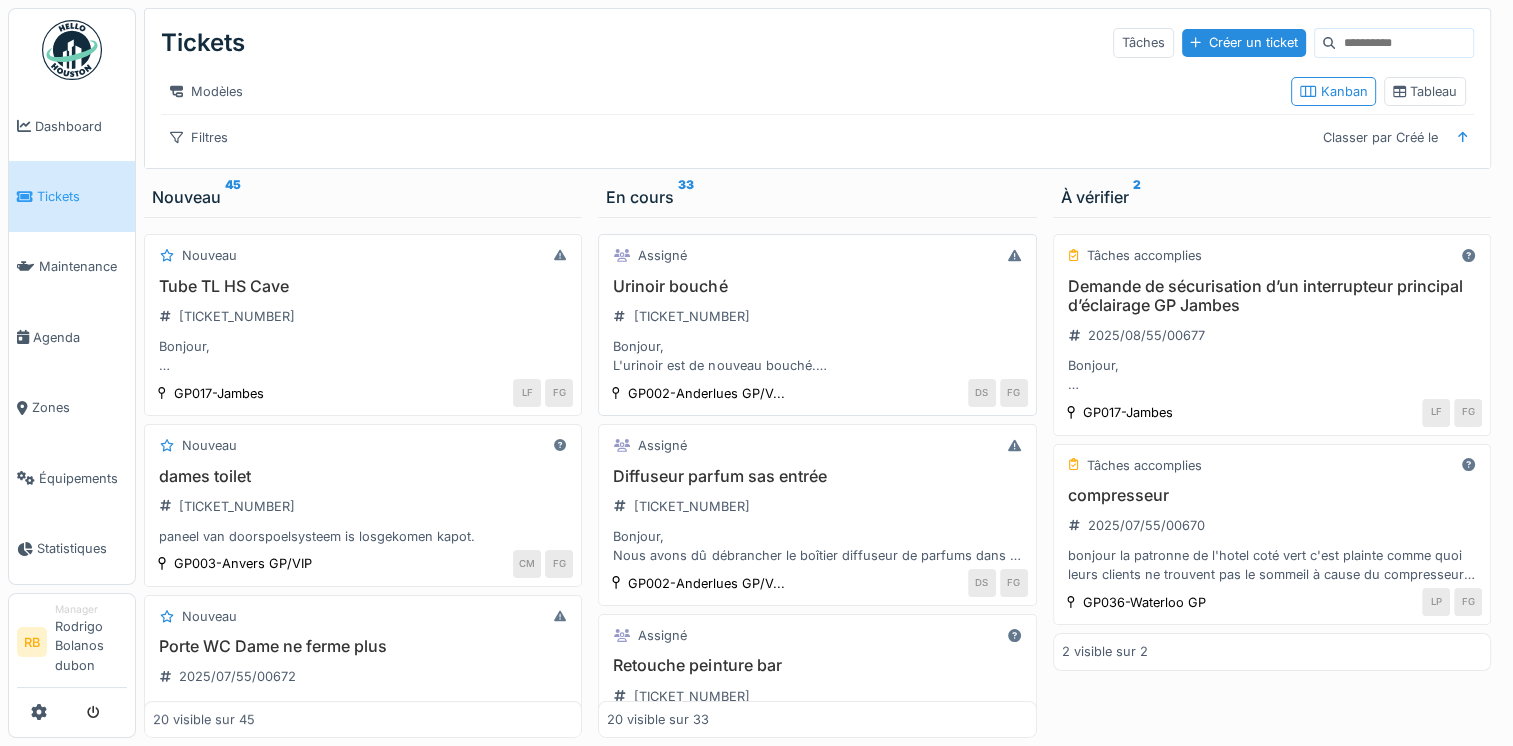 click on "Urinoir bouché" at bounding box center [817, 286] 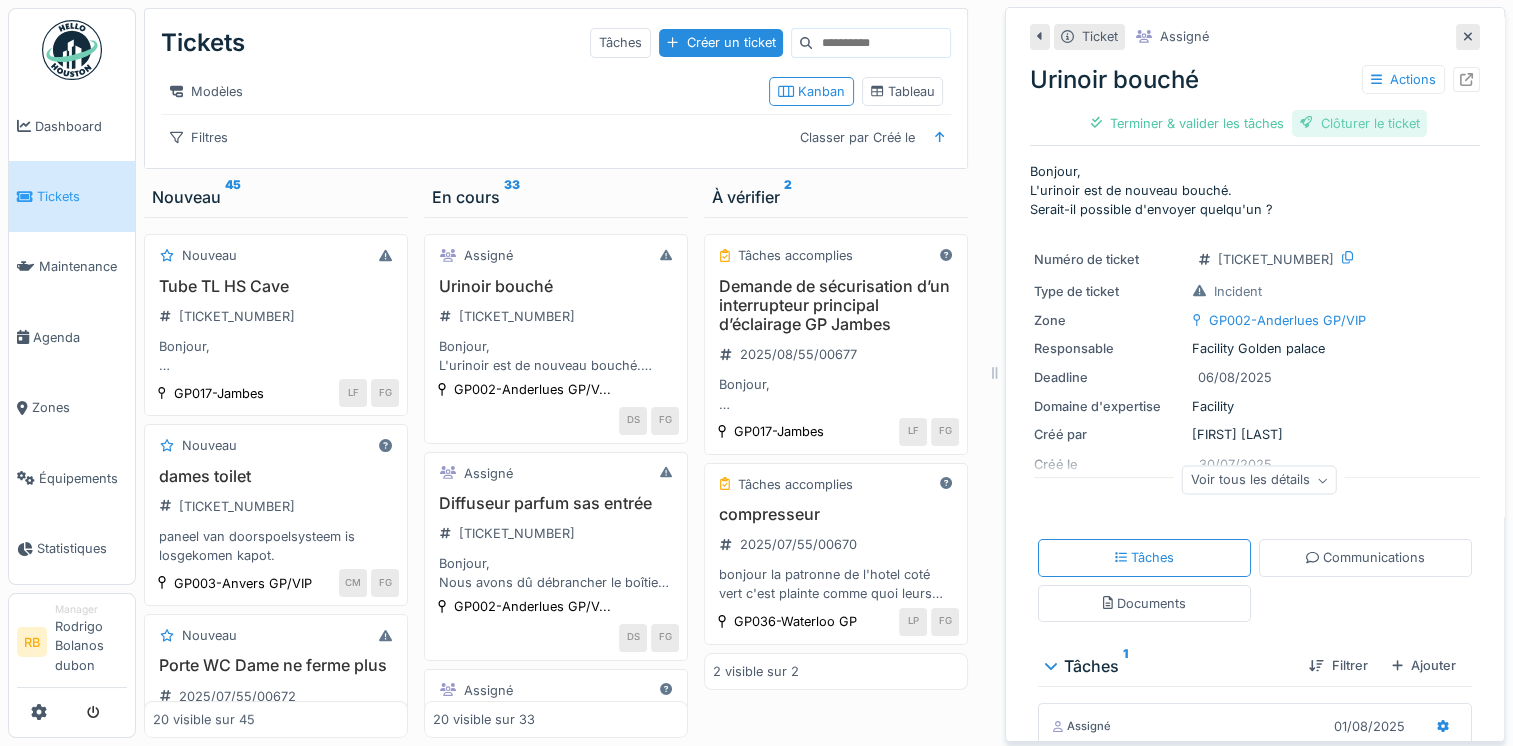 click on "Clôturer le ticket" at bounding box center [1360, 123] 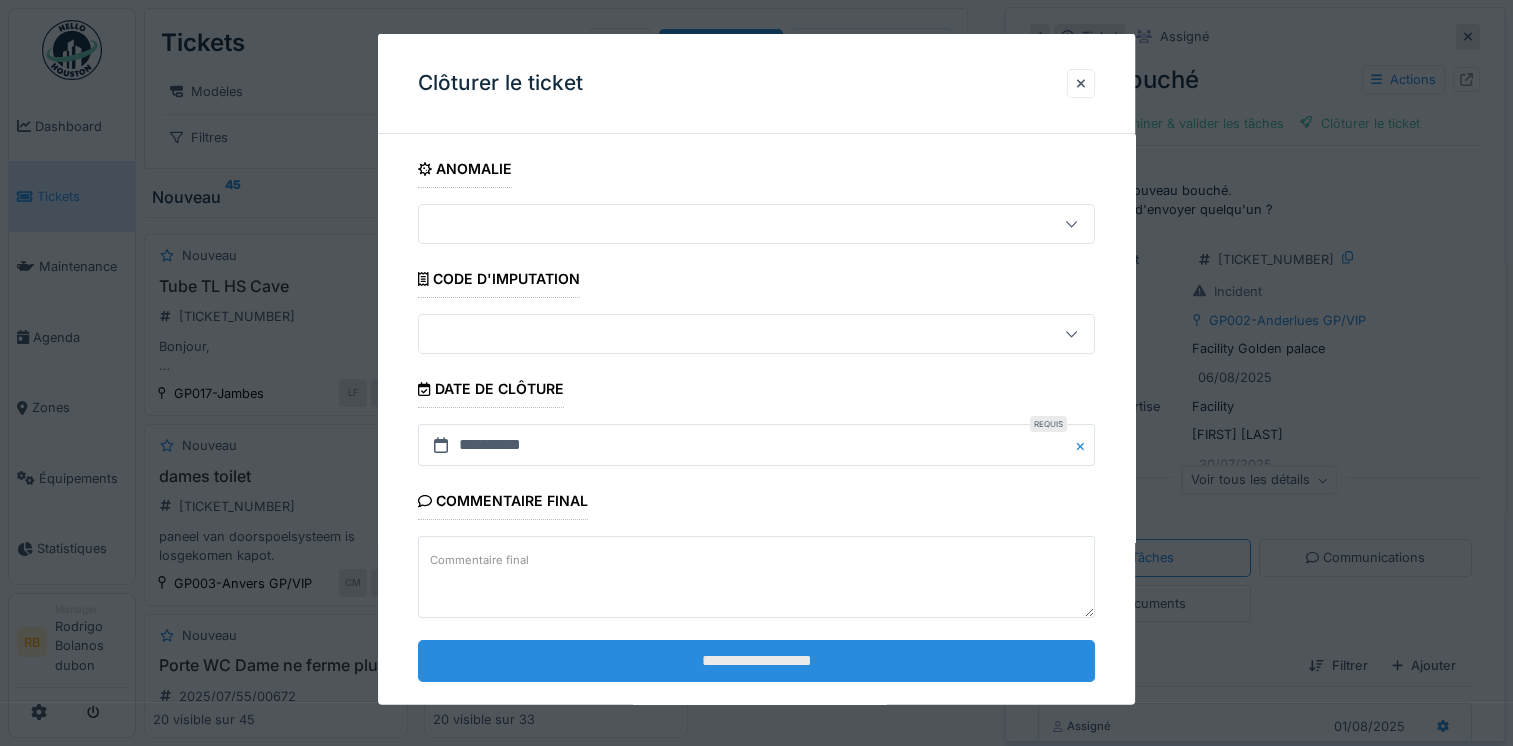 click on "**********" at bounding box center [756, 660] 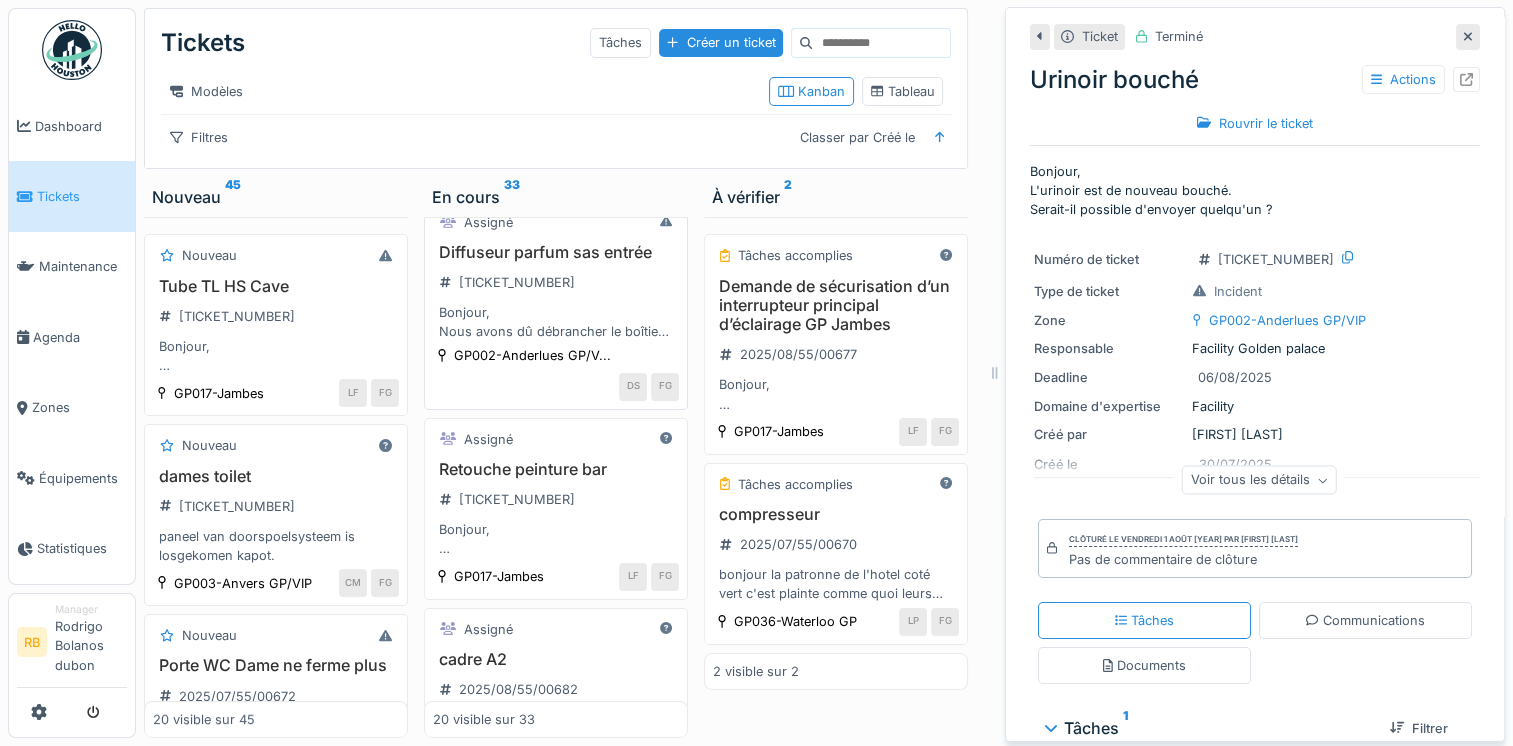 scroll, scrollTop: 250, scrollLeft: 0, axis: vertical 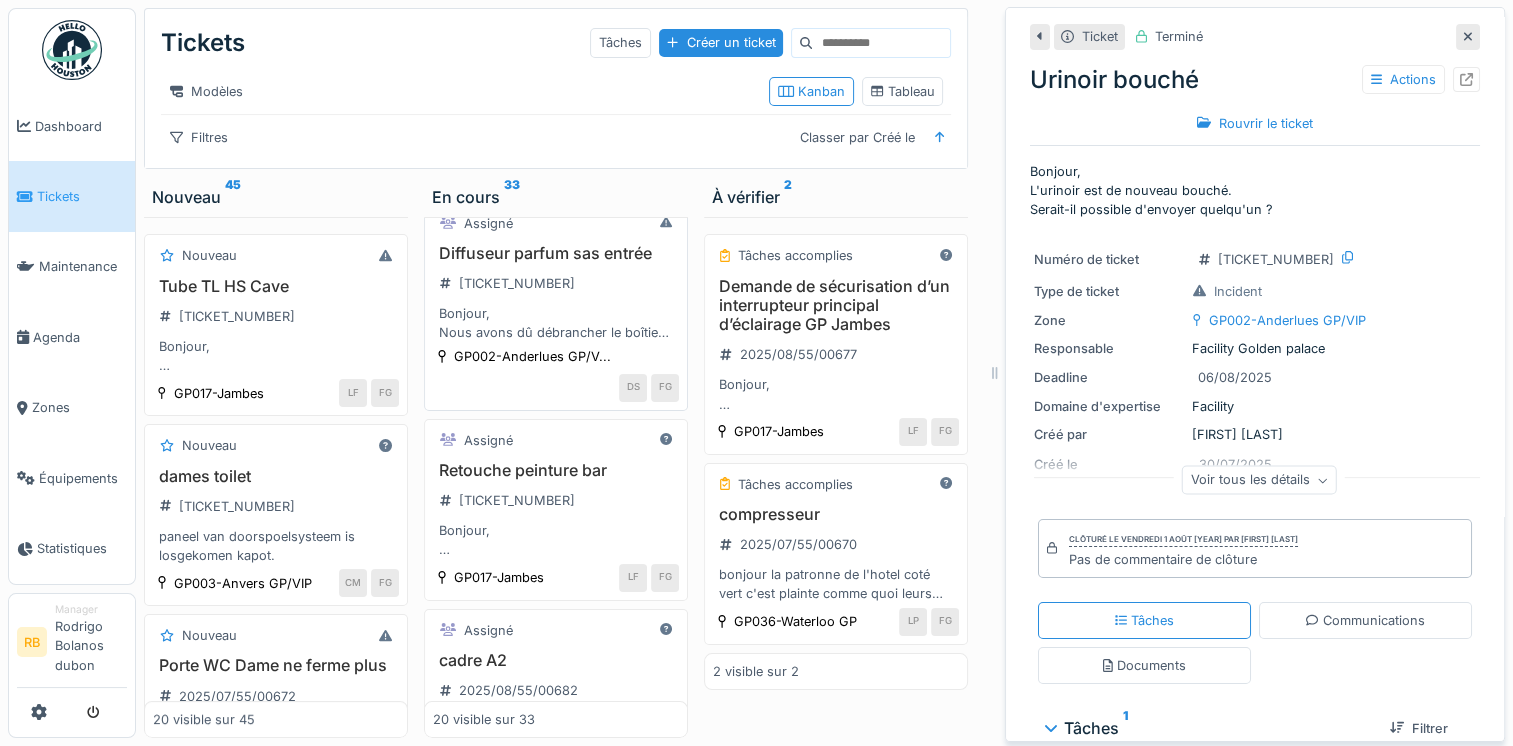click on "Bonjour,
Nous avons dû débrancher le boîtier diffuseur de parfums dans le SAS d'entrée de la salle car celui-ci faisait déclencher constamment l'alarme incendie.
Serait-il possible d'avoir une intervention de la société ?
Belle soirée." at bounding box center [556, 323] 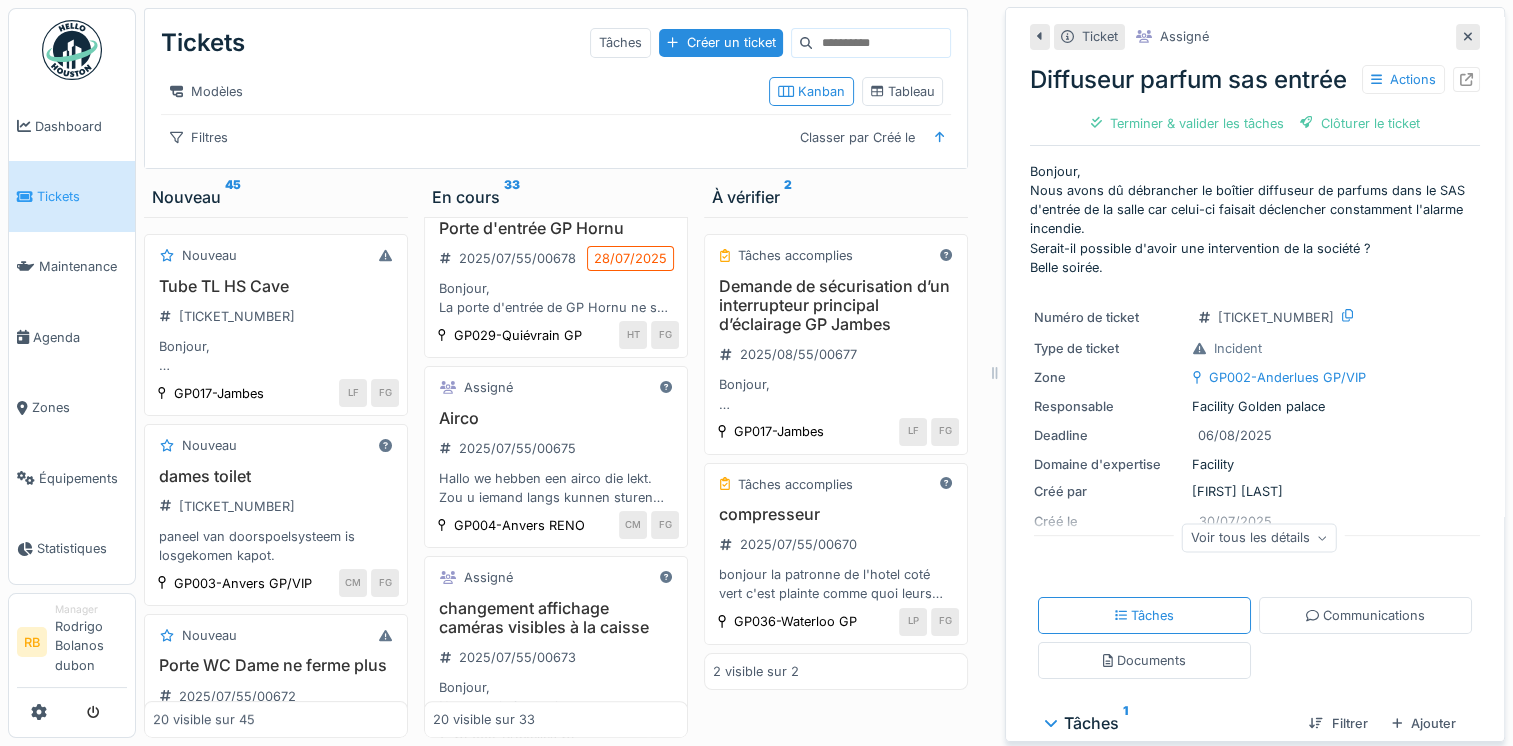 scroll, scrollTop: 872, scrollLeft: 0, axis: vertical 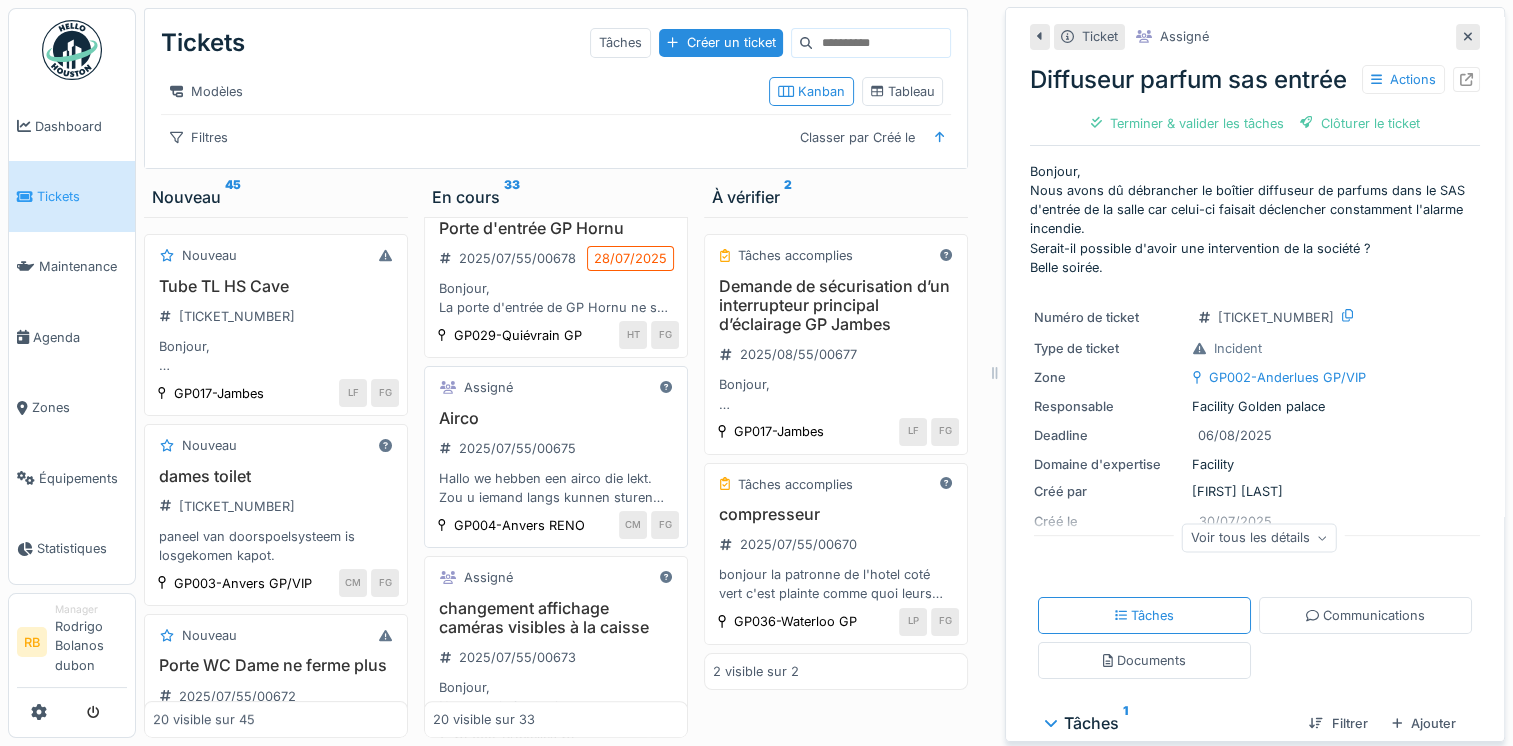 click on "Airco  2025/07/55/00675 Hallo we hebben een airco die lekt.
Zou u iemand langs kunnen sturen om dit na te kijken.
Dank u" at bounding box center (556, 458) 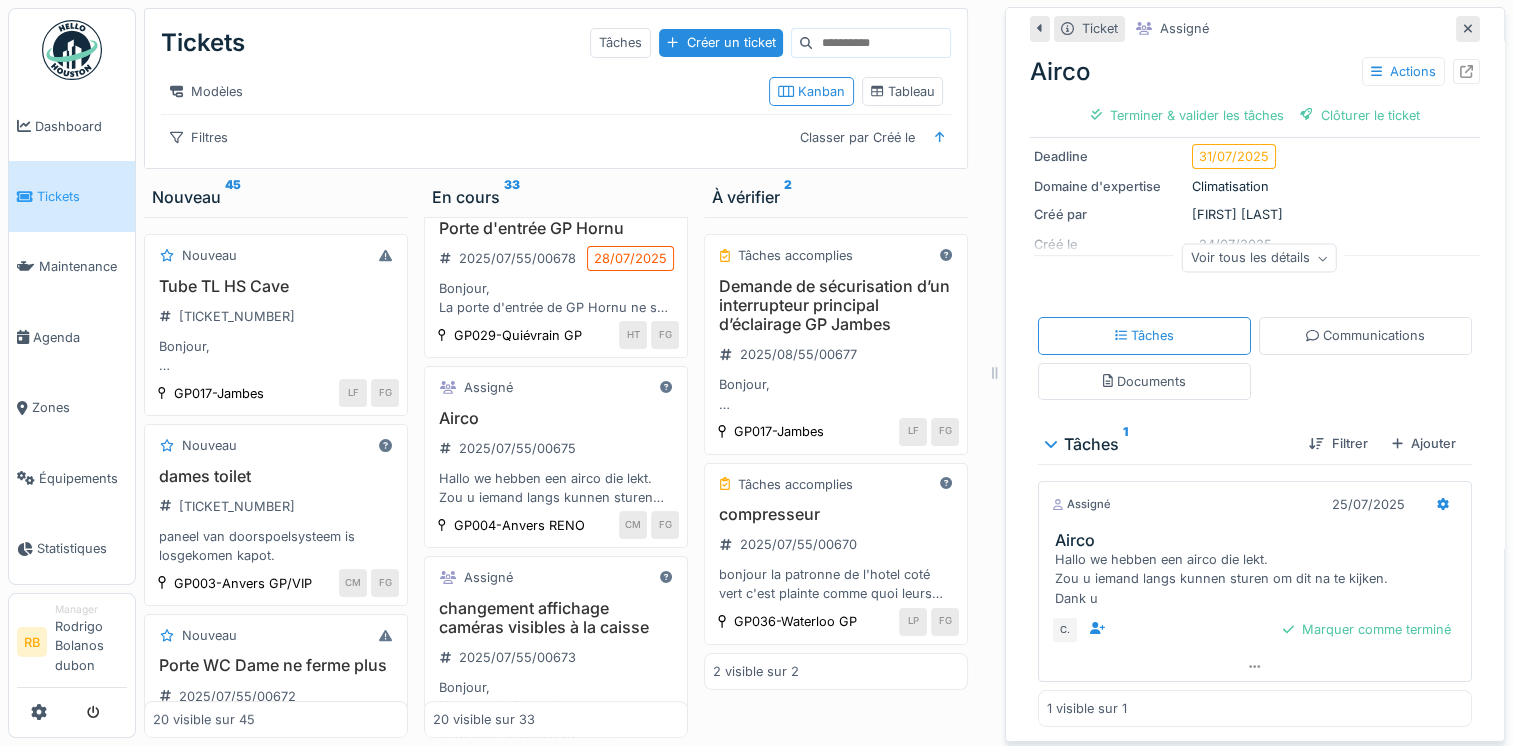scroll, scrollTop: 0, scrollLeft: 0, axis: both 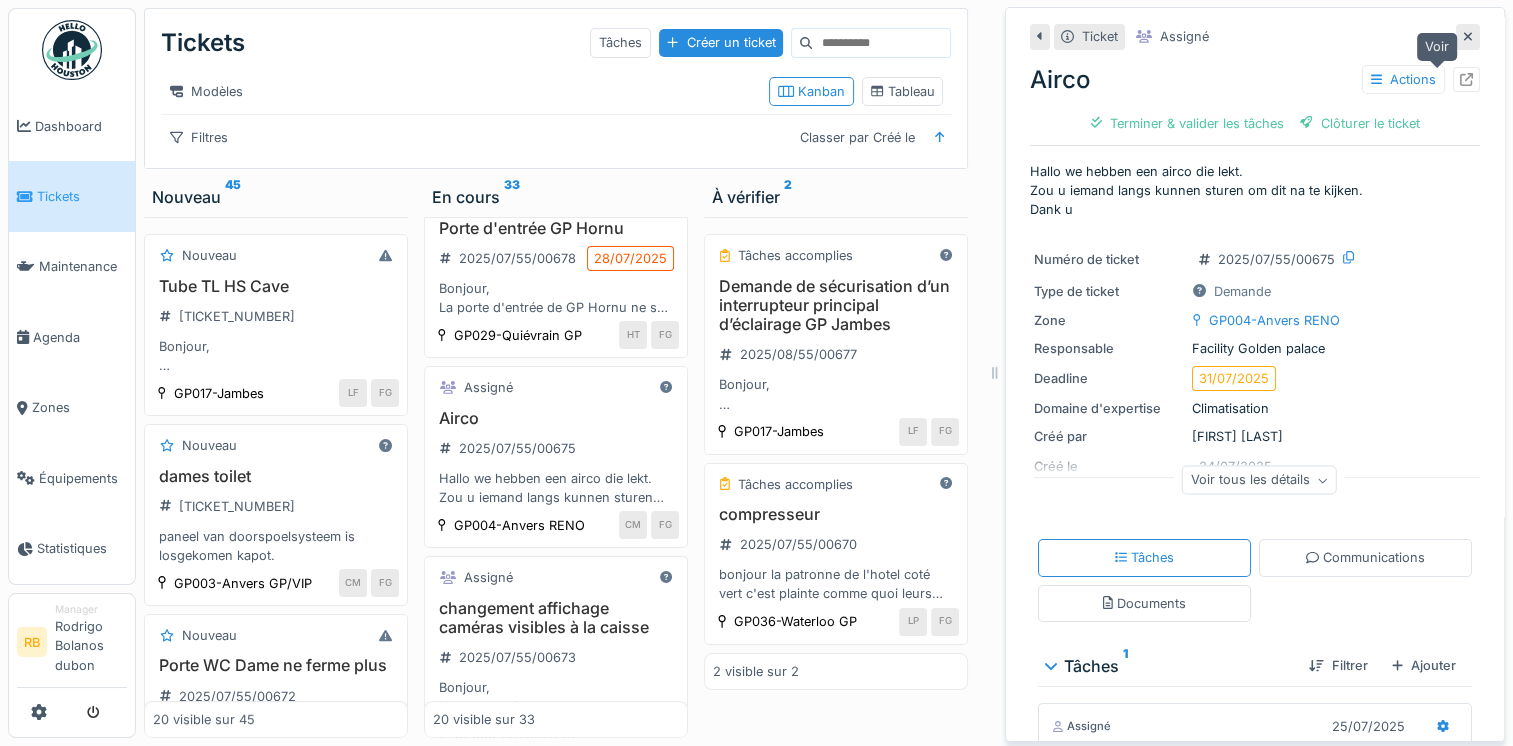 click at bounding box center (1466, 79) 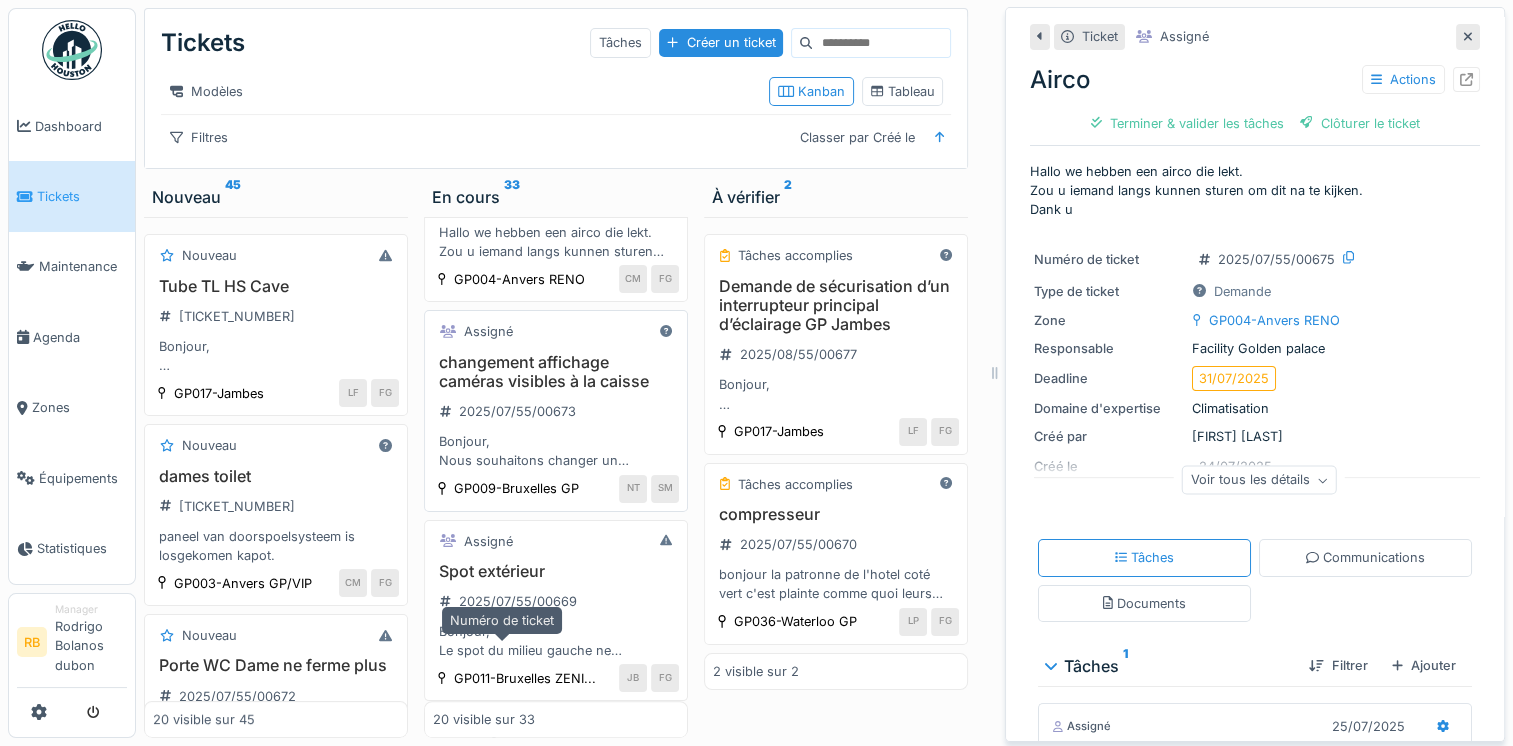 scroll, scrollTop: 1252, scrollLeft: 0, axis: vertical 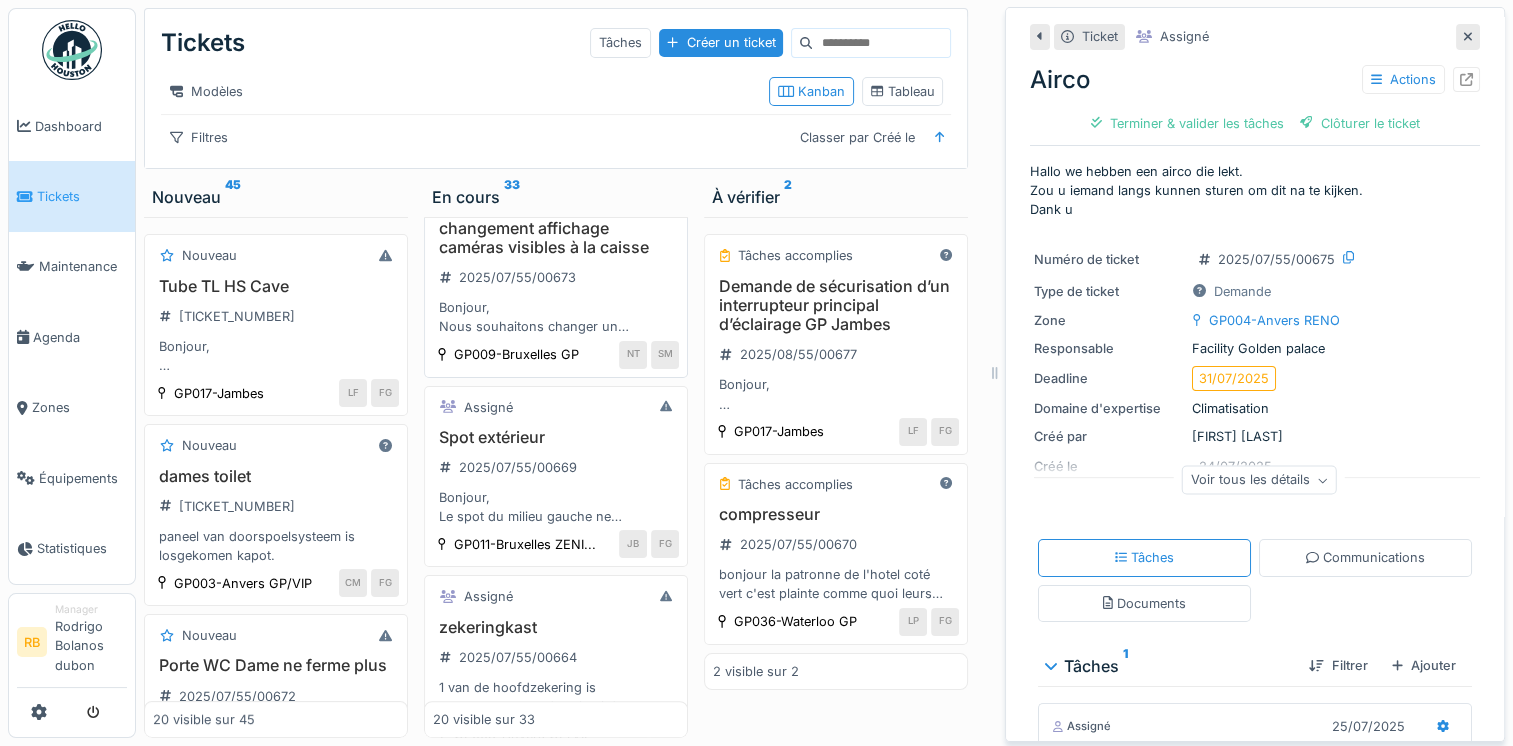 click on "changement affichage caméras visibles à la caisse 2025/07/55/00673 Bonjour,
Nous souhaitons changer un affichage sur les écrans de vidéosurveillance de la caisse. Remplacer la vue "Roulette Jackpot" par la caméra "fond de salle" svp. Merci d'avance !" at bounding box center [556, 278] 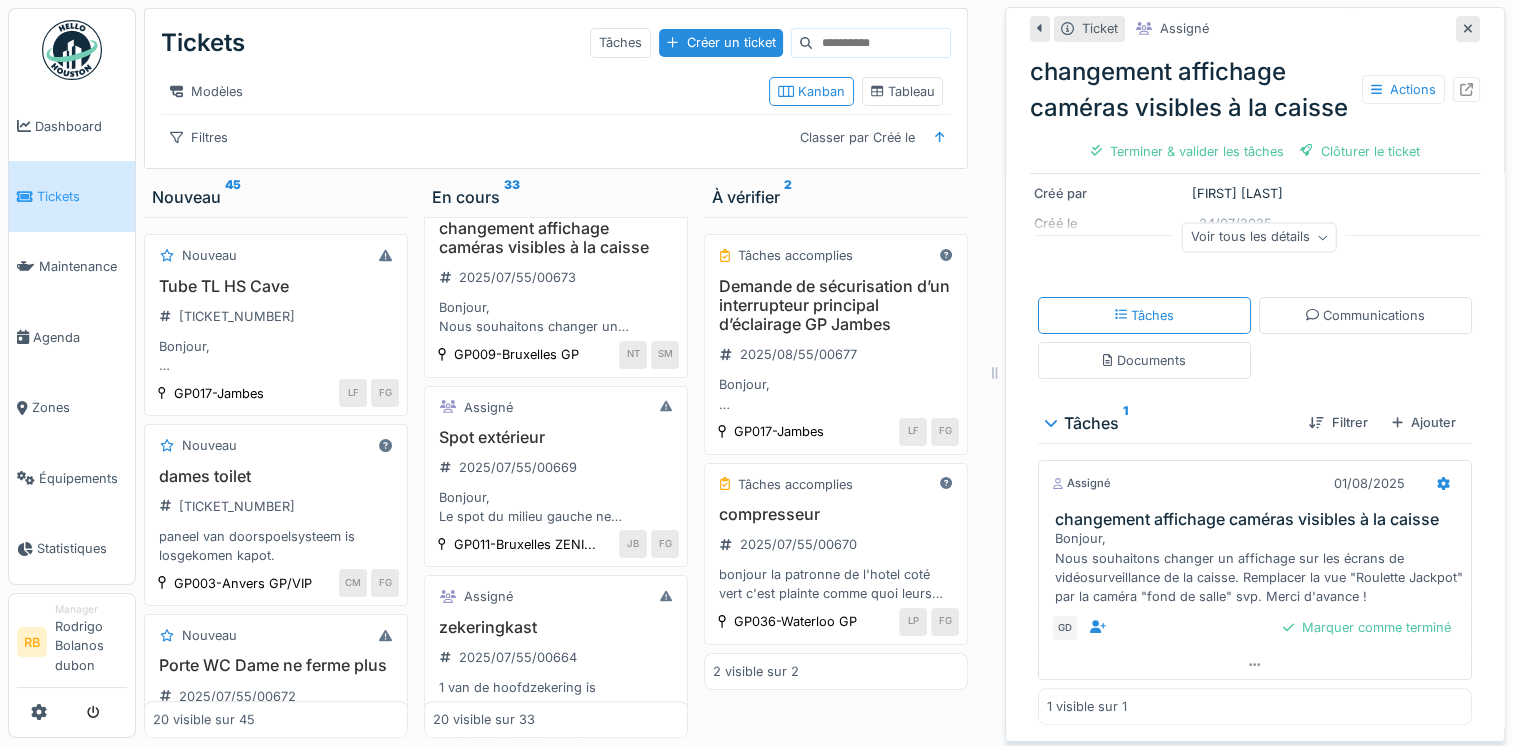 scroll, scrollTop: 332, scrollLeft: 0, axis: vertical 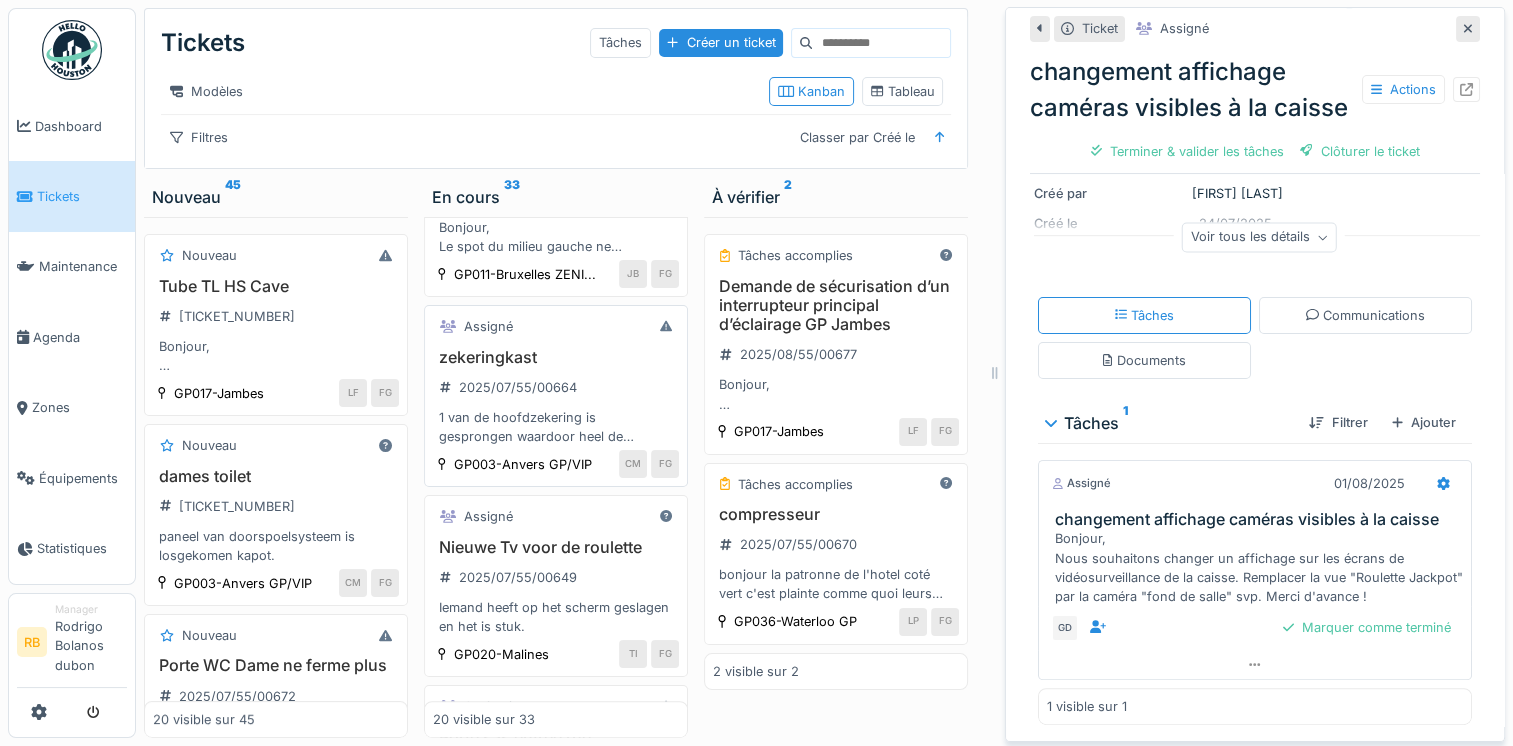 click on "zekeringkast 2025/07/55/00664 1 van de hoofdzekering is gesprongen waardoor heel de achterkant van grote zaal elektriciteit is uitgevallen
na zekering terug aan te zetten werkt alles terug.
Misschien toch even nakijken zodat het niet meer gebeurt" at bounding box center [556, 397] 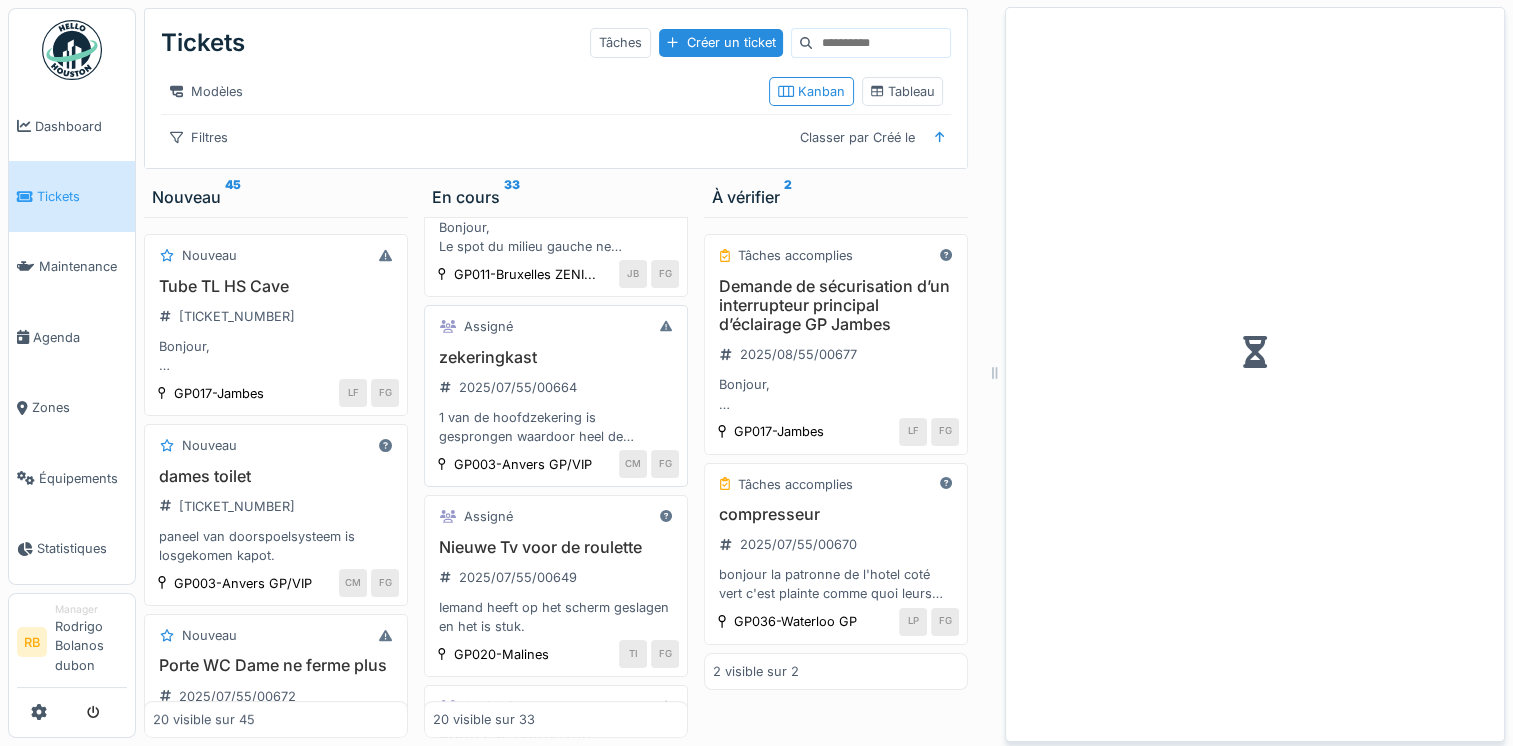 scroll, scrollTop: 0, scrollLeft: 0, axis: both 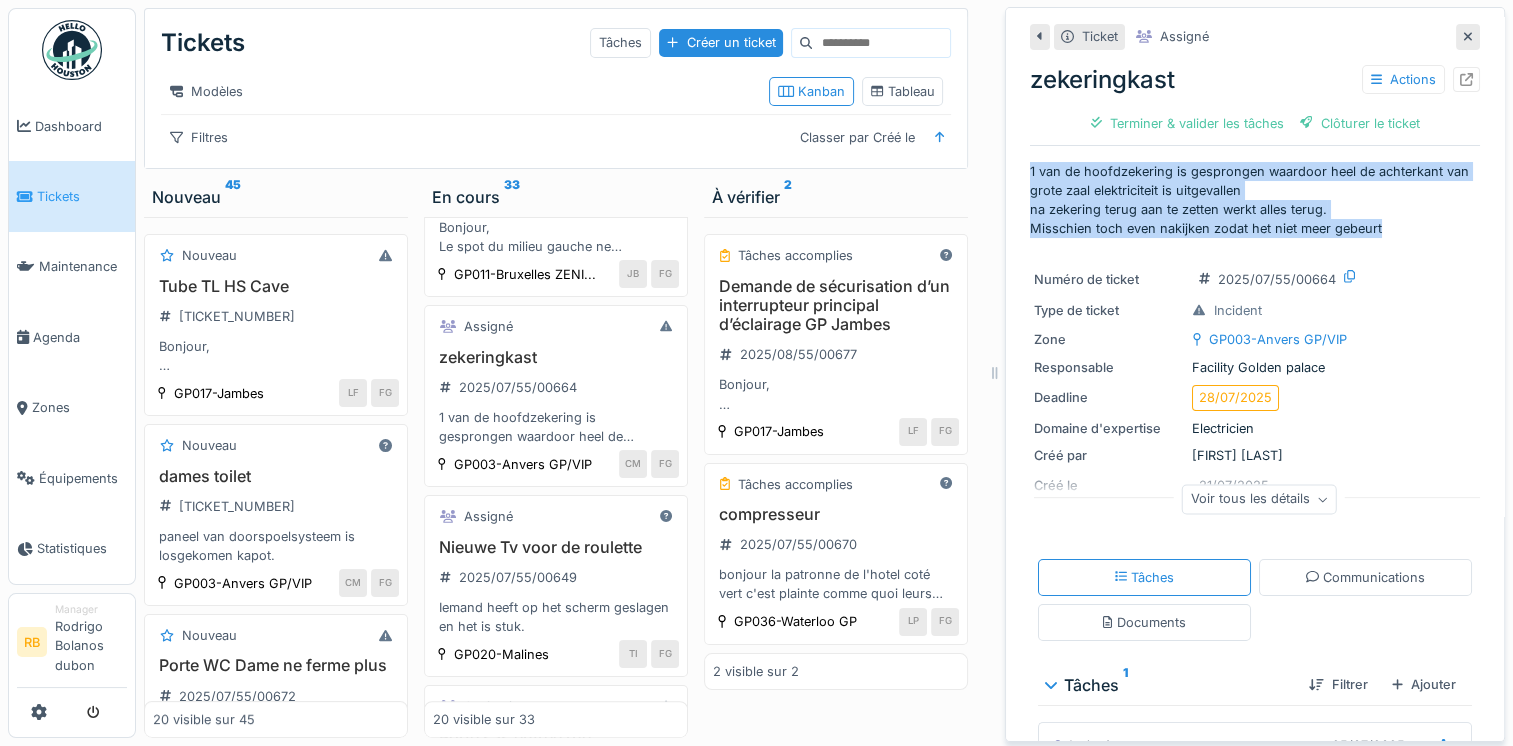 drag, startPoint x: 1382, startPoint y: 224, endPoint x: 991, endPoint y: 176, distance: 393.93527 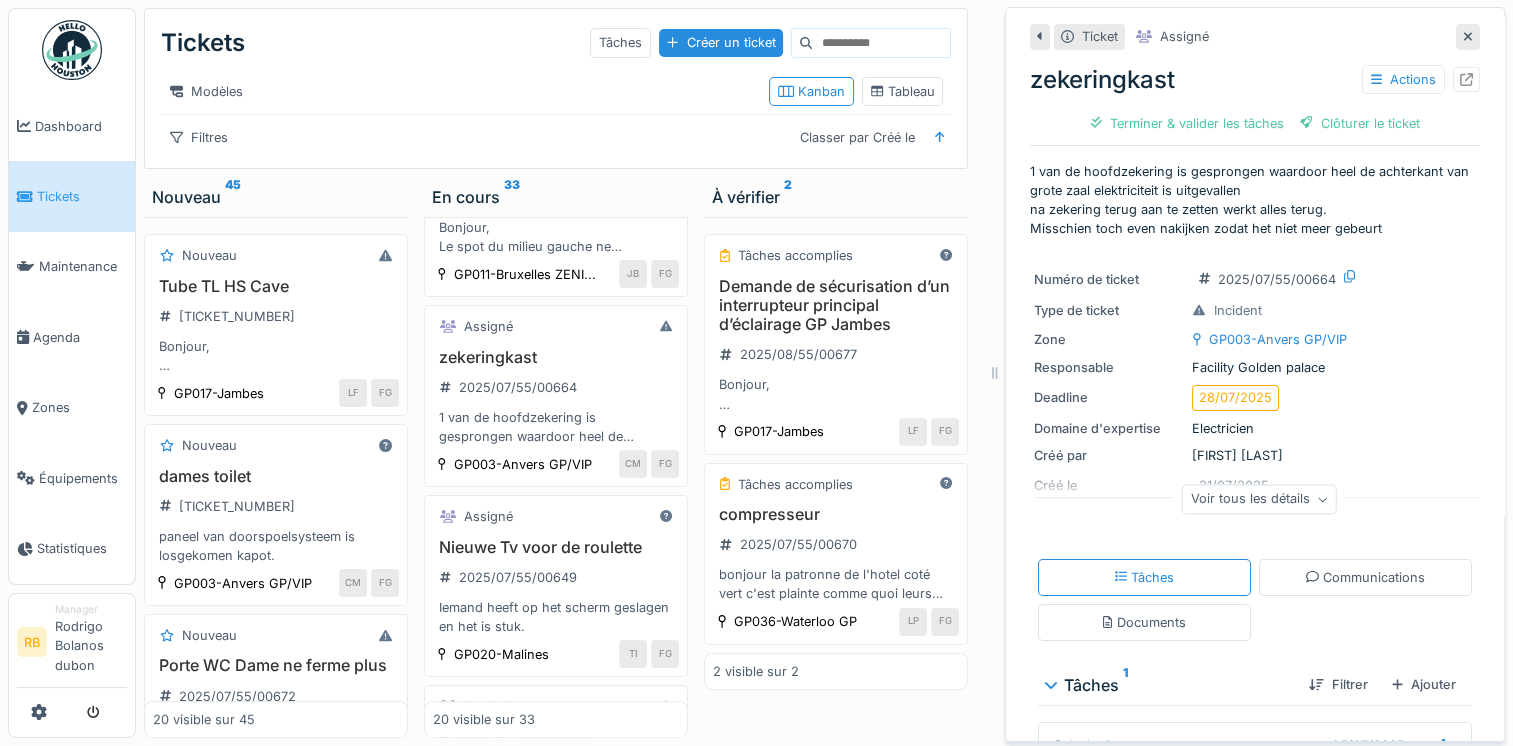 click on "Ticket Assigné zekeringkast Actions Terminer & valider les tâches Clôturer le ticket 1 van de hoofdzekering is gesprongen waardoor heel de achterkant van grote zaal elektriciteit is uitgevallen
na zekering terug aan te zetten werkt alles terug.
Misschien toch even nakijken zodat het niet meer gebeurt Numéro de ticket 2025/07/55/00664 Type de ticket Incident Zone GP003-Anvers GP/VIP Responsable Facility Golden palace Deadline 28/07/2025 Domaine d'expertise Electricien Créé par Chi lung Man Créé le  21/07/2025 Demandé par CM Assigné à FB Voir tous les détails   Tâches   Communications   Documents Tâches 1 Filtrer Ajouter Assigné 25/07/2025 zekeringkast 1 van de hoofdzekering is gesprongen waardoor heel de achterkant van grote zaal elektriciteit is uitgevallen
na zekering terug aan te zetten werkt alles terug.
Misschien toch even nakijken zodat het niet meer gebeurt FB Marquer comme terminé 1 visible sur 1" at bounding box center (1255, 374) 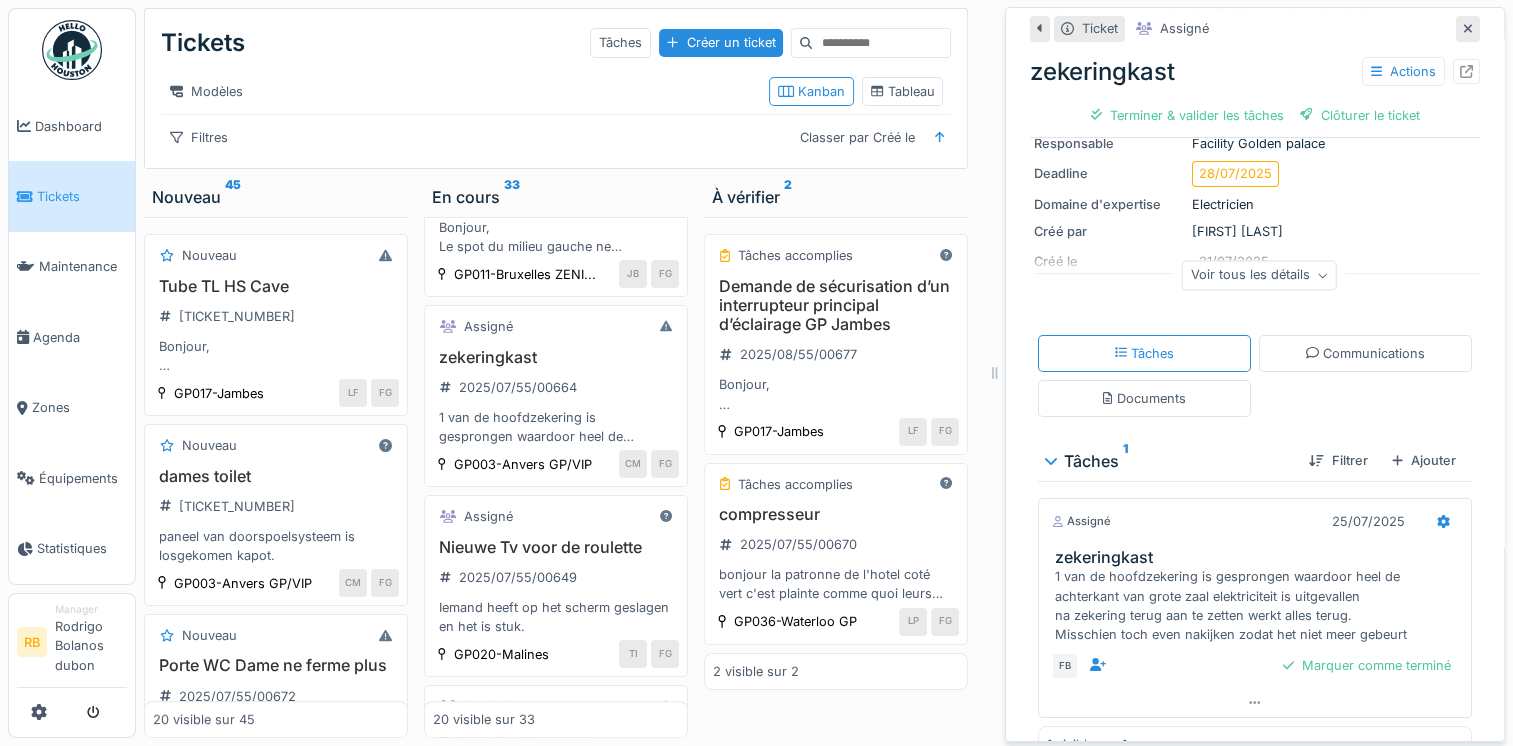scroll, scrollTop: 244, scrollLeft: 0, axis: vertical 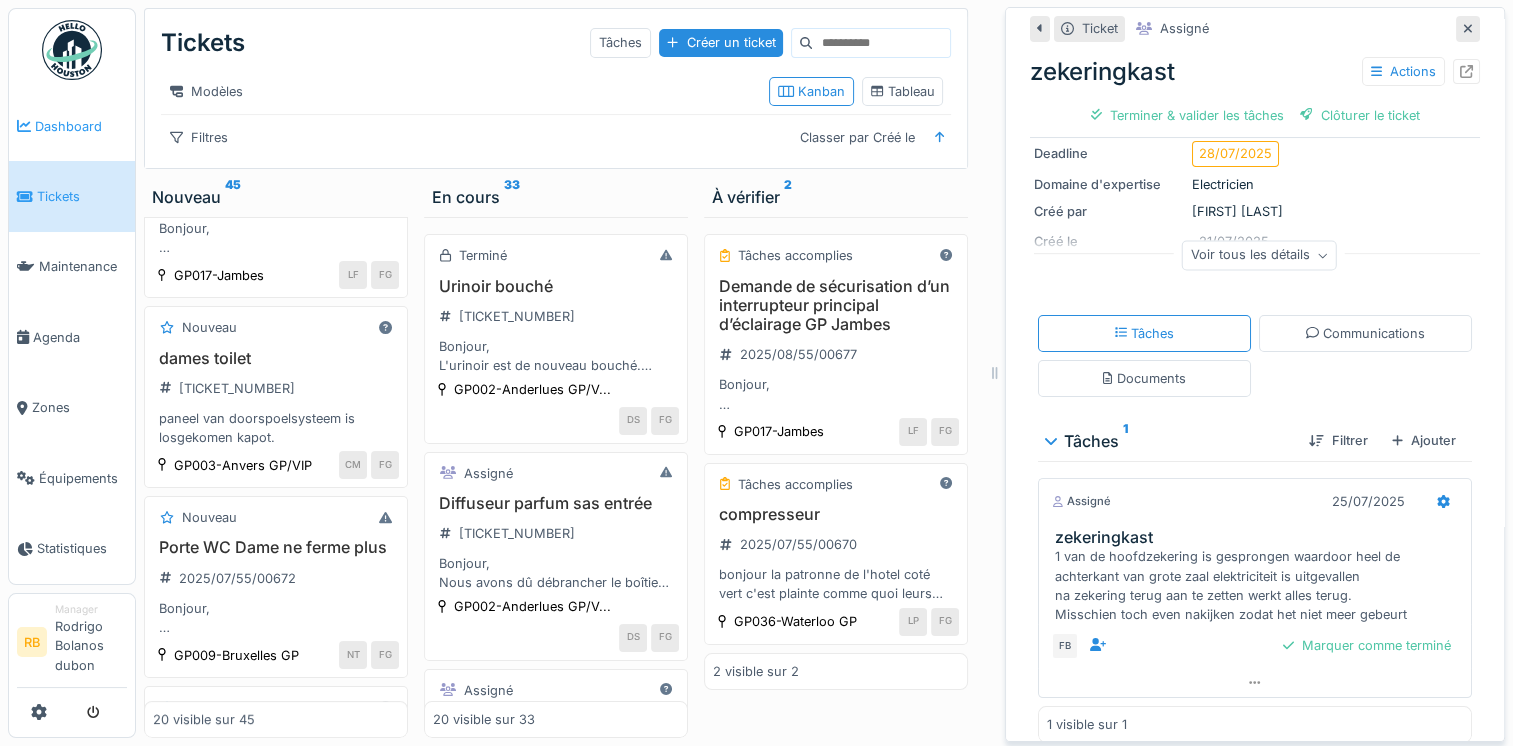click on "Dashboard" at bounding box center [72, 126] 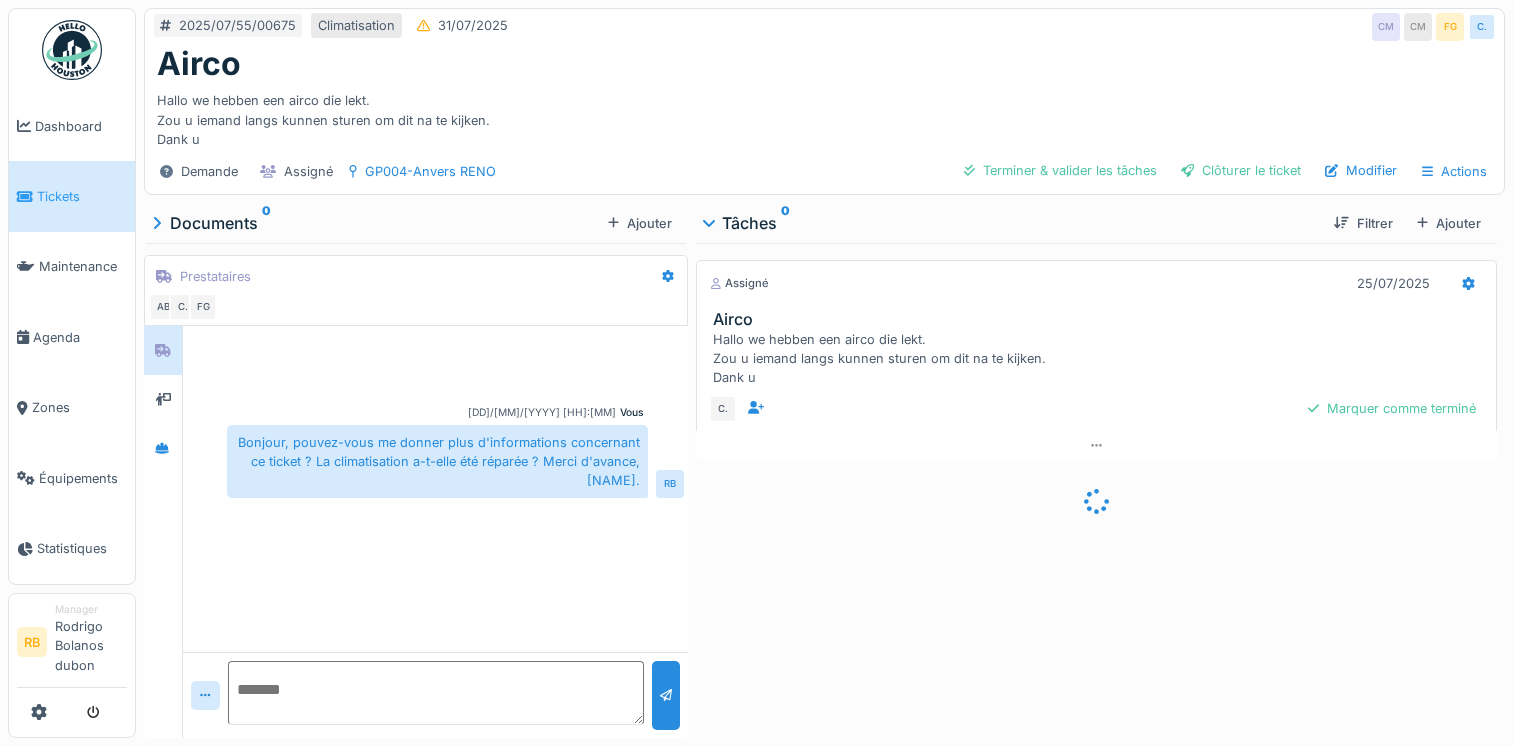 scroll, scrollTop: 0, scrollLeft: 0, axis: both 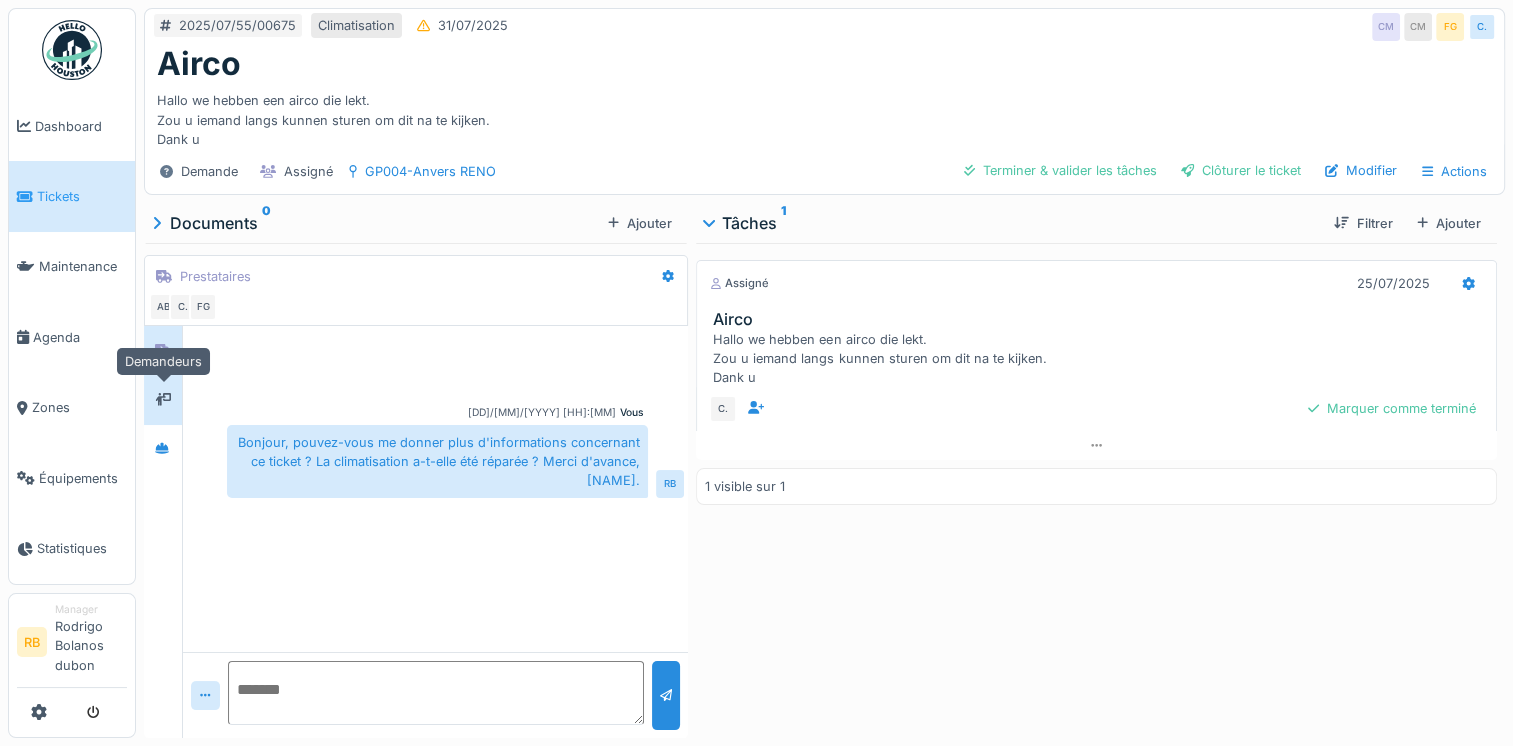 click at bounding box center [163, 399] 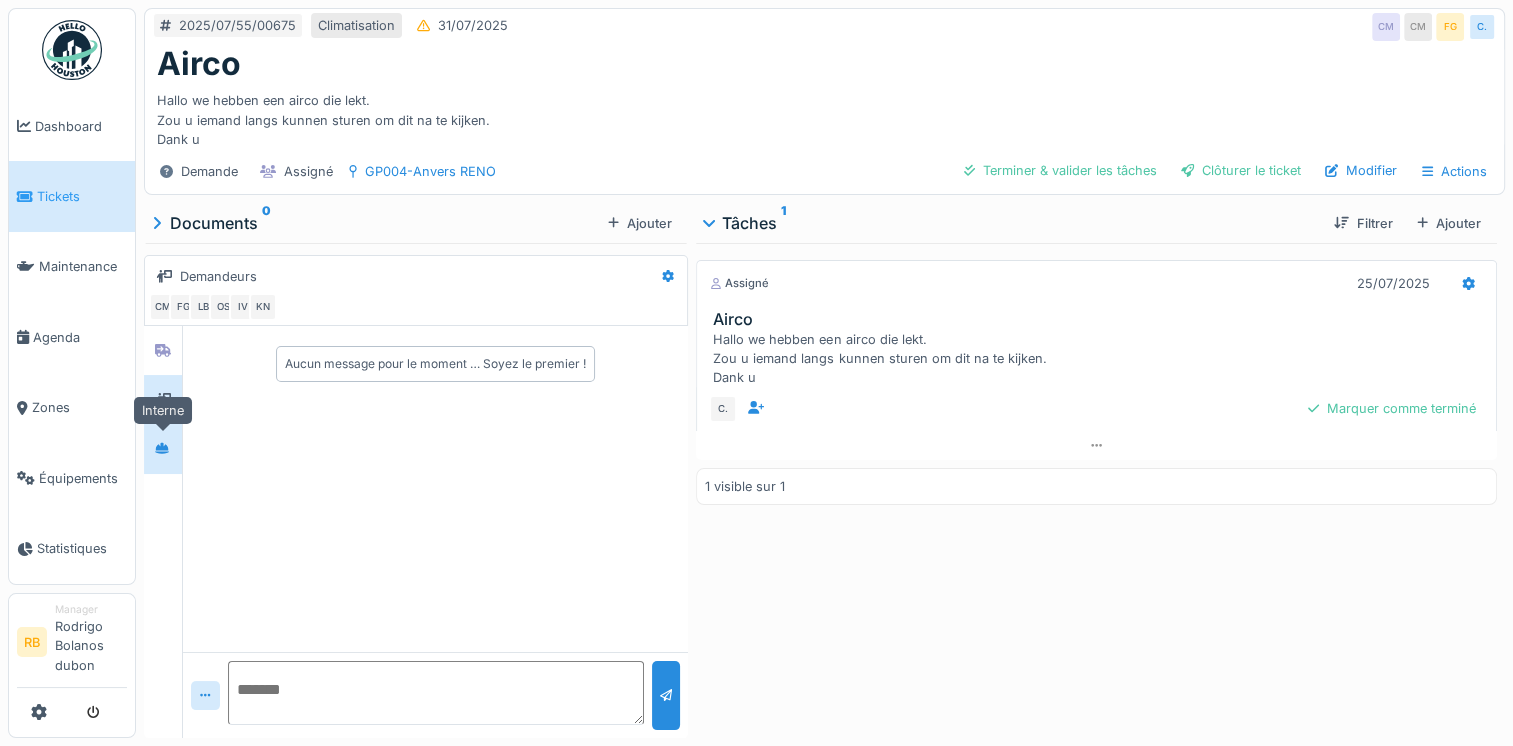 click at bounding box center (162, 449) 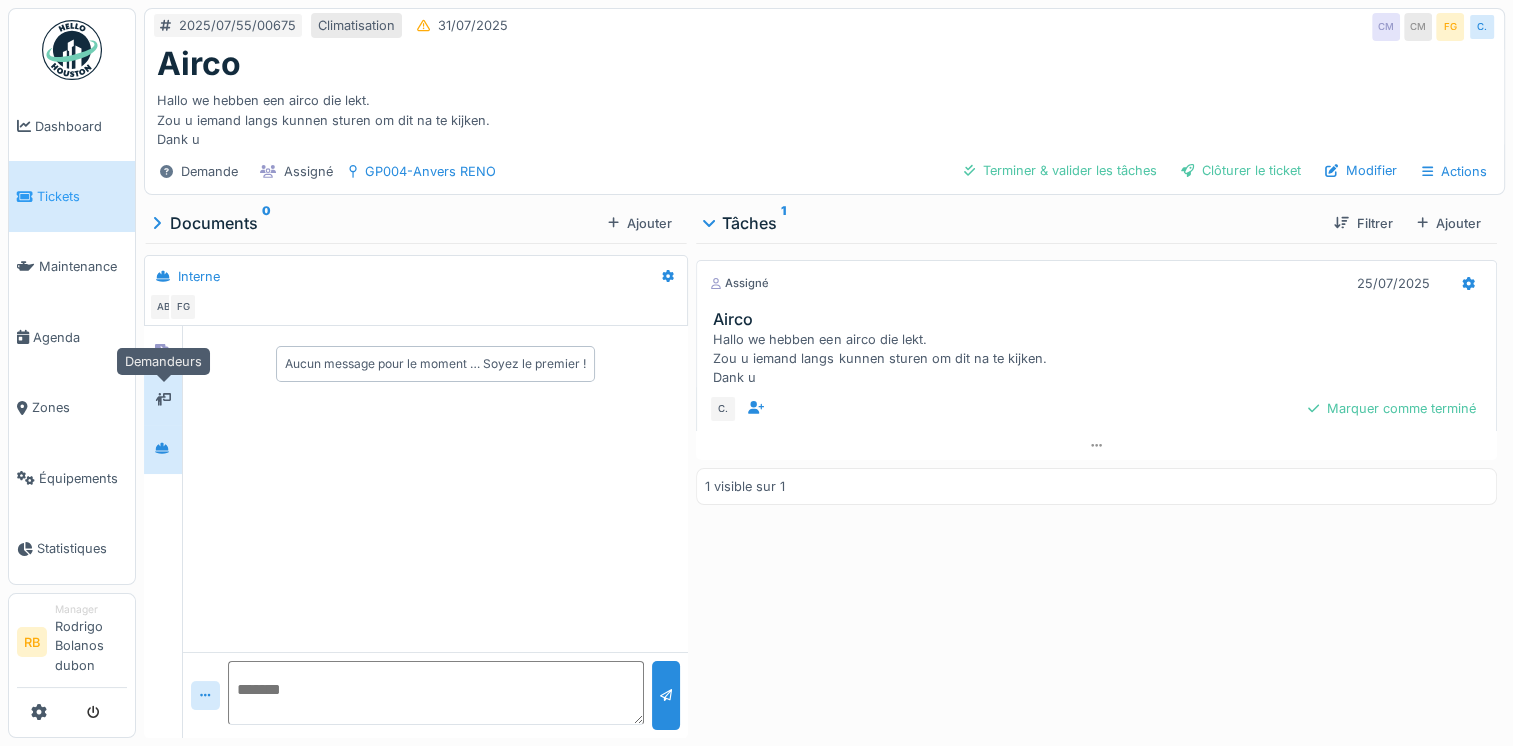 click at bounding box center (163, 399) 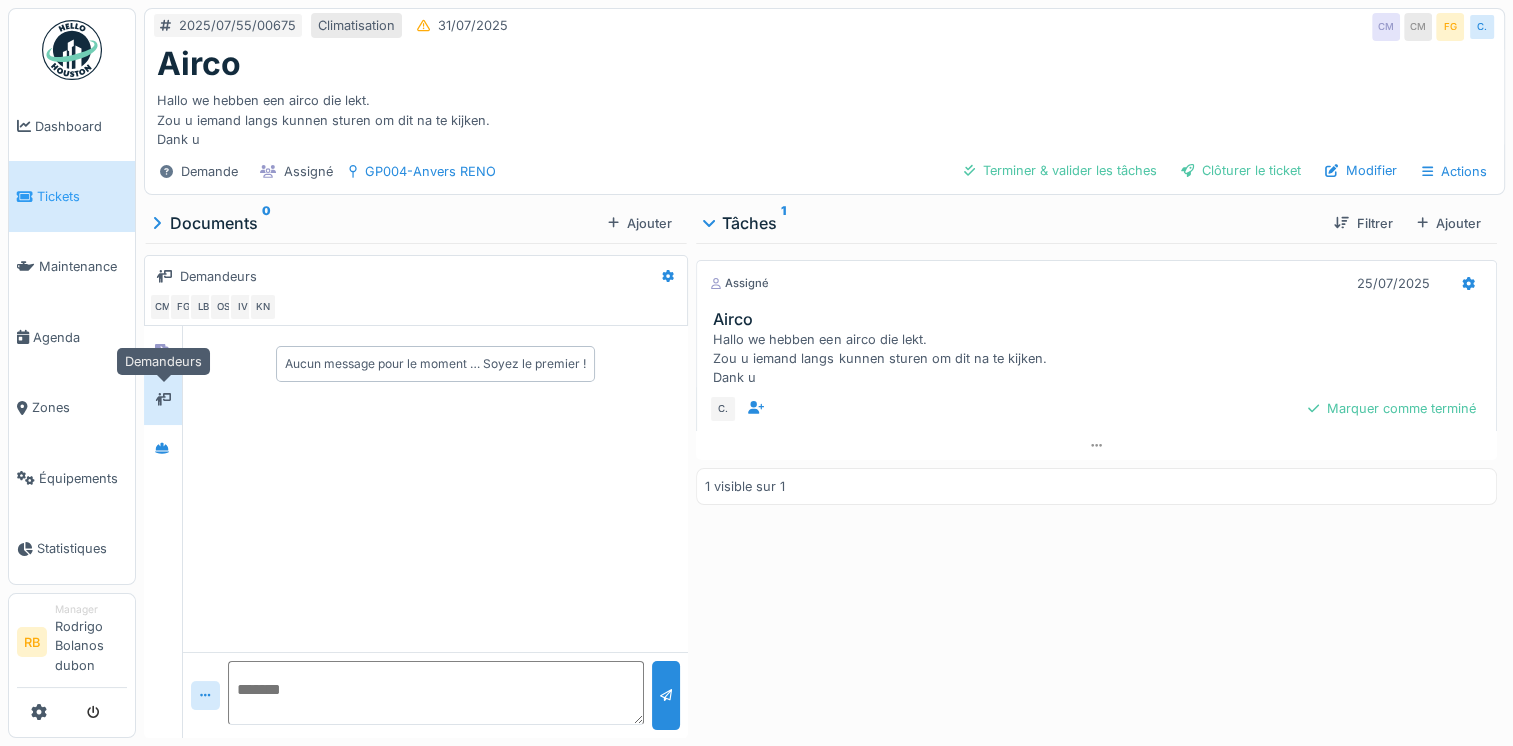 click at bounding box center [163, 399] 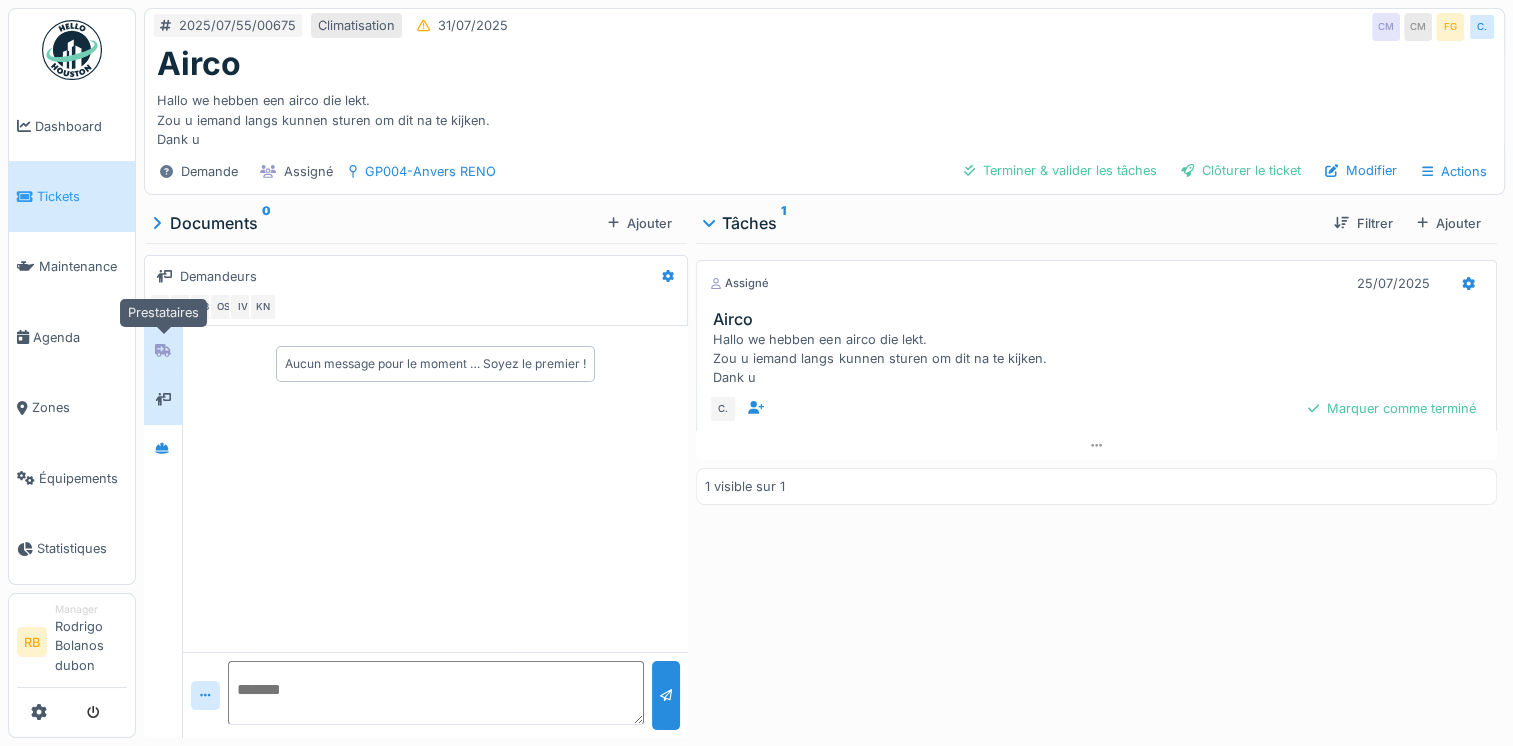 click at bounding box center (163, 350) 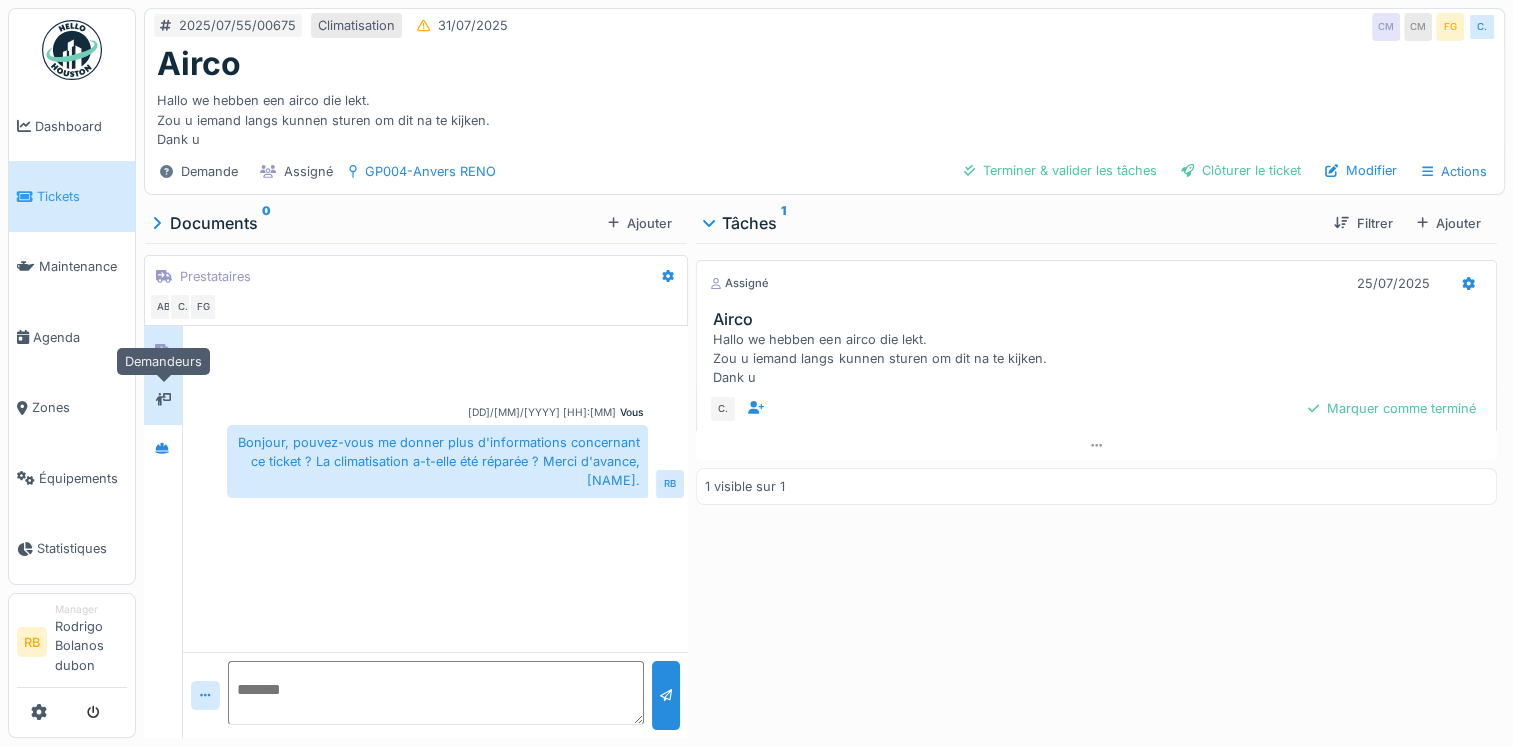 click at bounding box center (163, 399) 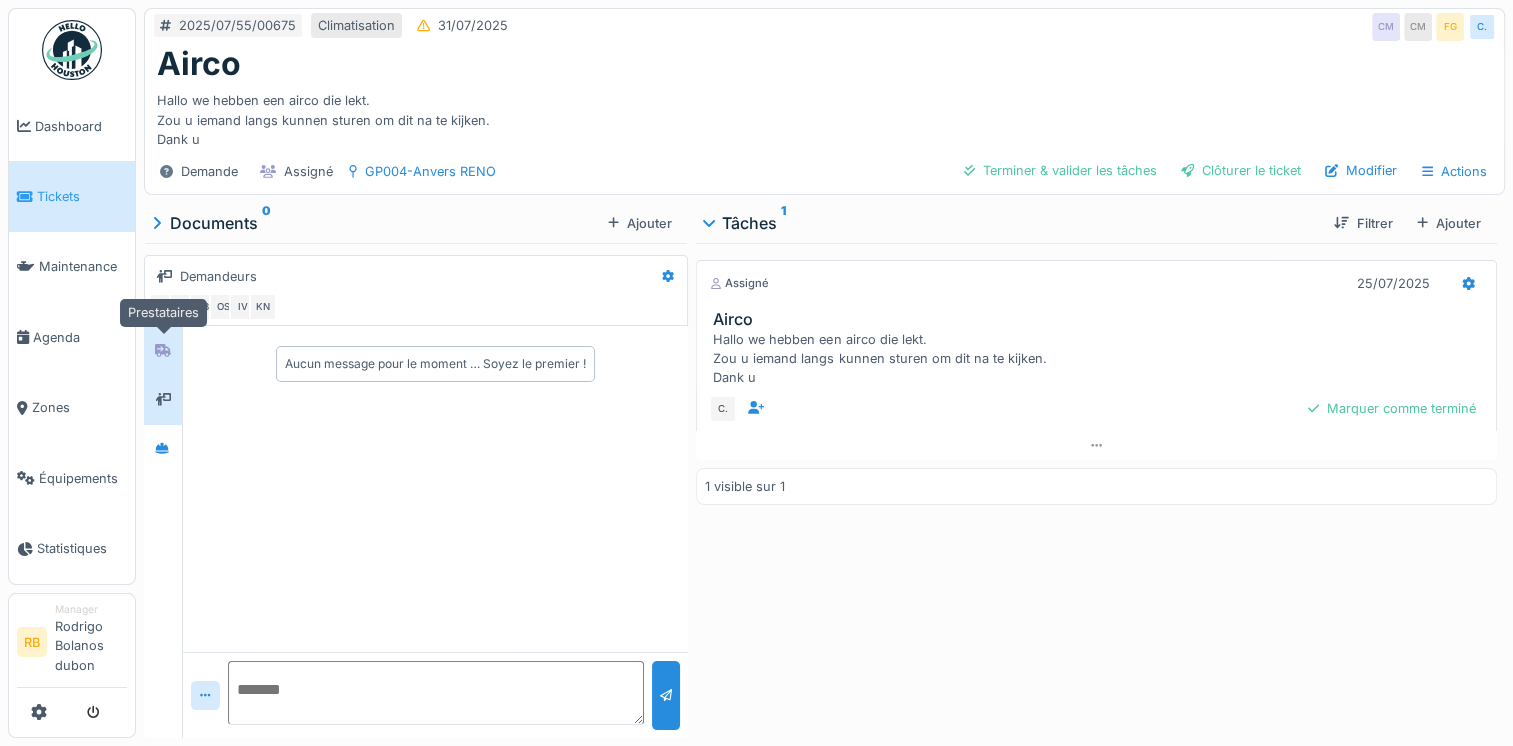click at bounding box center [163, 350] 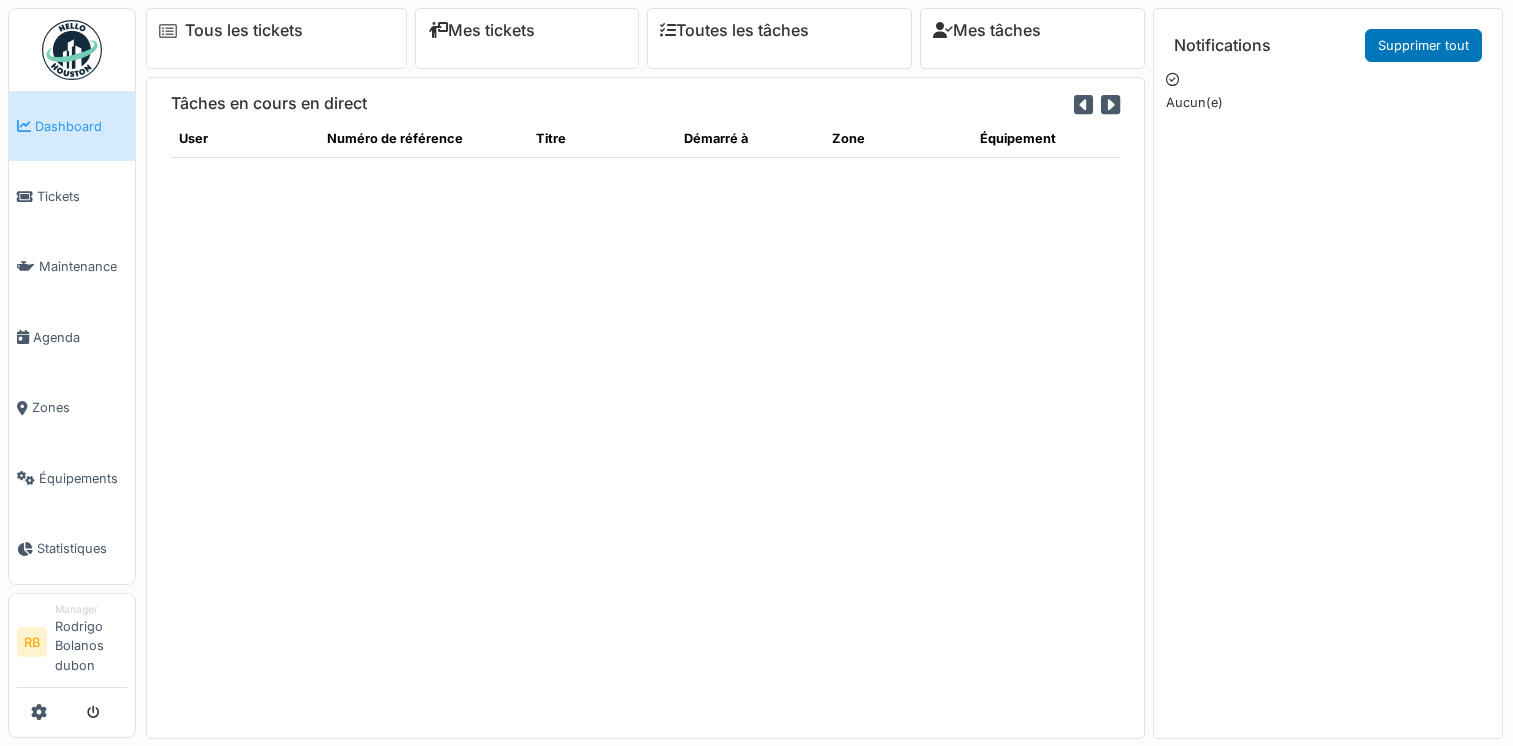 scroll, scrollTop: 0, scrollLeft: 0, axis: both 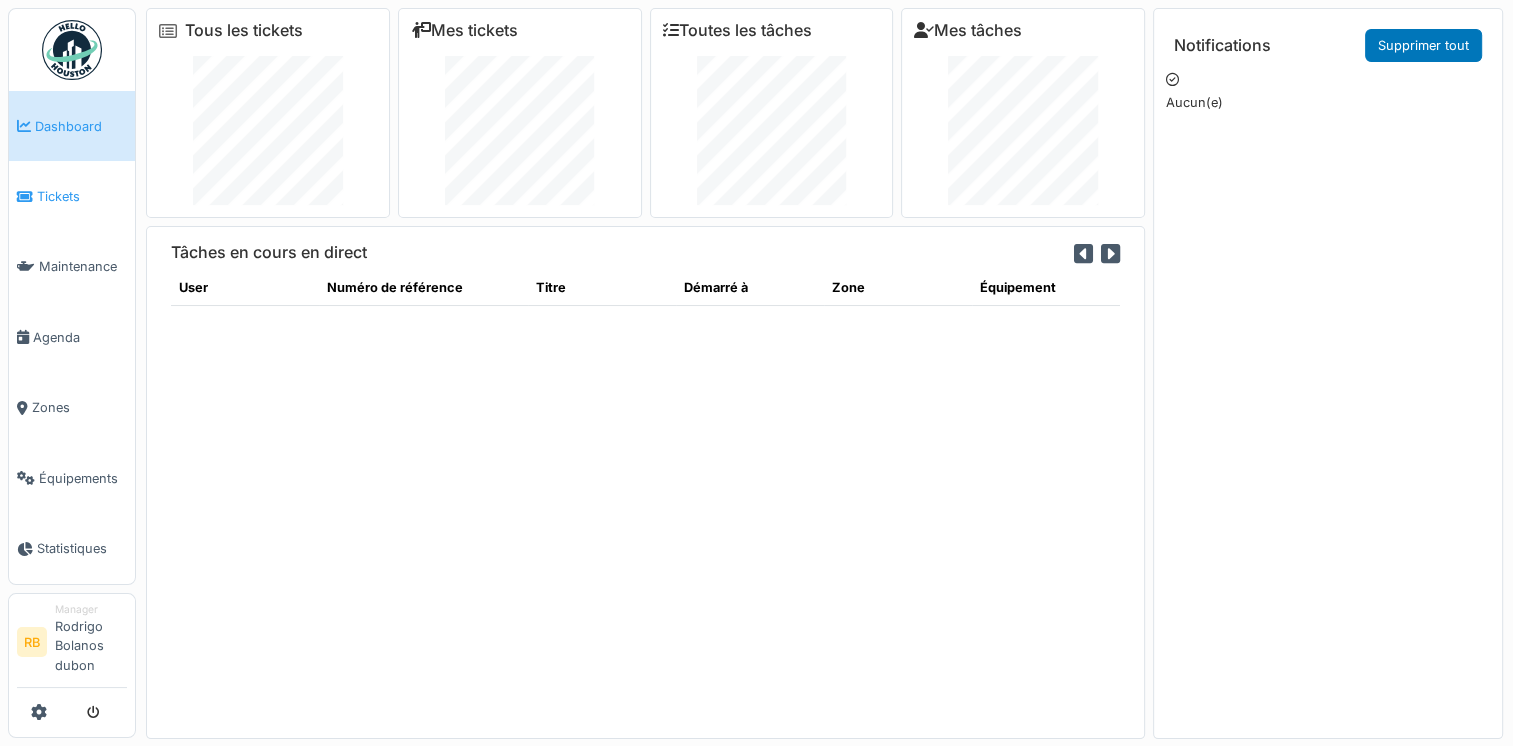 click on "Tickets" at bounding box center [82, 196] 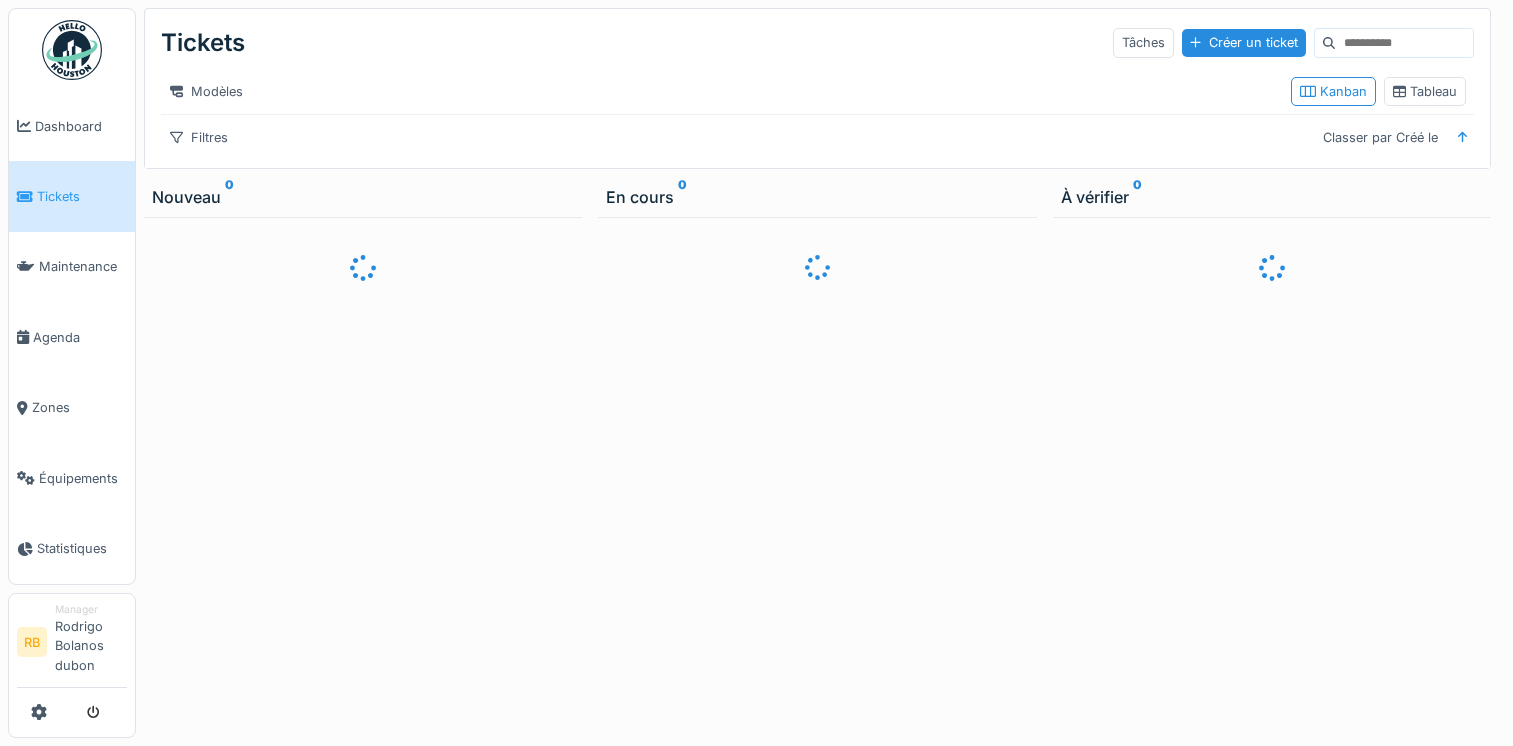 scroll, scrollTop: 0, scrollLeft: 0, axis: both 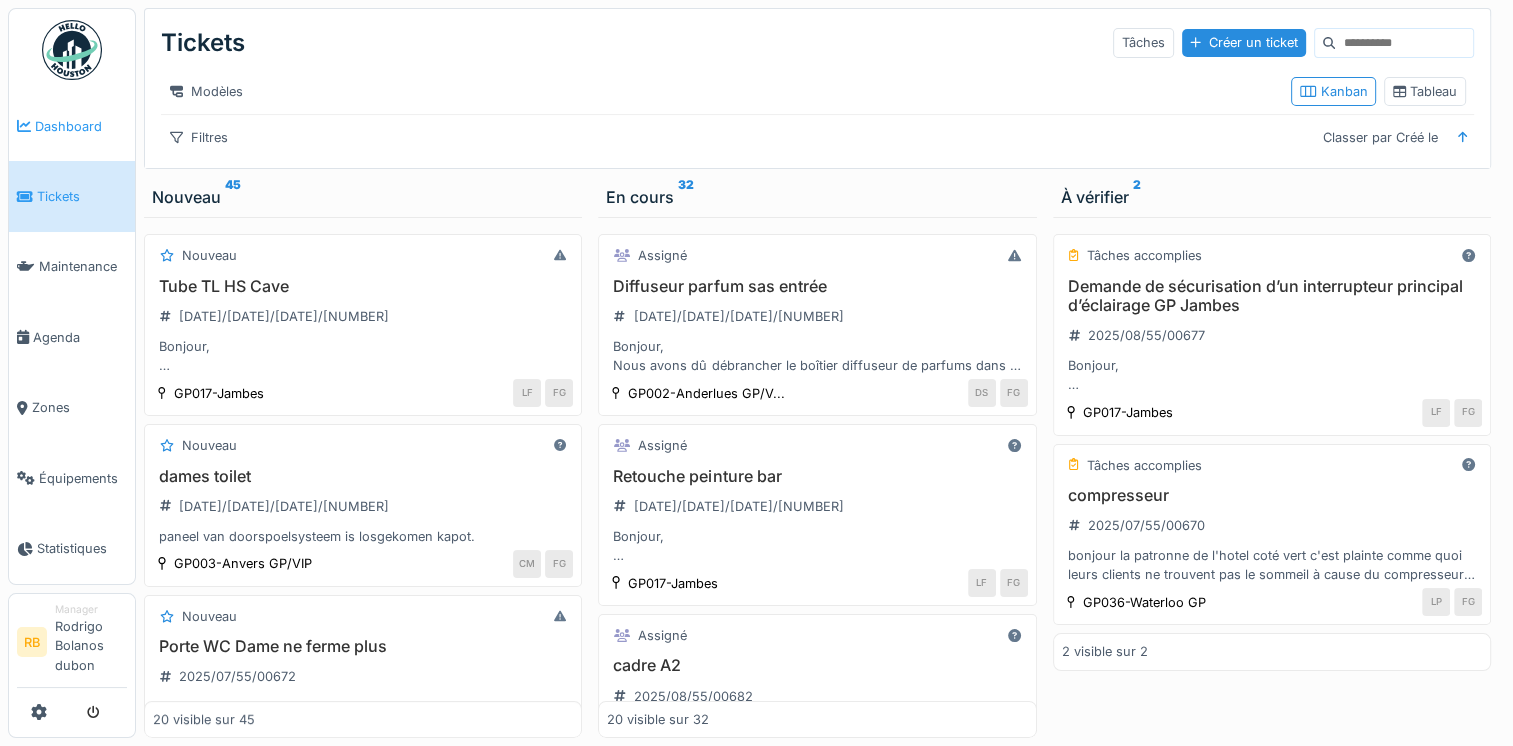 click on "Dashboard" at bounding box center (81, 126) 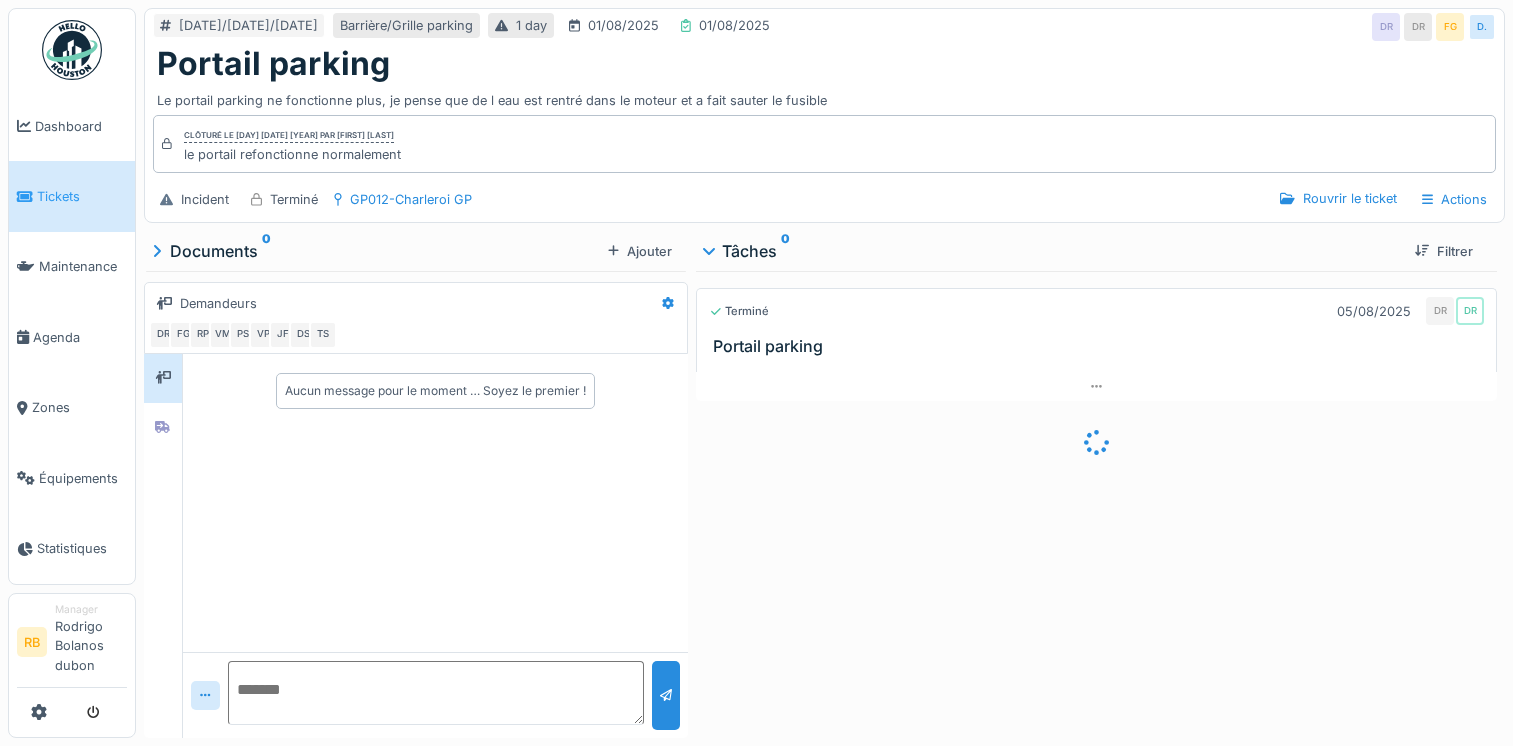 scroll, scrollTop: 0, scrollLeft: 0, axis: both 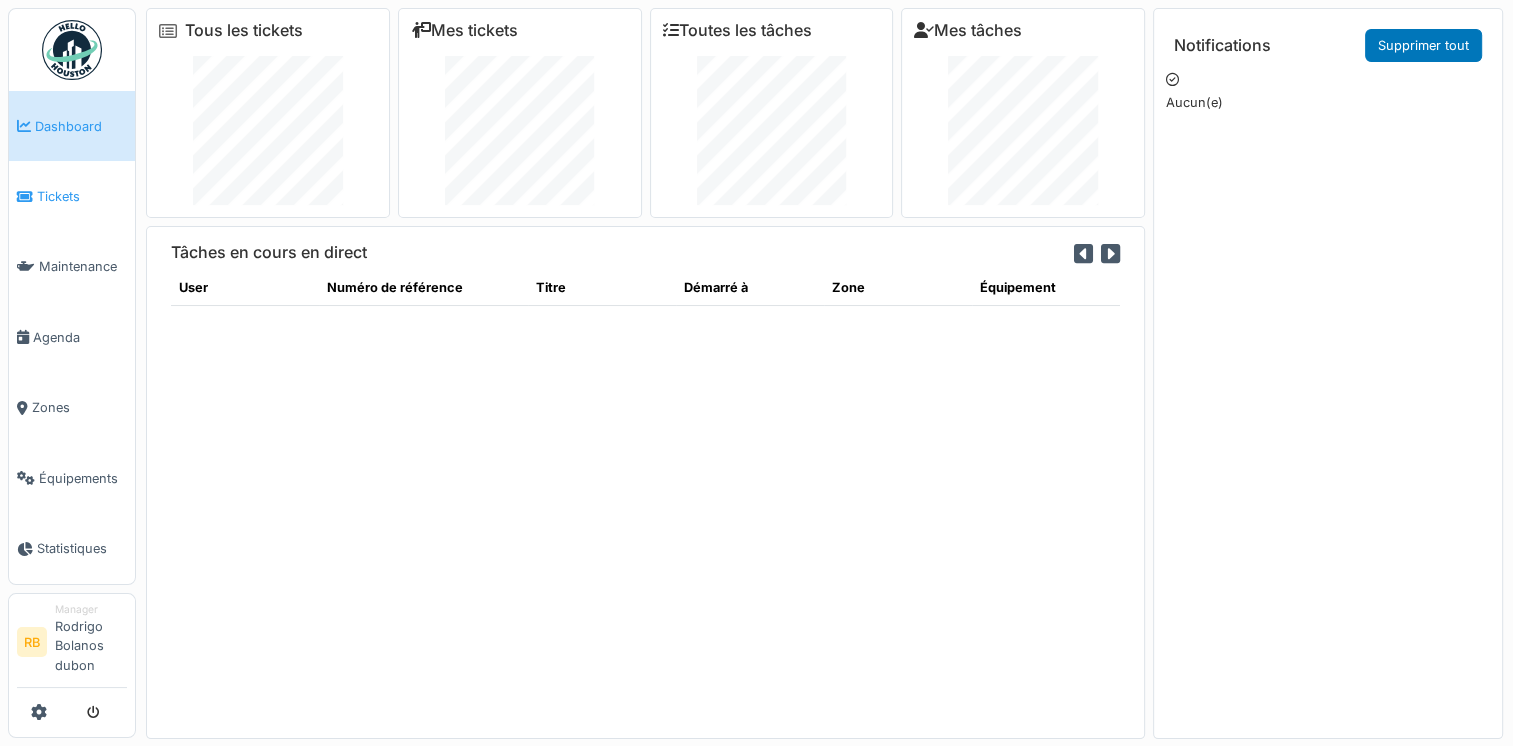 click on "Tickets" at bounding box center [82, 196] 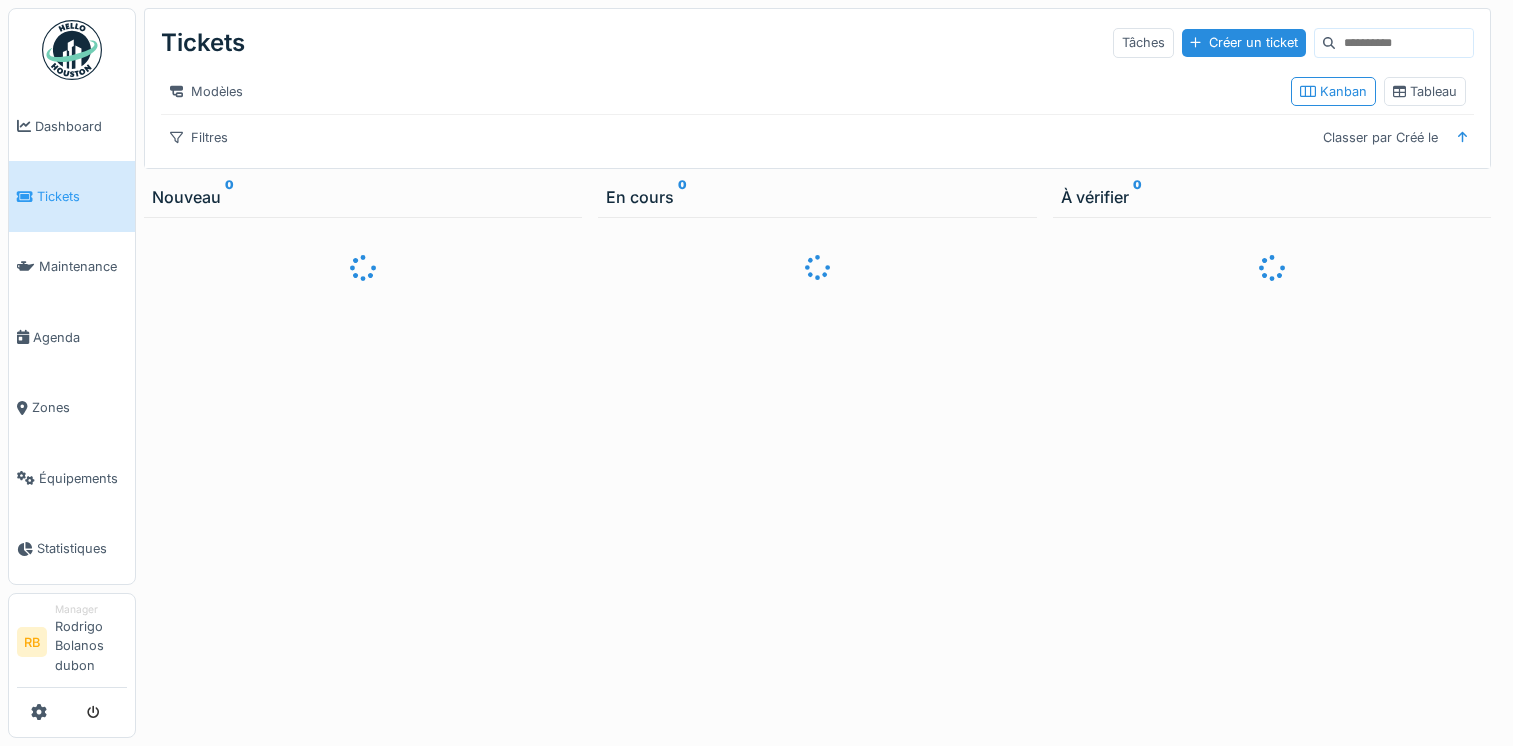 scroll, scrollTop: 0, scrollLeft: 0, axis: both 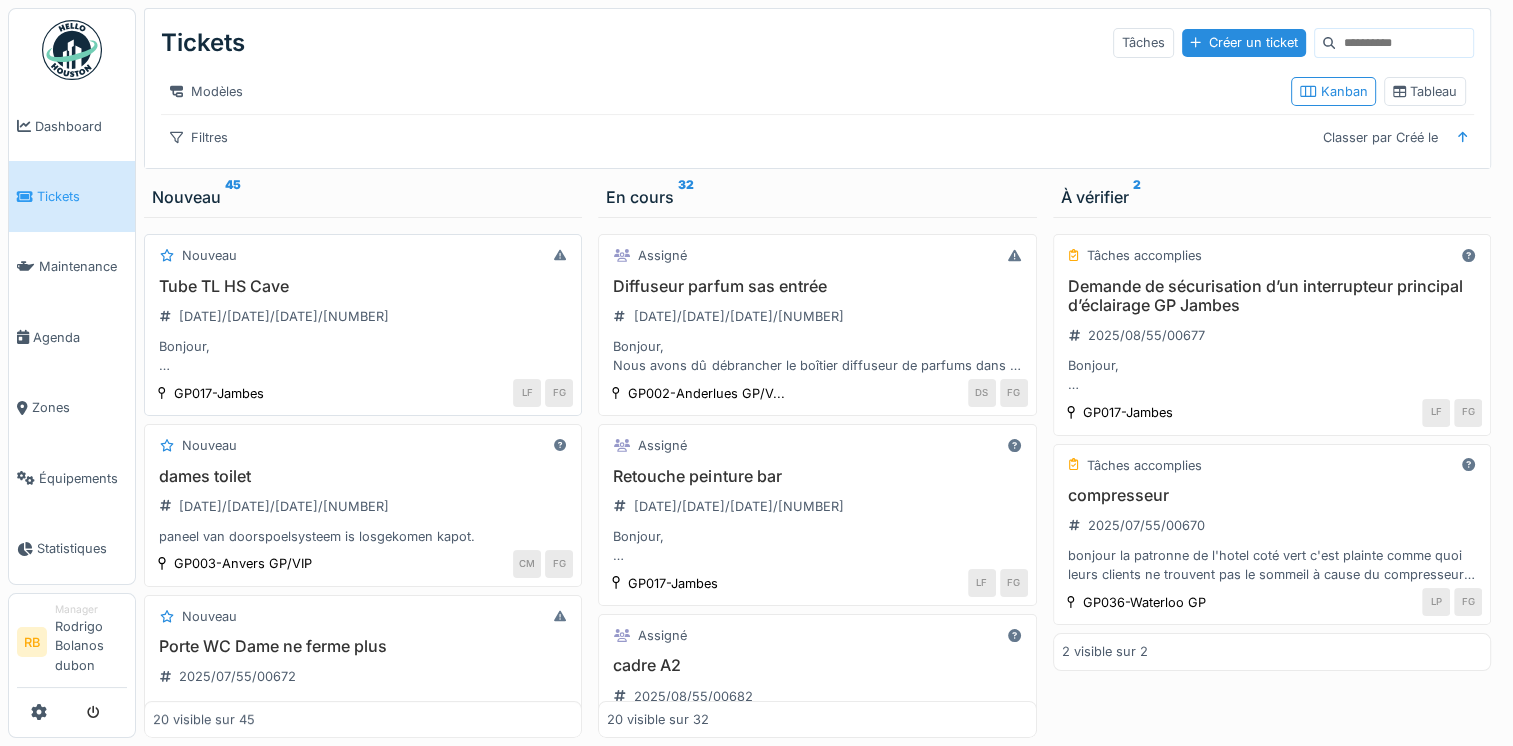 click on "Tube TL HS Cave [DATE]/[DATE]/[DATE]/[NUMBER] Bonjour,
Nous avons plusieurs luminaires qui ne fonctionne plus correctement a la cave (Tube TL clignote ou ne s'allume pas)
Bàv" at bounding box center [363, 326] 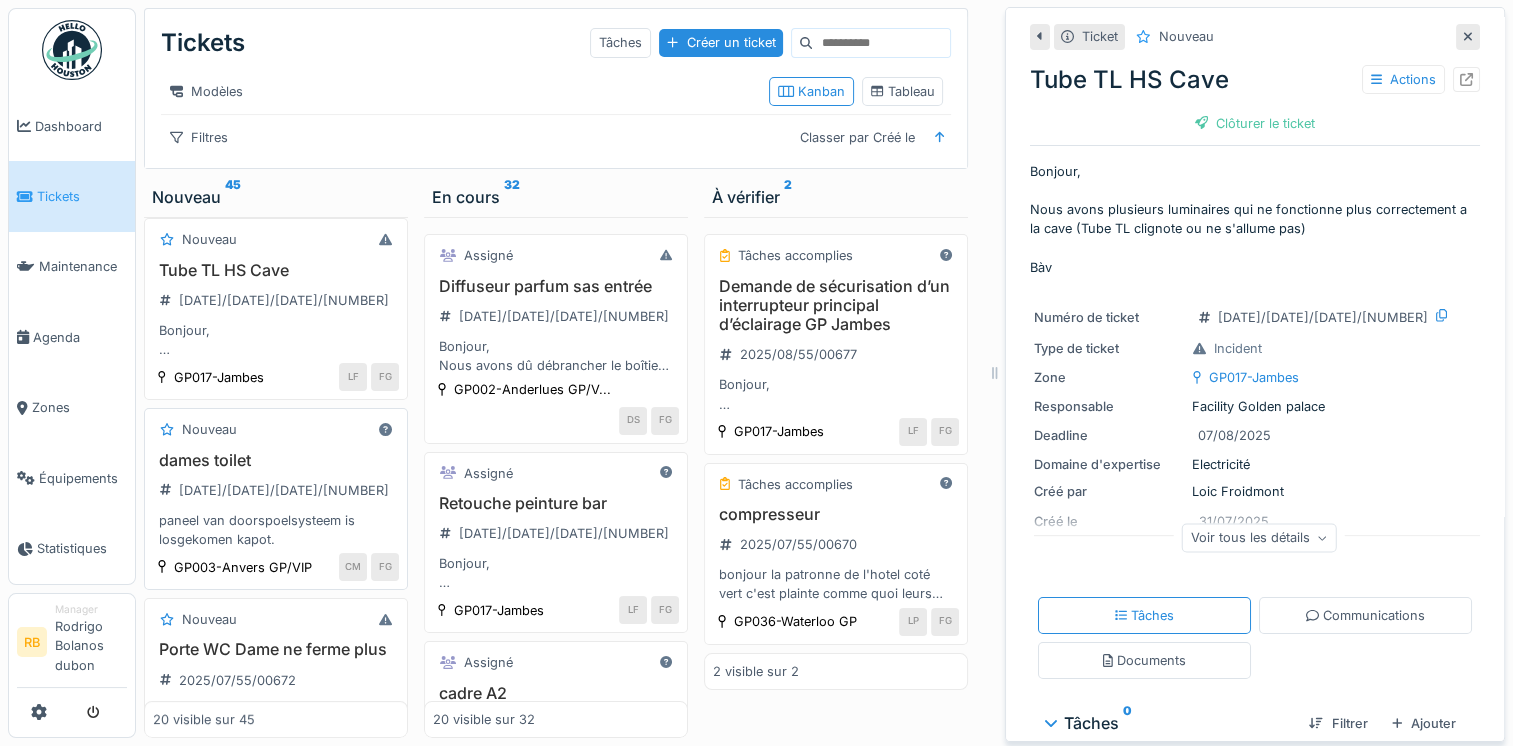 scroll, scrollTop: 0, scrollLeft: 0, axis: both 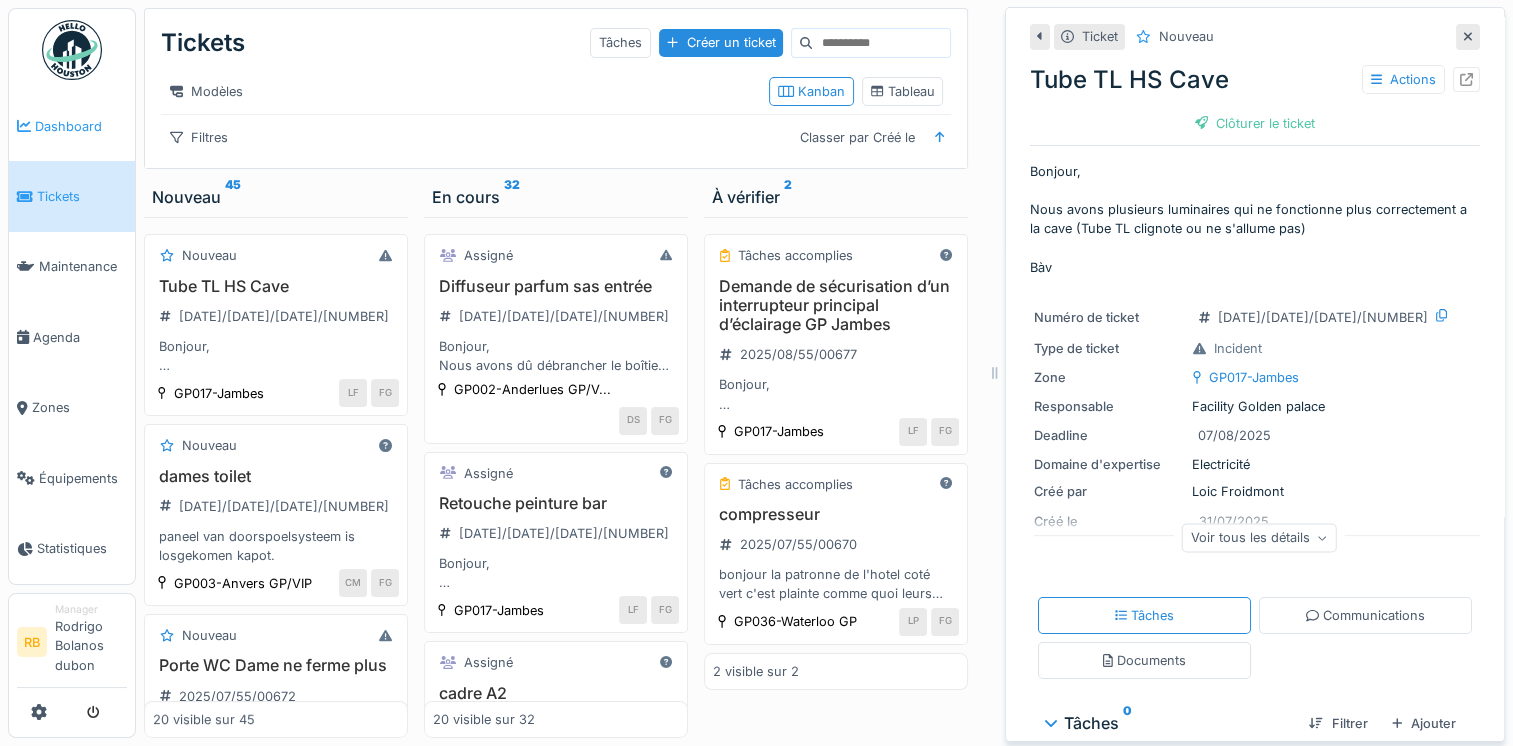 click on "Dashboard" at bounding box center (81, 126) 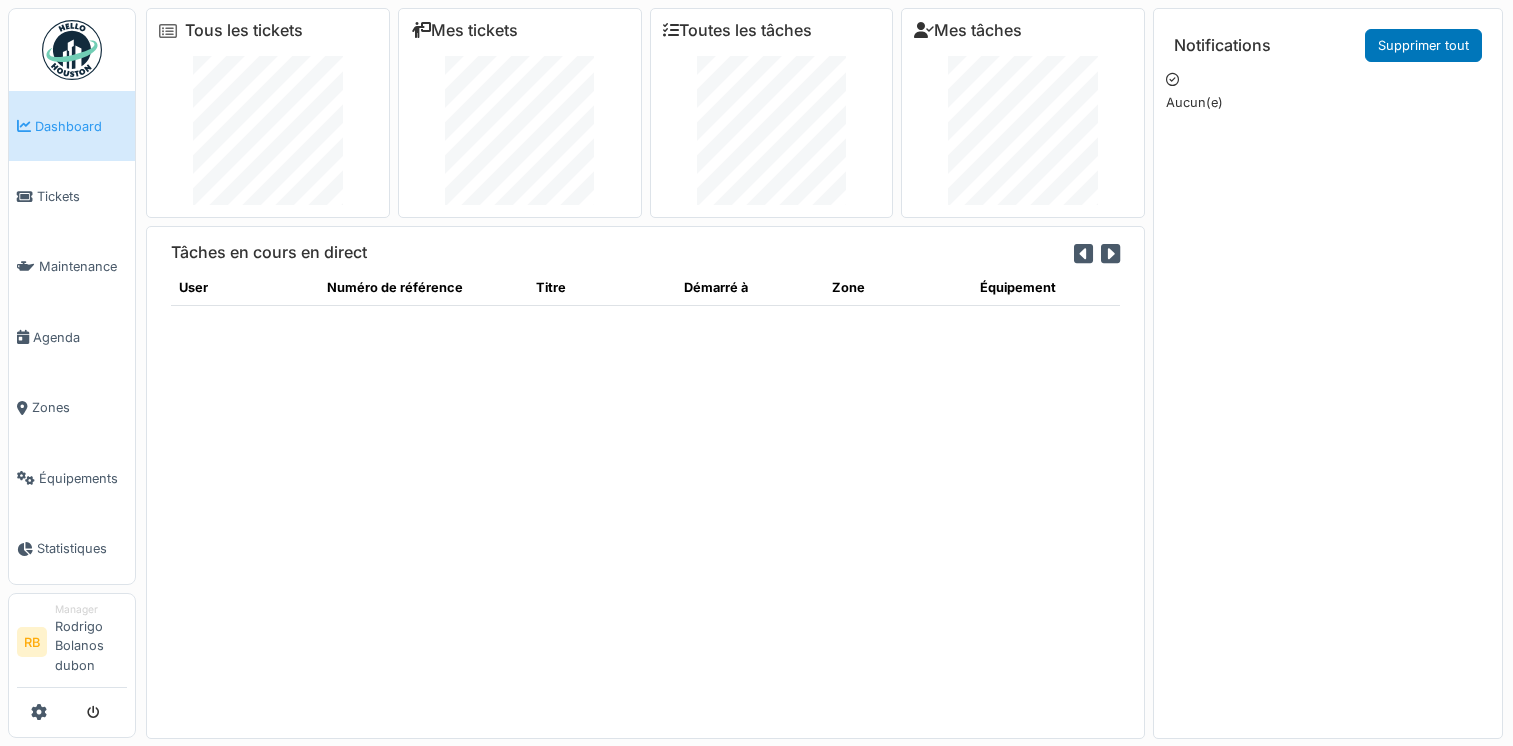 scroll, scrollTop: 0, scrollLeft: 0, axis: both 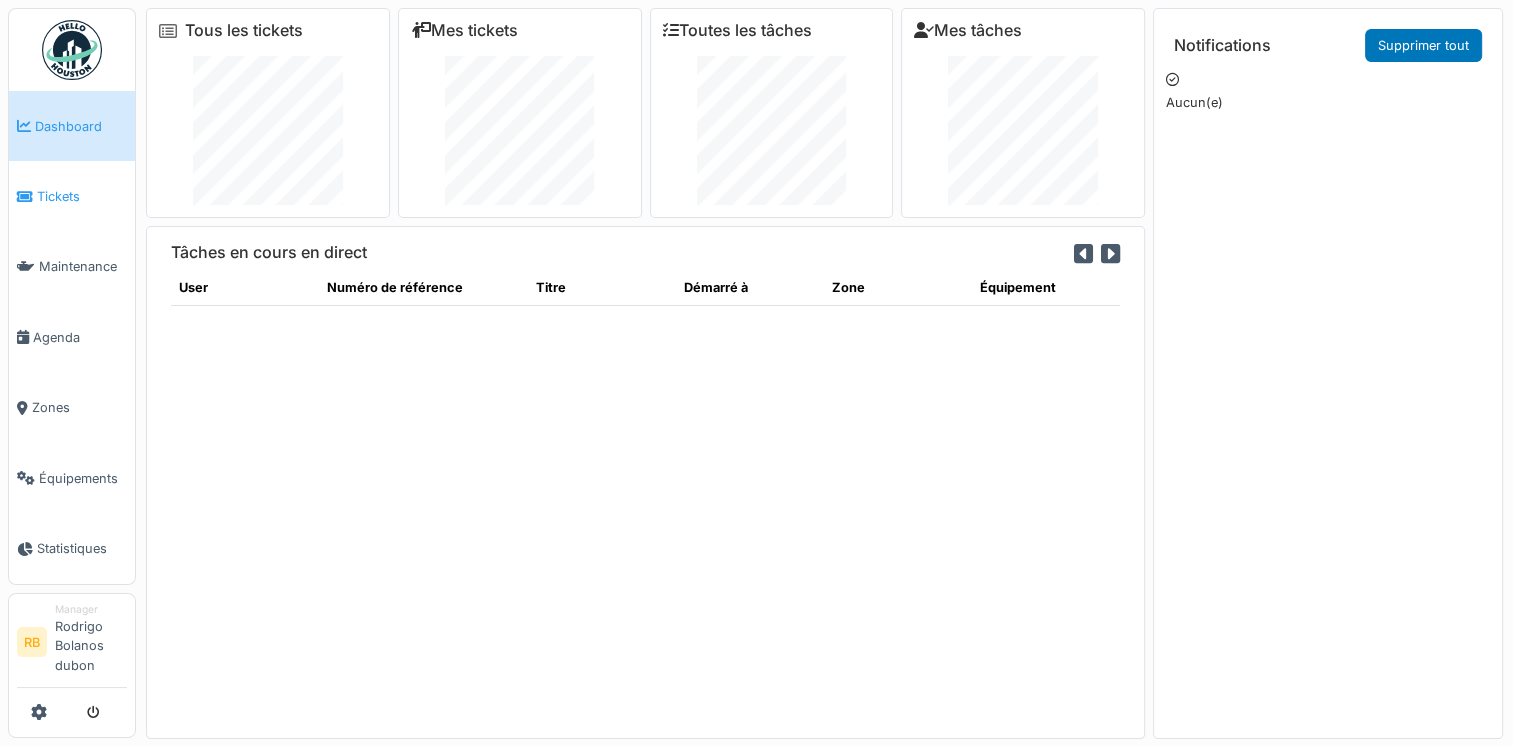 click on "Tickets" at bounding box center (82, 196) 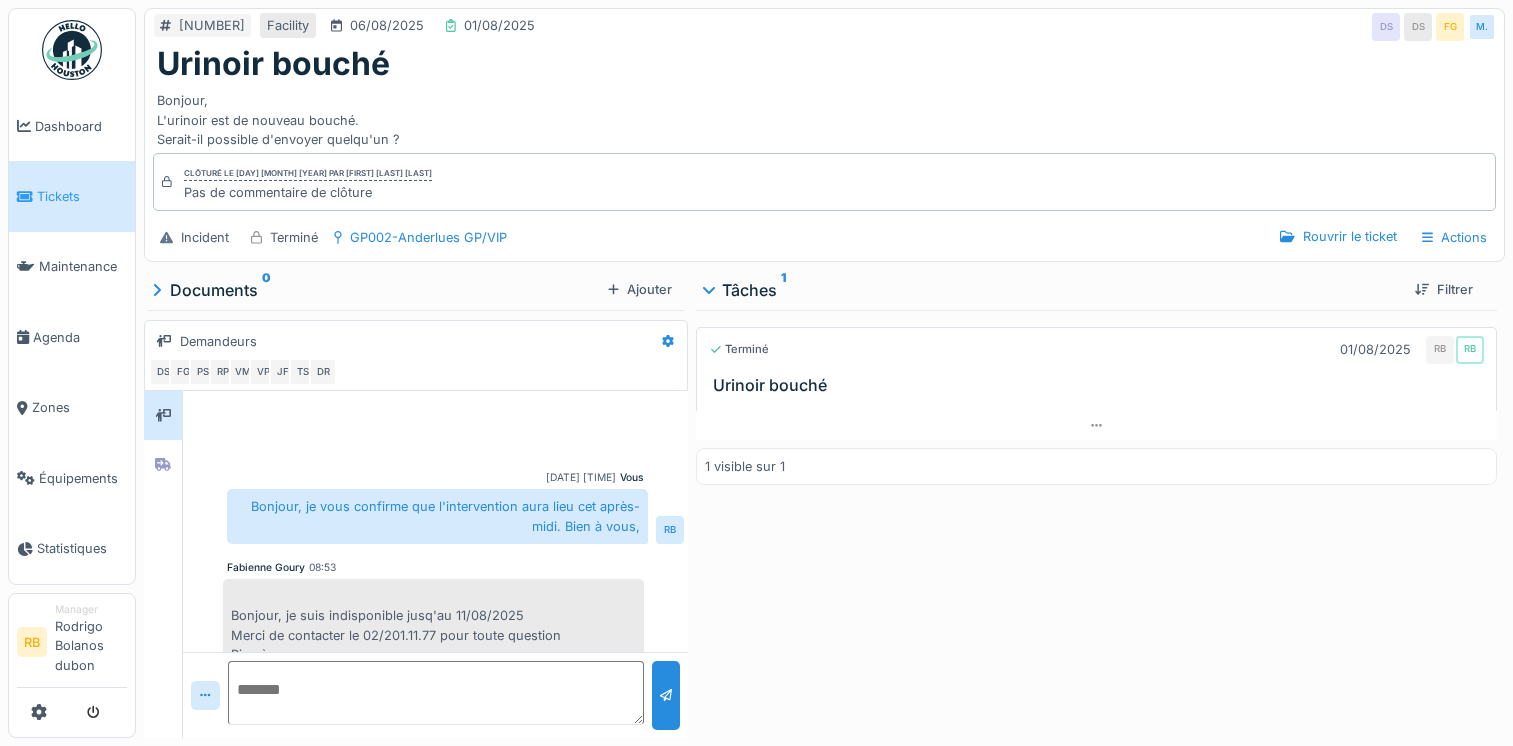 scroll, scrollTop: 0, scrollLeft: 0, axis: both 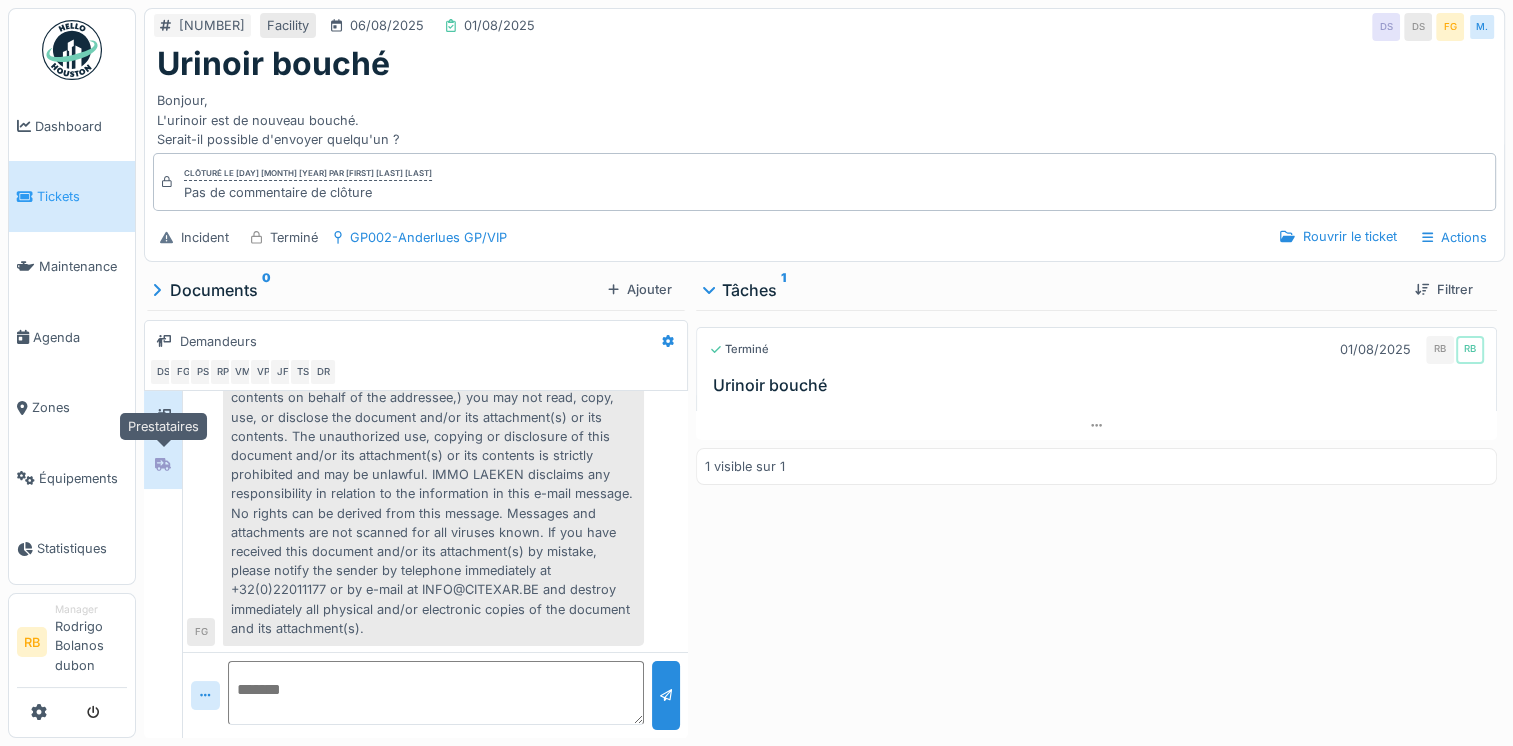 click at bounding box center (163, 464) 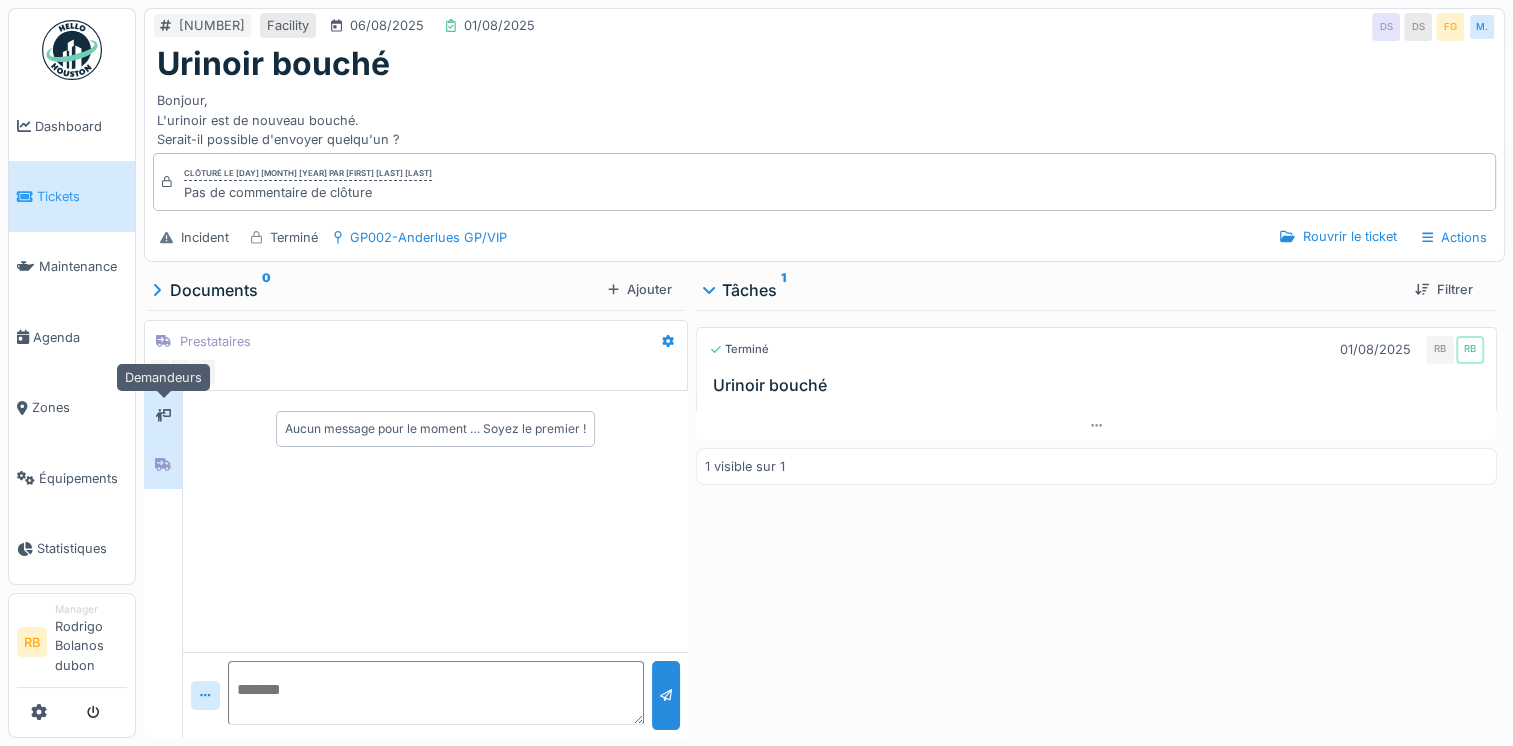 click 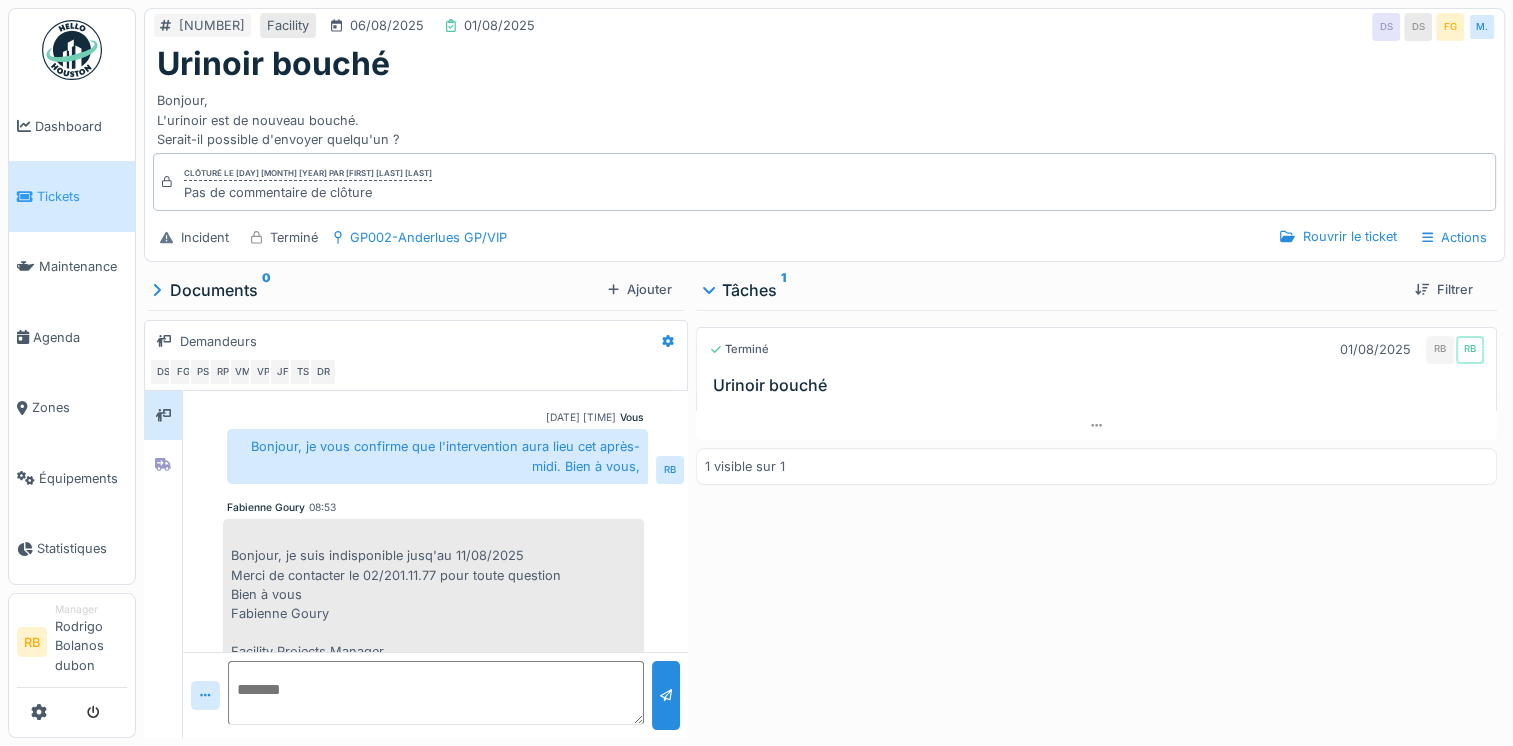 scroll, scrollTop: 59, scrollLeft: 0, axis: vertical 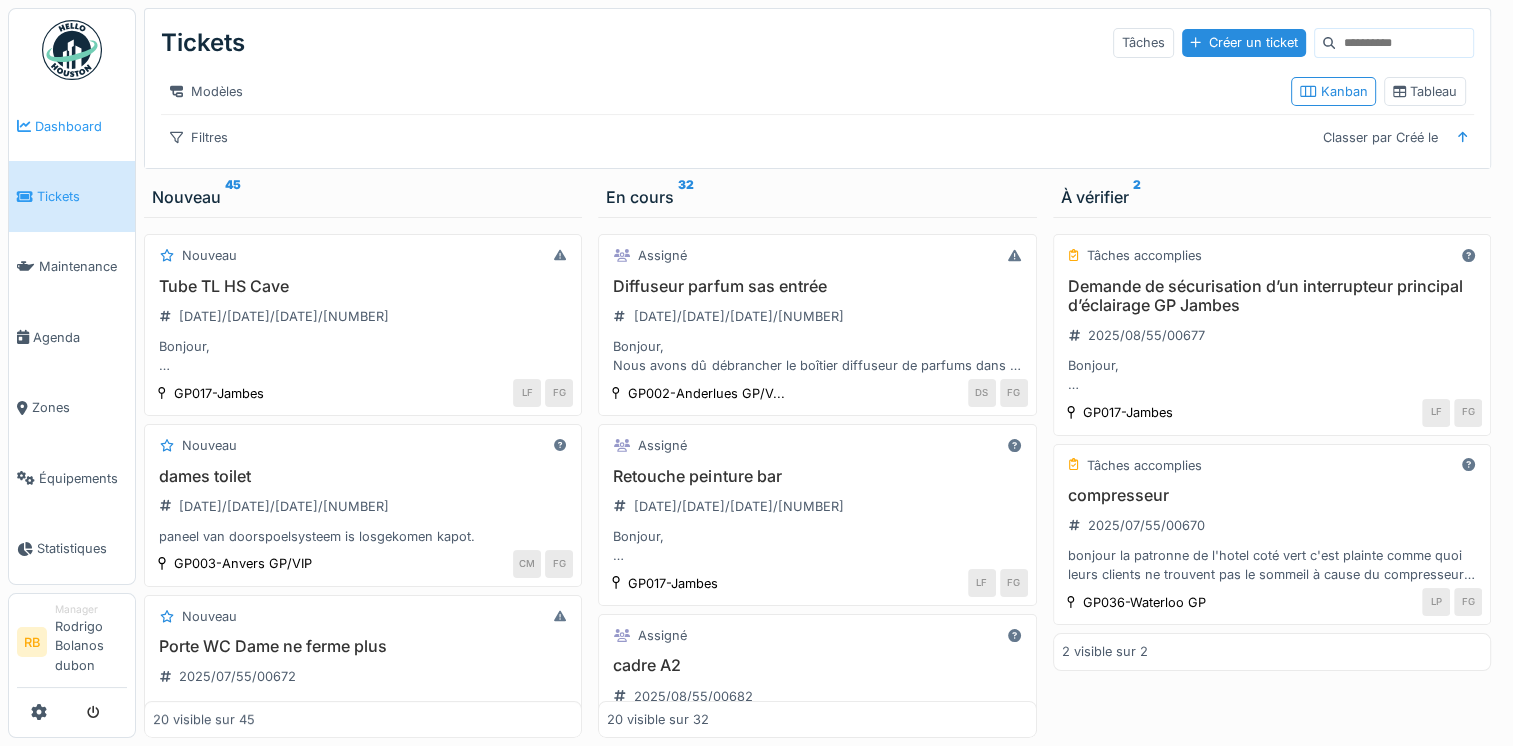 click on "Dashboard" at bounding box center [72, 126] 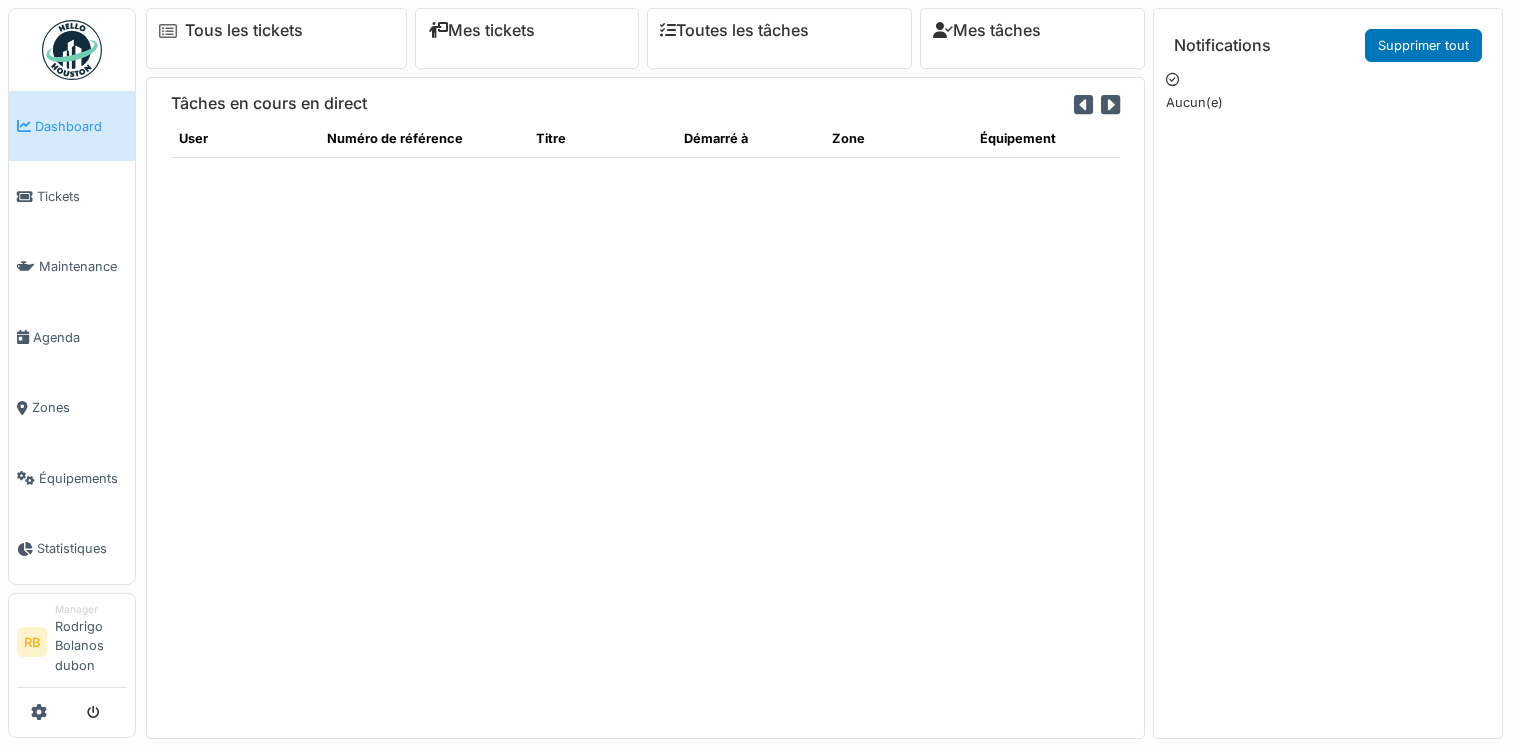 scroll, scrollTop: 0, scrollLeft: 0, axis: both 